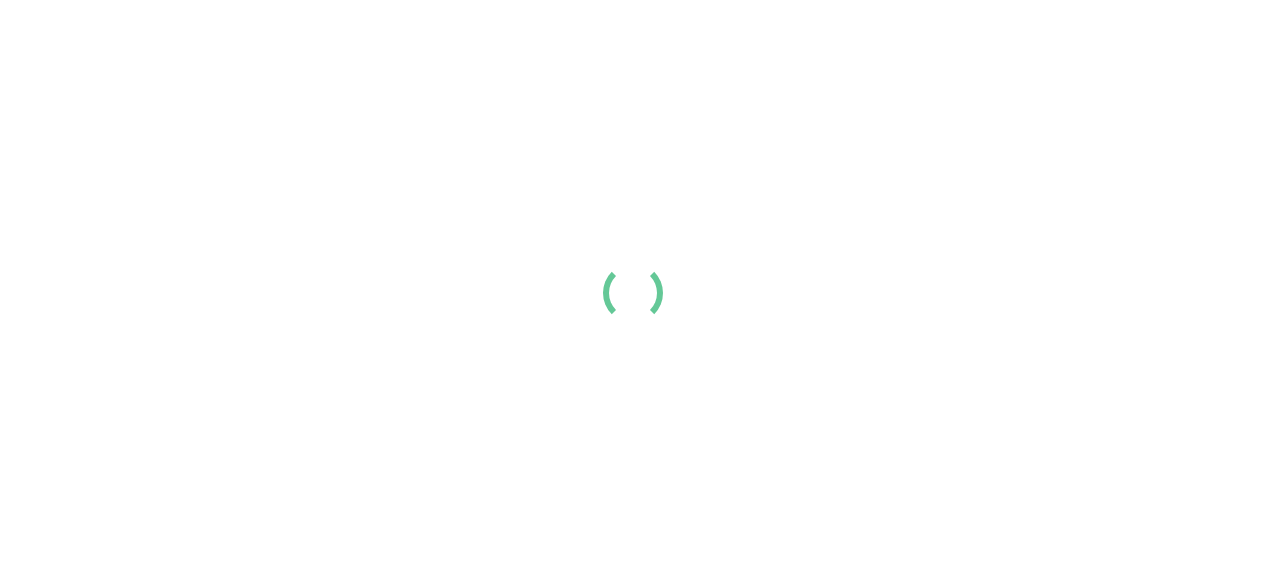 scroll, scrollTop: 0, scrollLeft: 0, axis: both 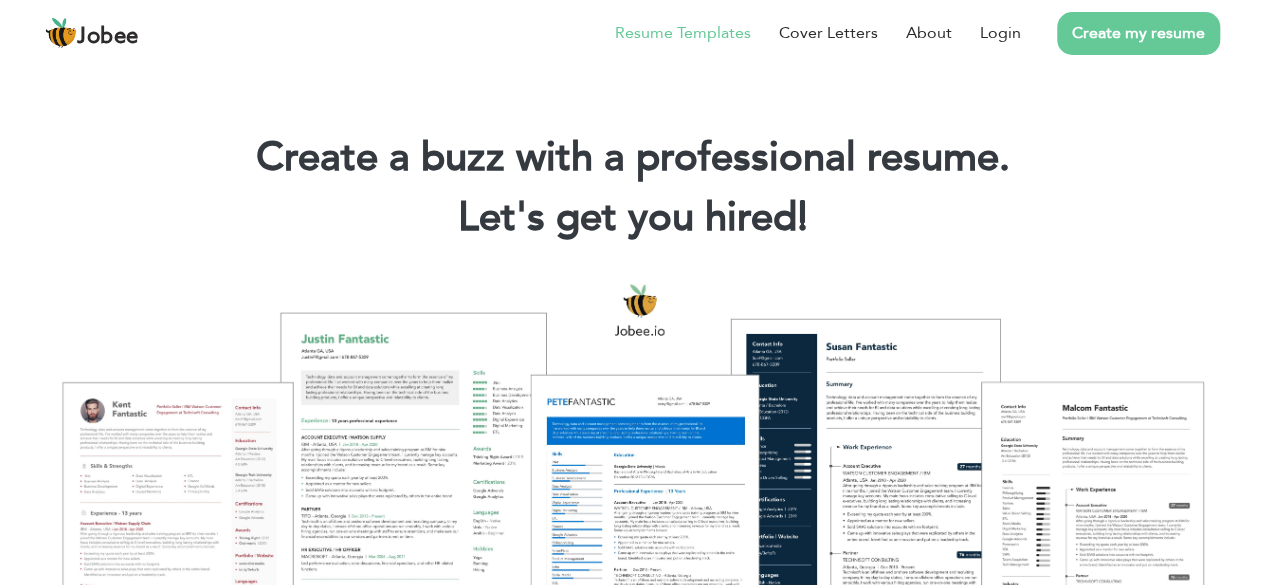 click on "Resume Templates" at bounding box center [683, 33] 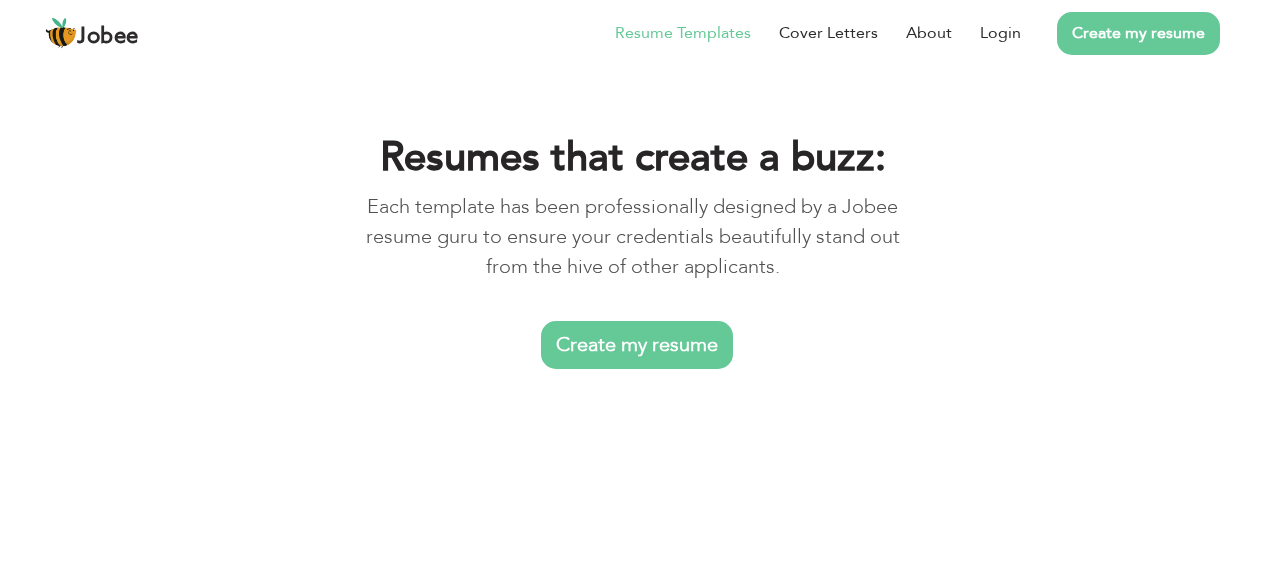 scroll, scrollTop: 0, scrollLeft: 0, axis: both 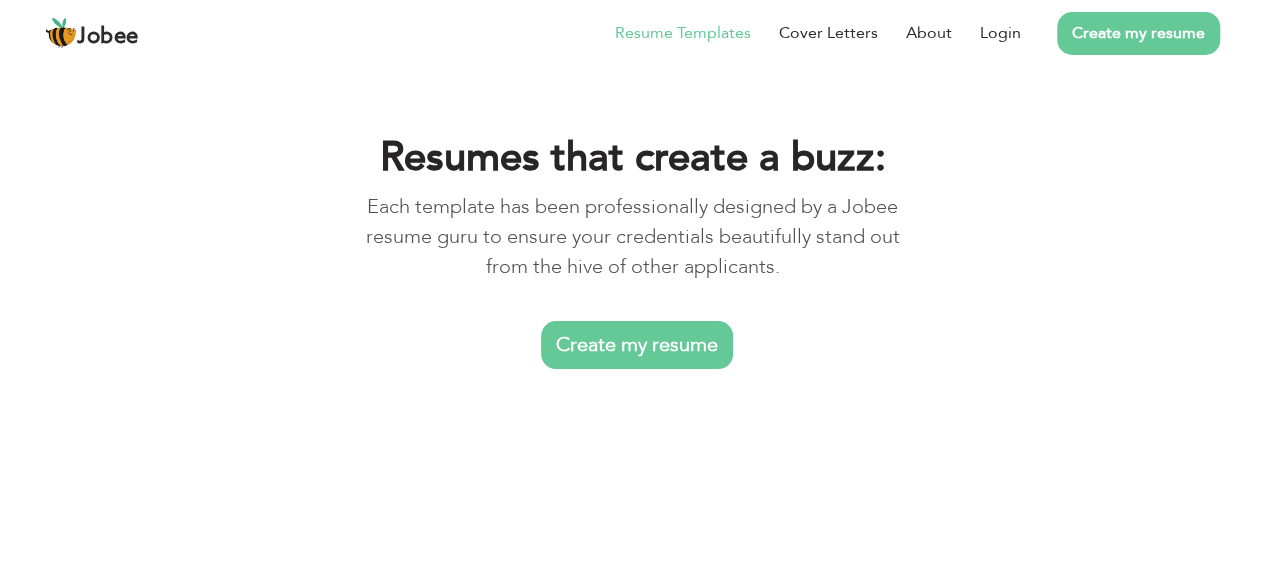 click on "Create my resume" at bounding box center [637, 345] 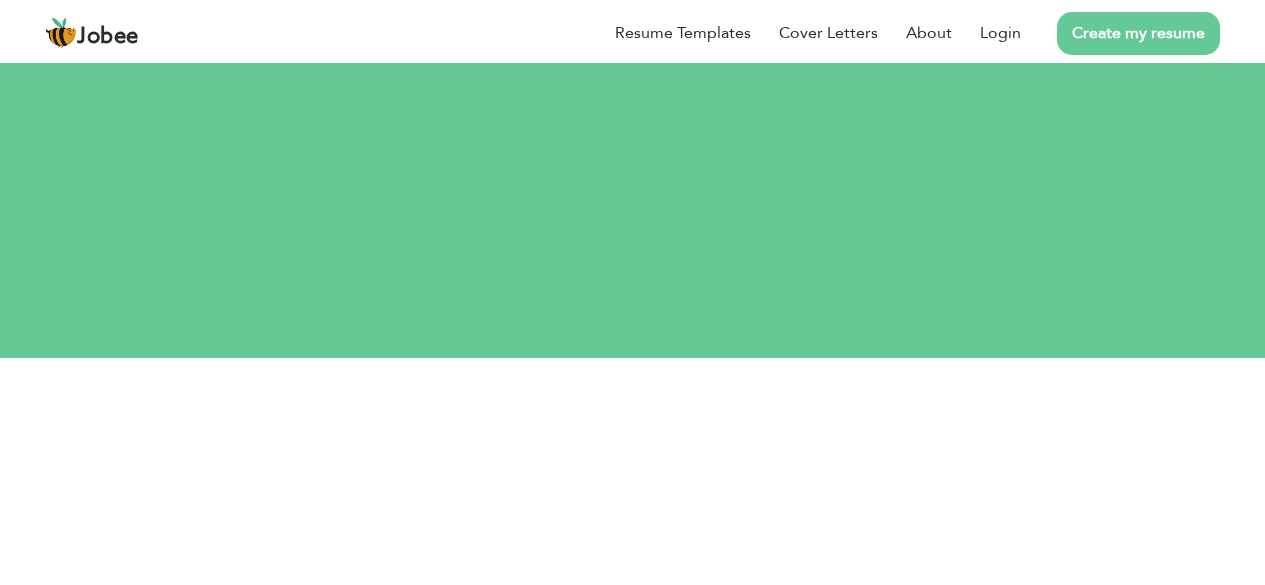 scroll, scrollTop: 0, scrollLeft: 0, axis: both 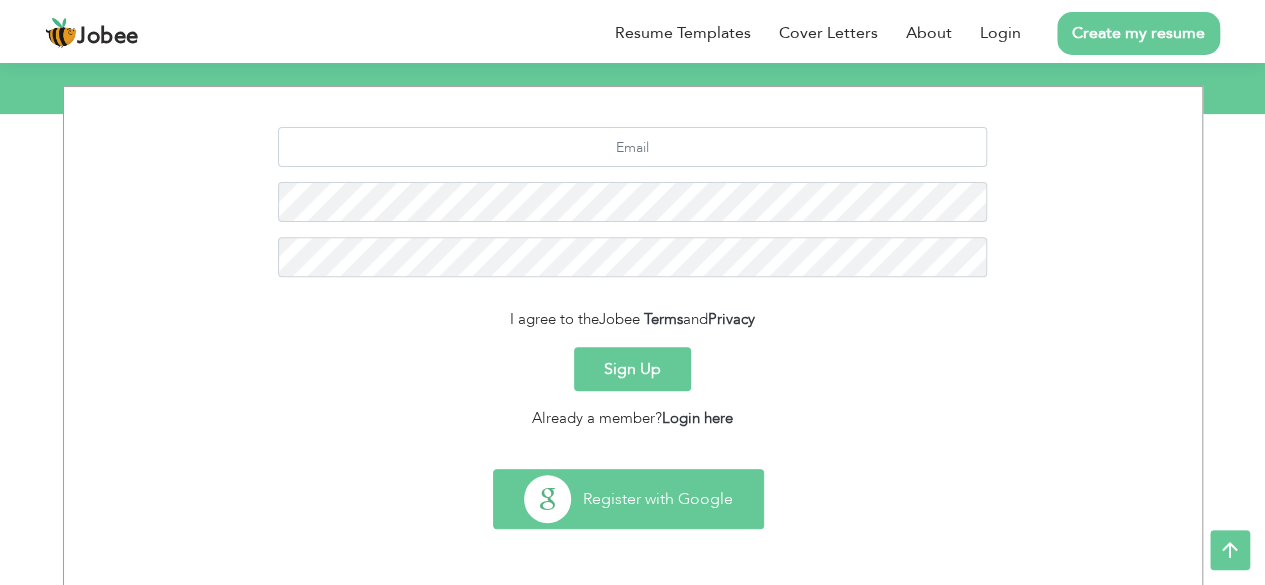 click on "Register with Google" at bounding box center [628, 499] 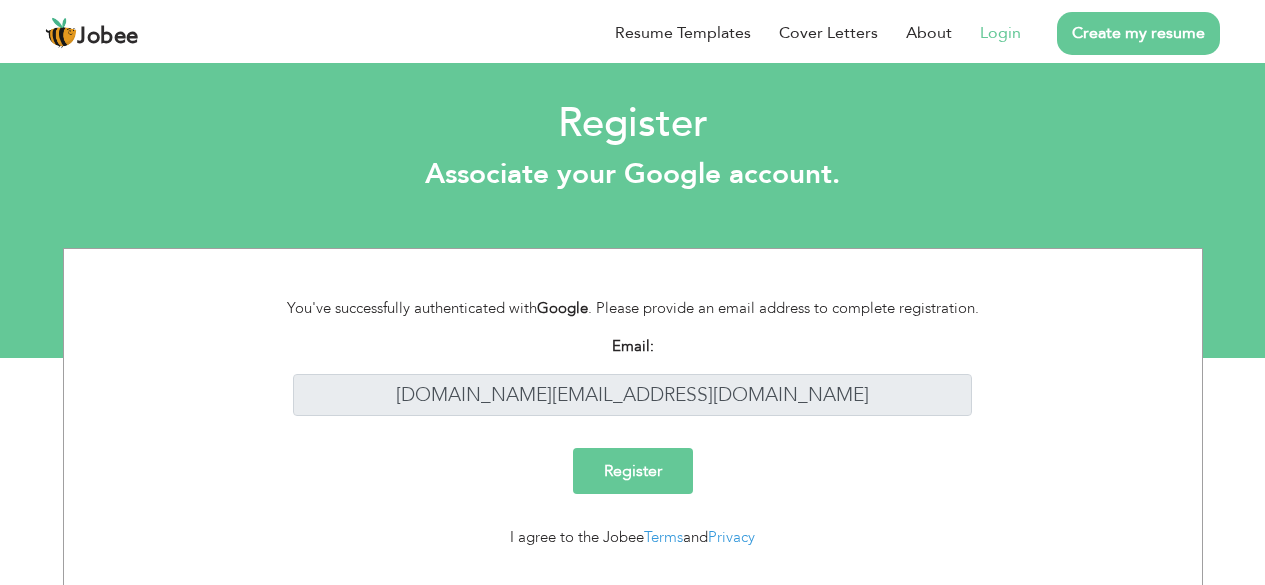 scroll, scrollTop: 0, scrollLeft: 0, axis: both 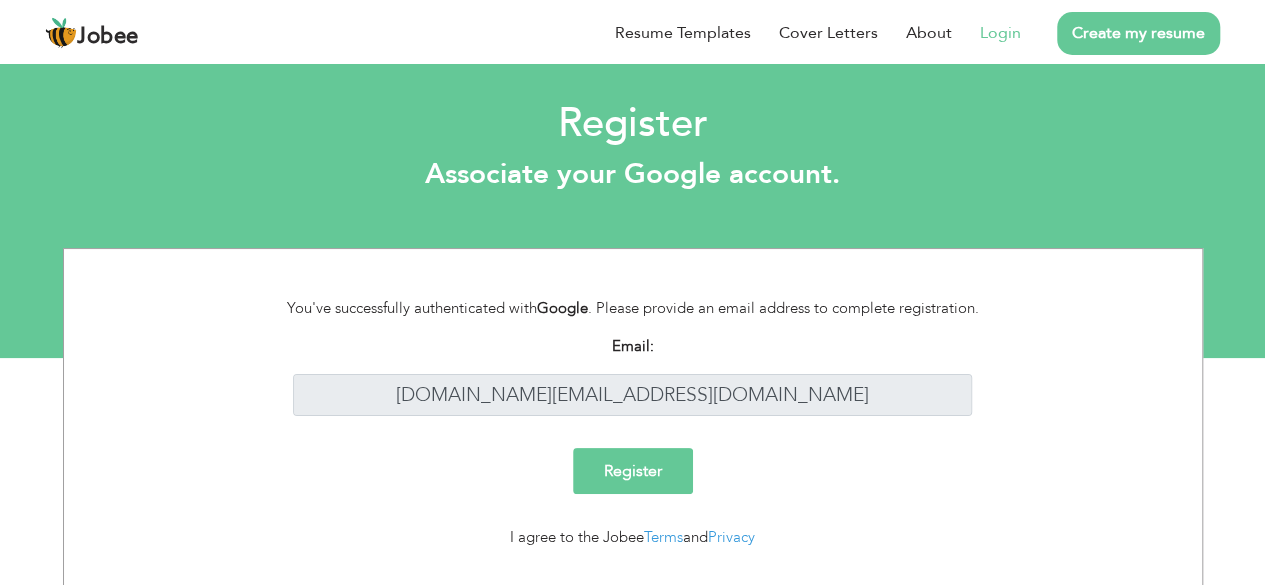 click on "Register" at bounding box center [633, 471] 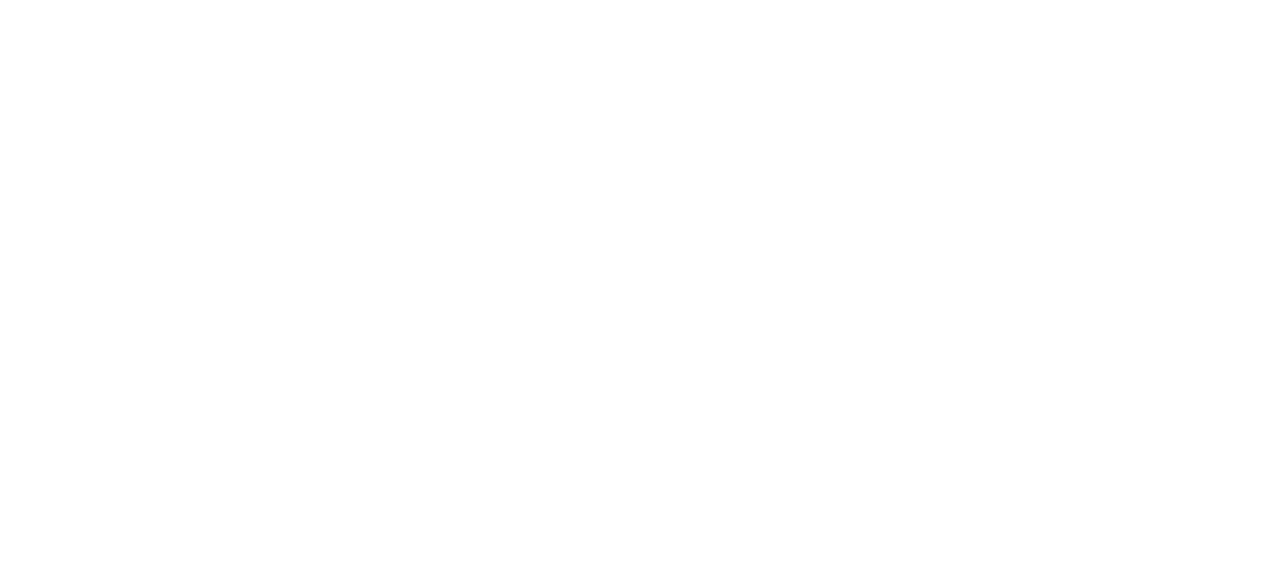 scroll, scrollTop: 0, scrollLeft: 0, axis: both 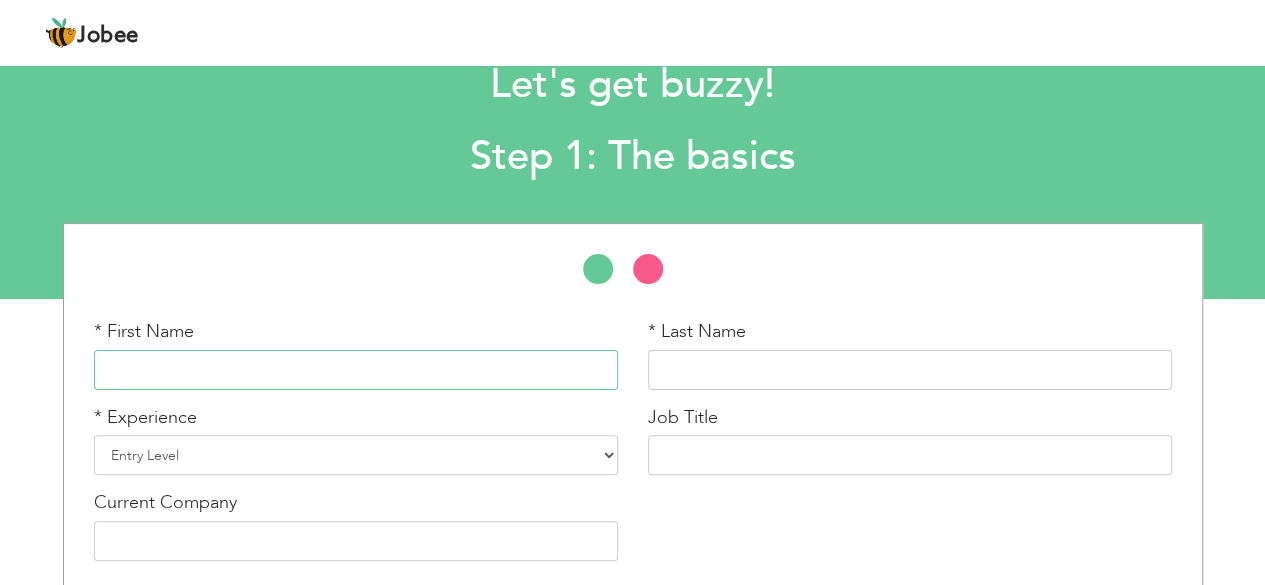 click at bounding box center (356, 370) 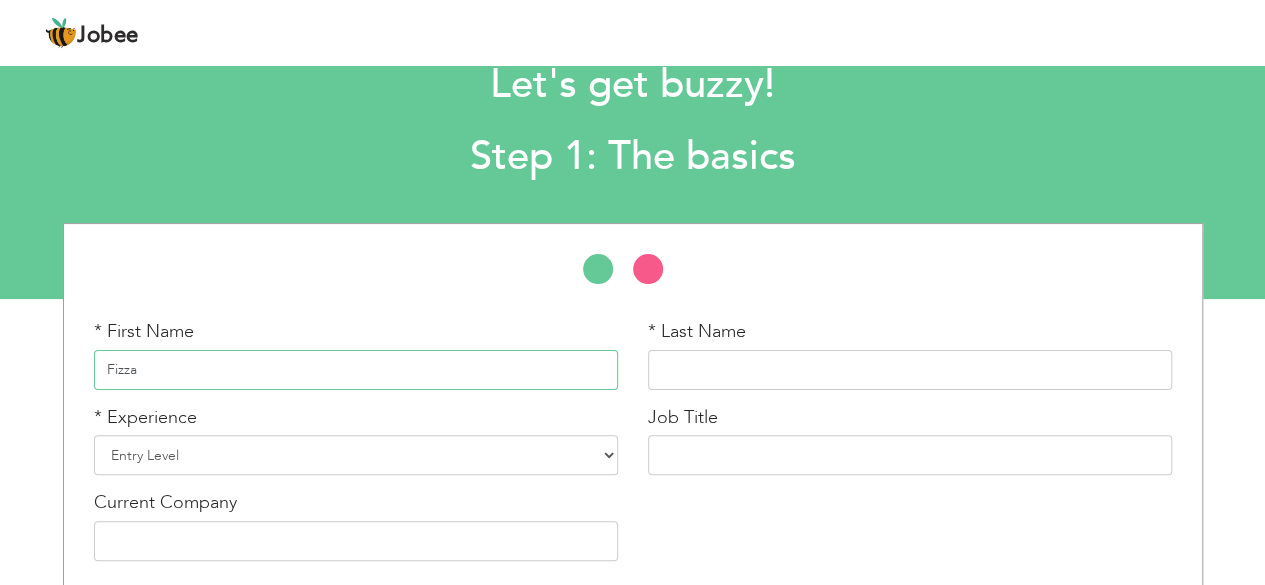 type on "Fizza" 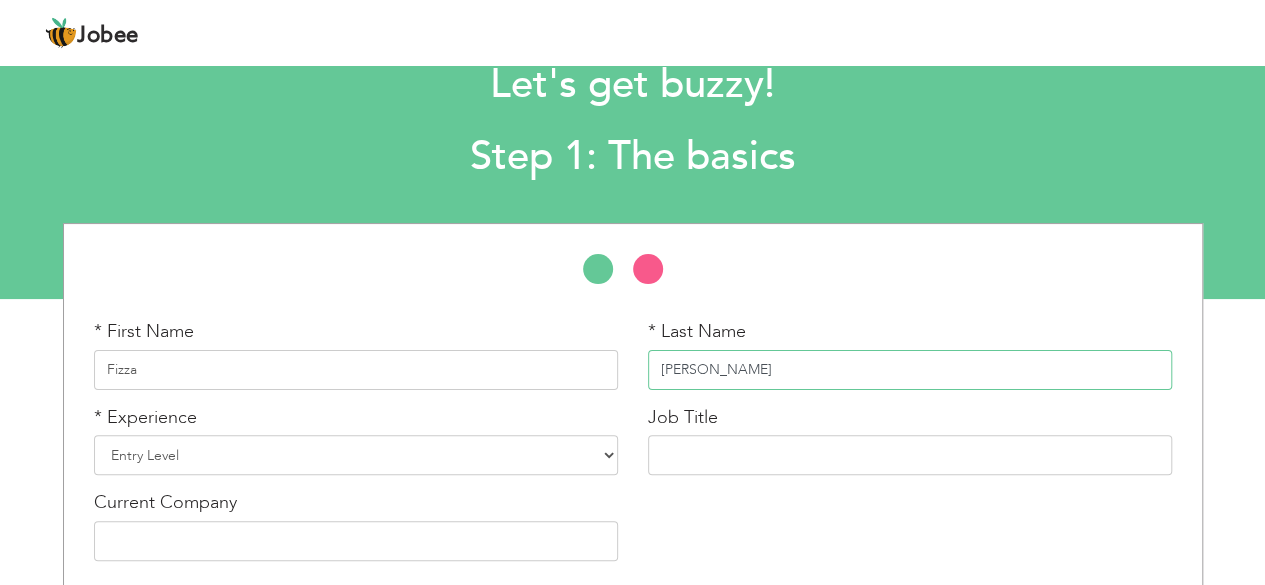 type on "[PERSON_NAME]" 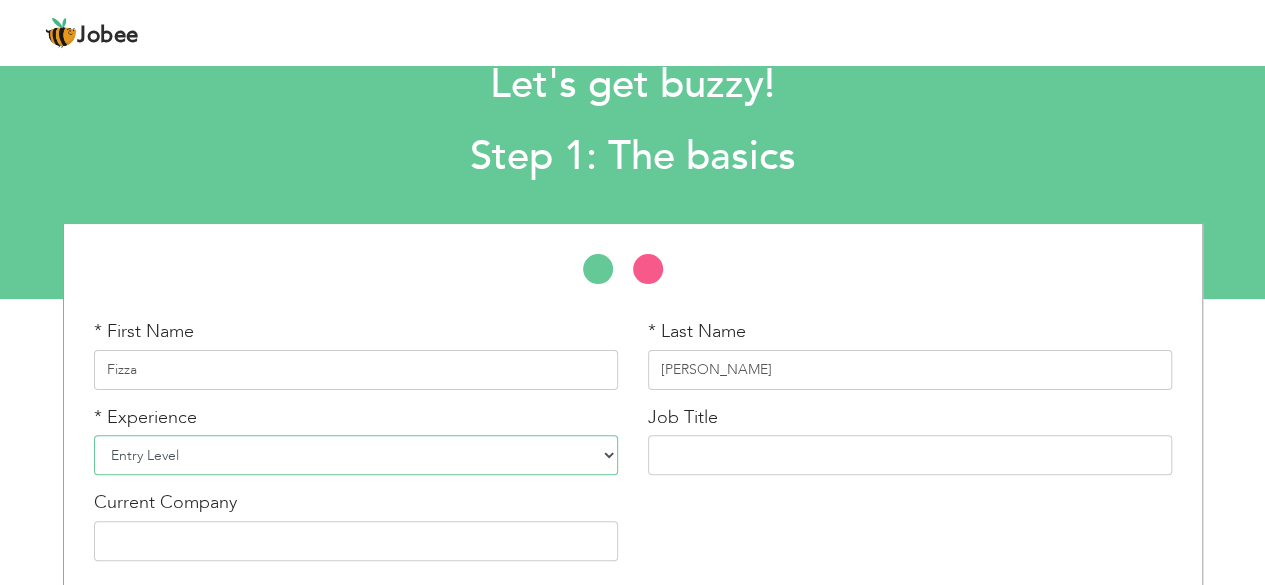 click on "Entry Level
Less than 1 Year
1 Year
2 Years
3 Years
4 Years
5 Years
6 Years
7 Years
8 Years
9 Years
10 Years
11 Years
12 Years
13 Years
14 Years
15 Years
16 Years
17 Years
18 Years
19 Years
20 Years
21 Years
22 Years
23 Years
24 Years
25 Years
26 Years
27 Years
28 Years
29 Years
30 Years
31 Years
32 Years
33 Years
34 Years
35 Years
More than 35 Years" at bounding box center (356, 455) 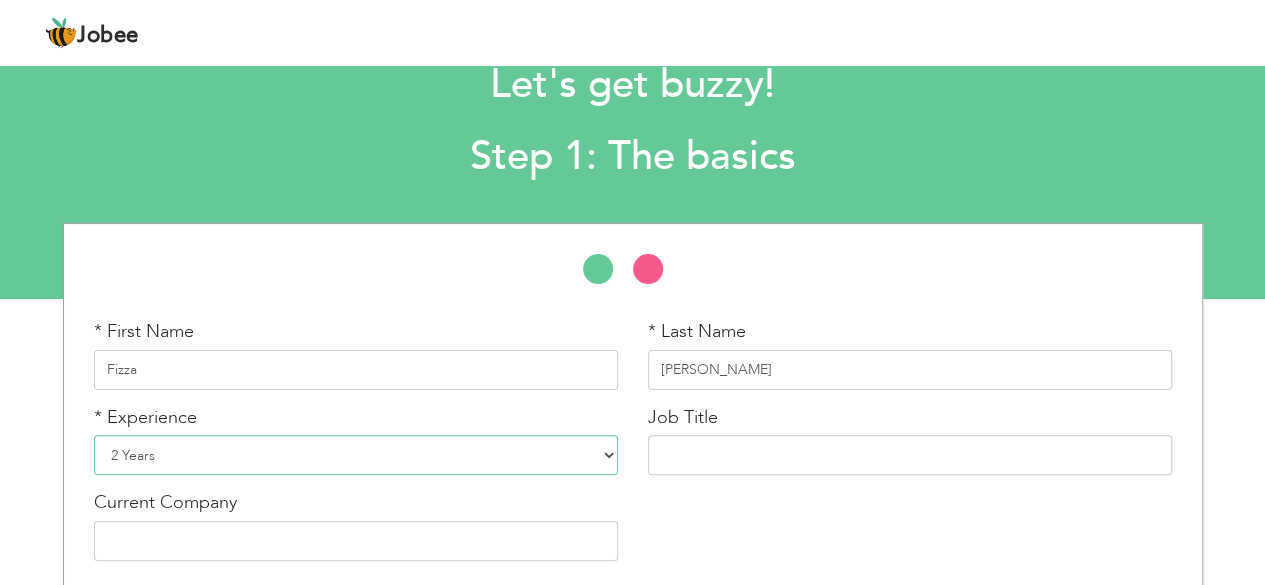 click on "Entry Level
Less than 1 Year
1 Year
2 Years
3 Years
4 Years
5 Years
6 Years
7 Years
8 Years
9 Years
10 Years
11 Years
12 Years
13 Years
14 Years
15 Years
16 Years
17 Years
18 Years
19 Years
20 Years
21 Years
22 Years
23 Years
24 Years
25 Years
26 Years
27 Years
28 Years
29 Years
30 Years
31 Years
32 Years
33 Years
34 Years
35 Years
More than 35 Years" at bounding box center [356, 455] 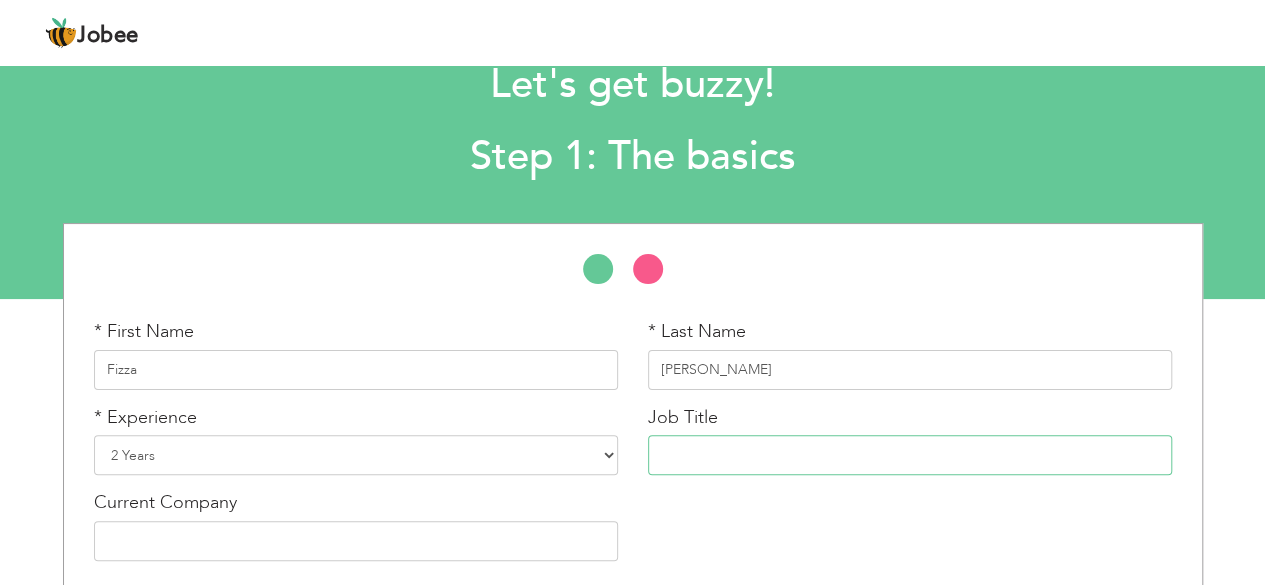 click at bounding box center [910, 455] 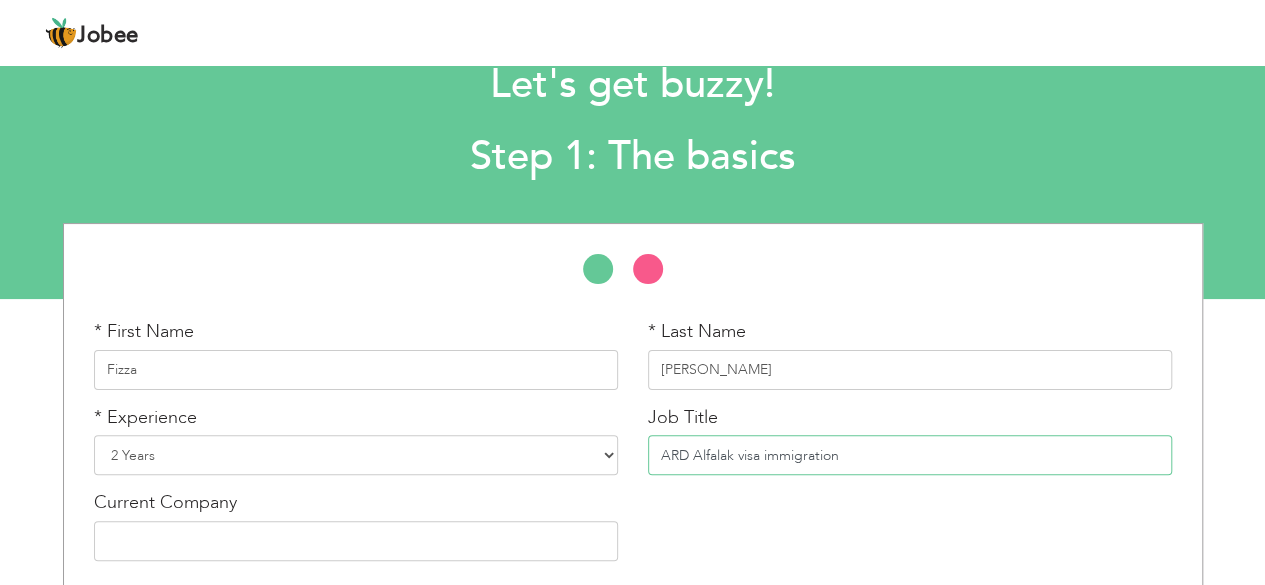 type on "ARD Alfalak visa immigration" 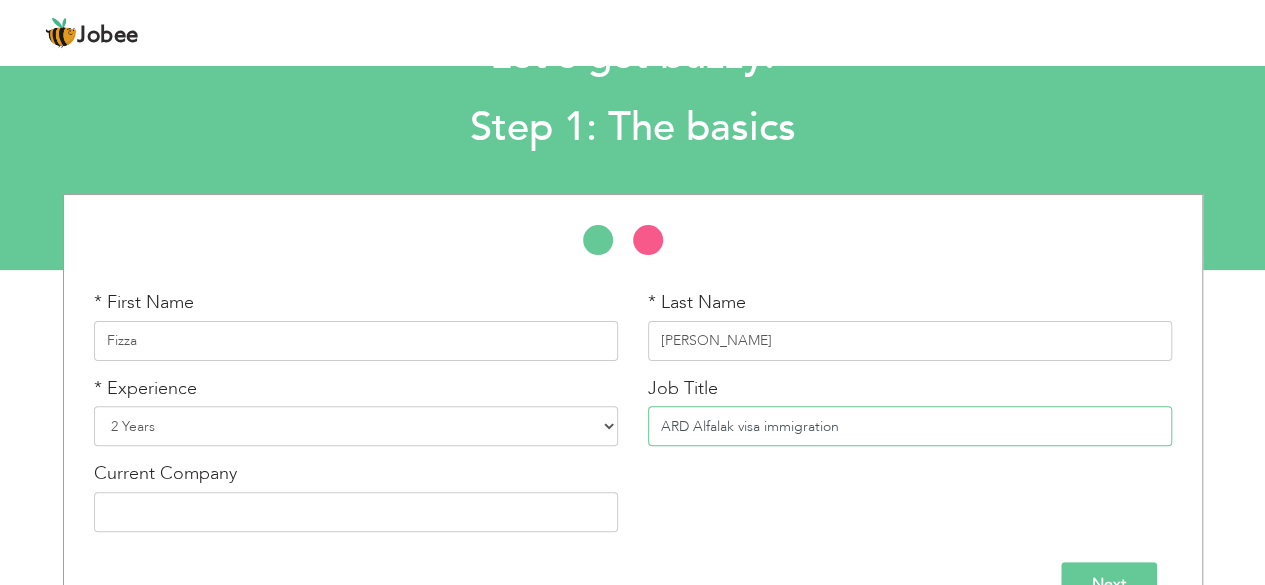 scroll, scrollTop: 139, scrollLeft: 0, axis: vertical 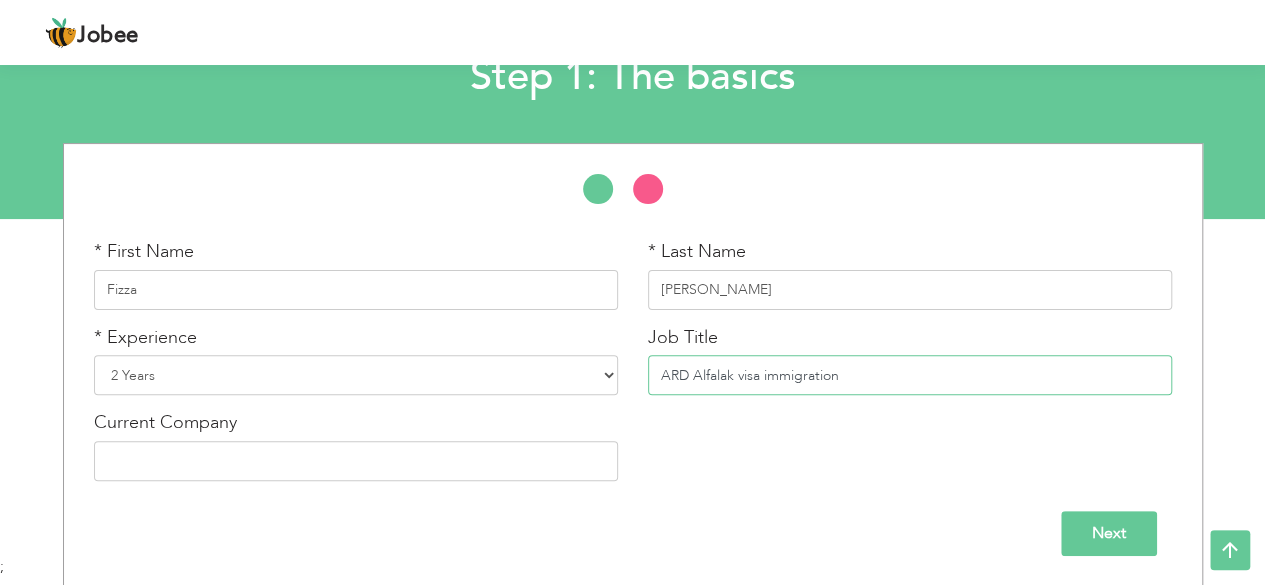 click on "ARD Alfalak visa immigration" at bounding box center [910, 375] 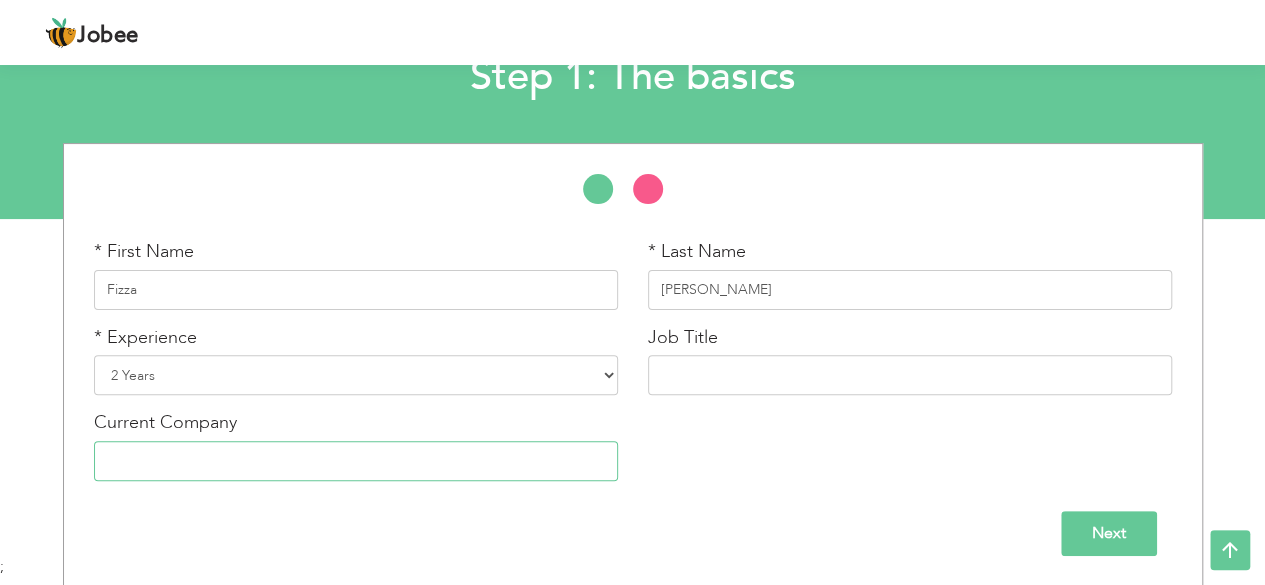 click at bounding box center [356, 461] 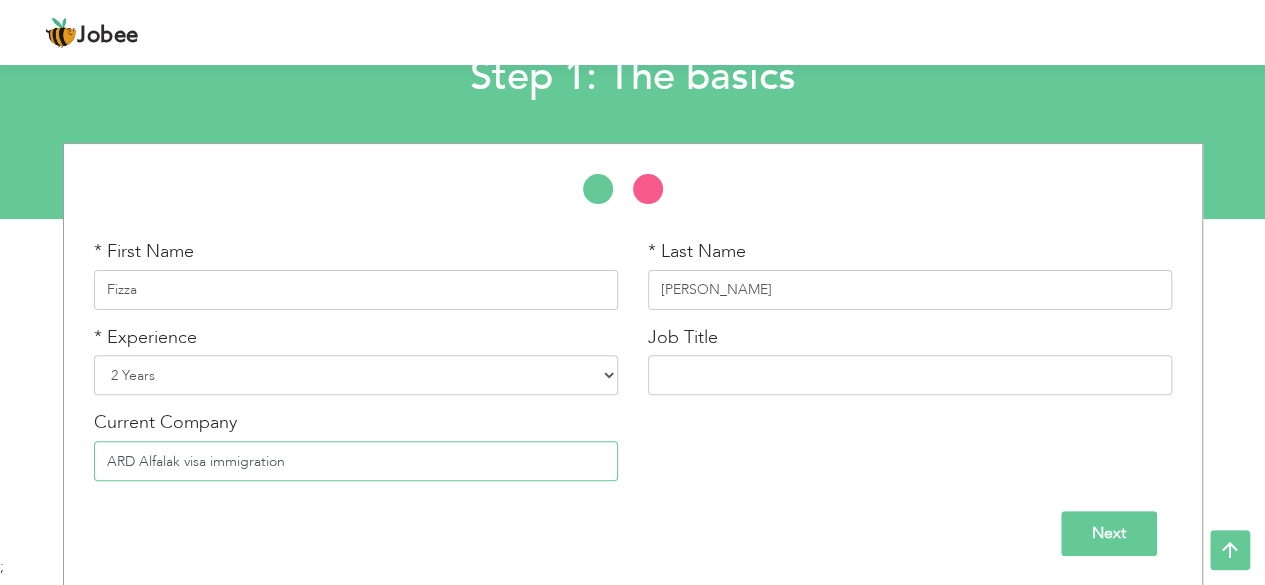 type on "ARD Alfalak visa immigration" 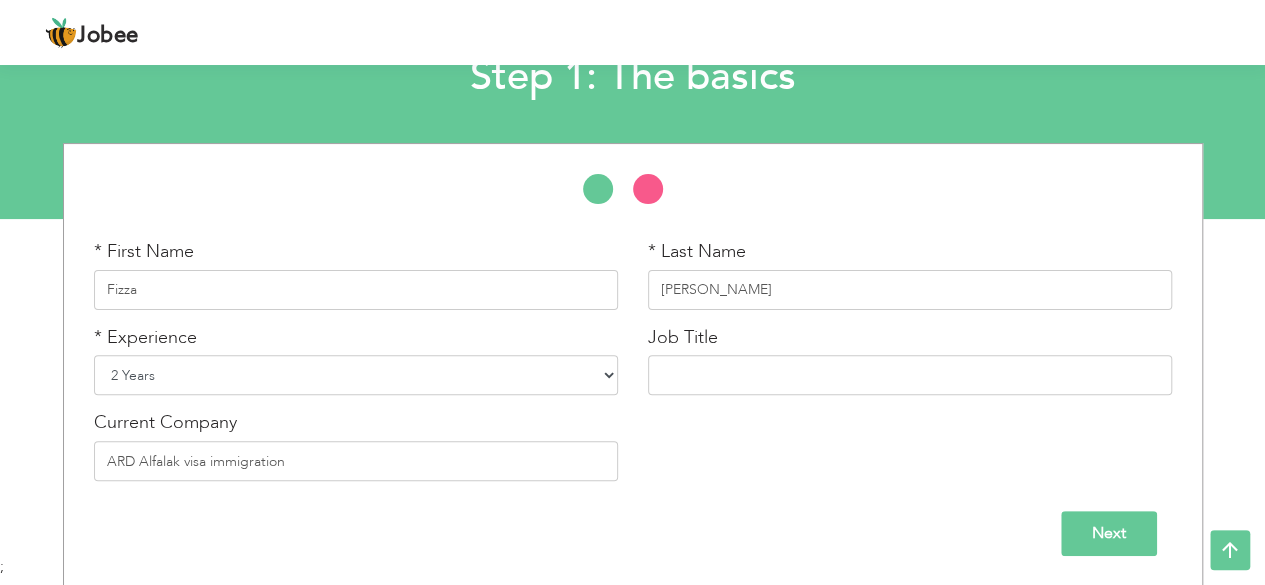 click on "Entry Level
Less than 1 Year
1 Year
2 Years
3 Years
4 Years
5 Years
6 Years
7 Years
8 Years
9 Years
10 Years
11 Years
12 Years
13 Years
14 Years
15 Years
16 Years
17 Years
18 Years
19 Years
20 Years
21 Years
22 Years
23 Years
24 Years
25 Years
26 Years
27 Years
28 Years
29 Years
30 Years
31 Years
32 Years
33 Years
34 Years
35 Years
More than 35 Years" at bounding box center (356, 375) 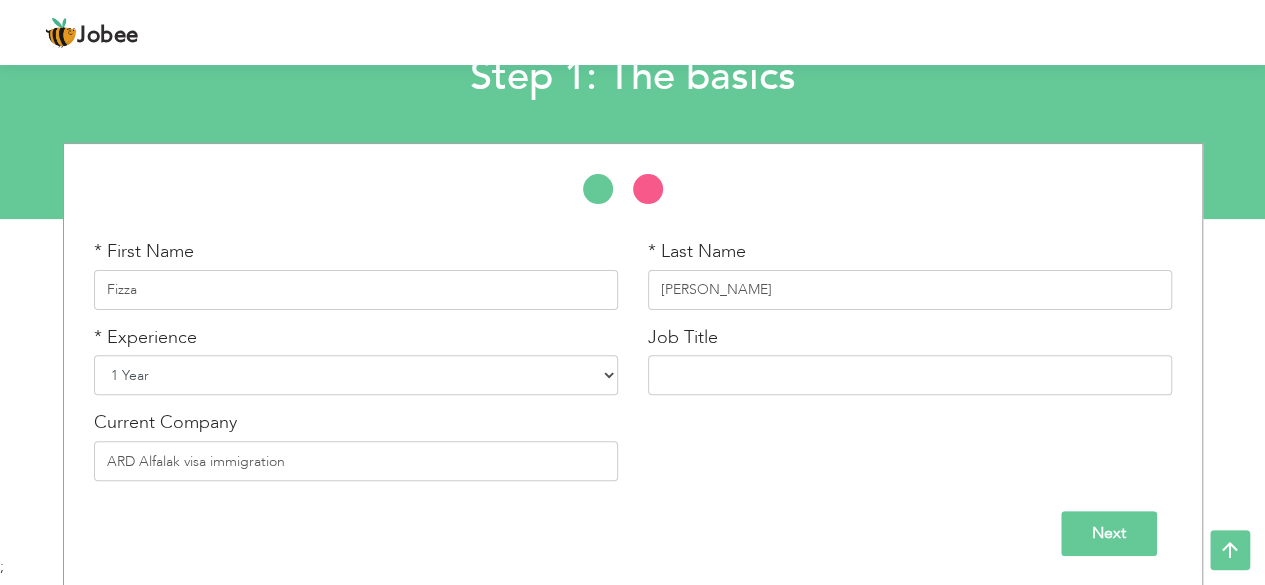 click on "Entry Level
Less than 1 Year
1 Year
2 Years
3 Years
4 Years
5 Years
6 Years
7 Years
8 Years
9 Years
10 Years
11 Years
12 Years
13 Years
14 Years
15 Years
16 Years
17 Years
18 Years
19 Years
20 Years
21 Years
22 Years
23 Years
24 Years
25 Years
26 Years
27 Years
28 Years
29 Years
30 Years
31 Years
32 Years
33 Years
34 Years
35 Years
More than 35 Years" at bounding box center [356, 375] 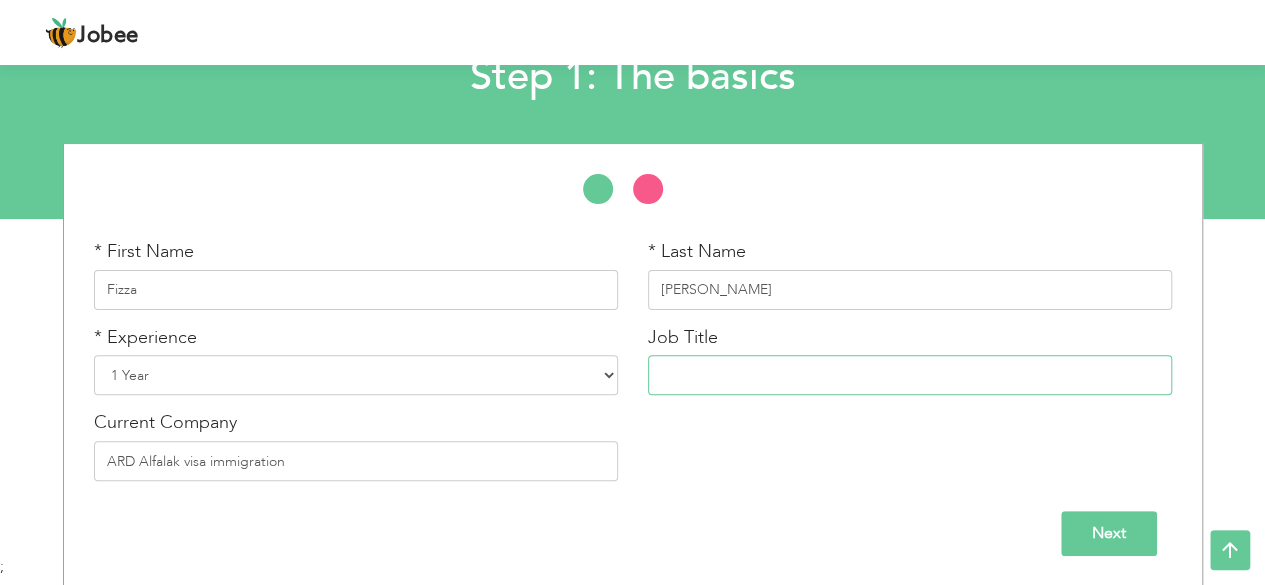 click at bounding box center (910, 375) 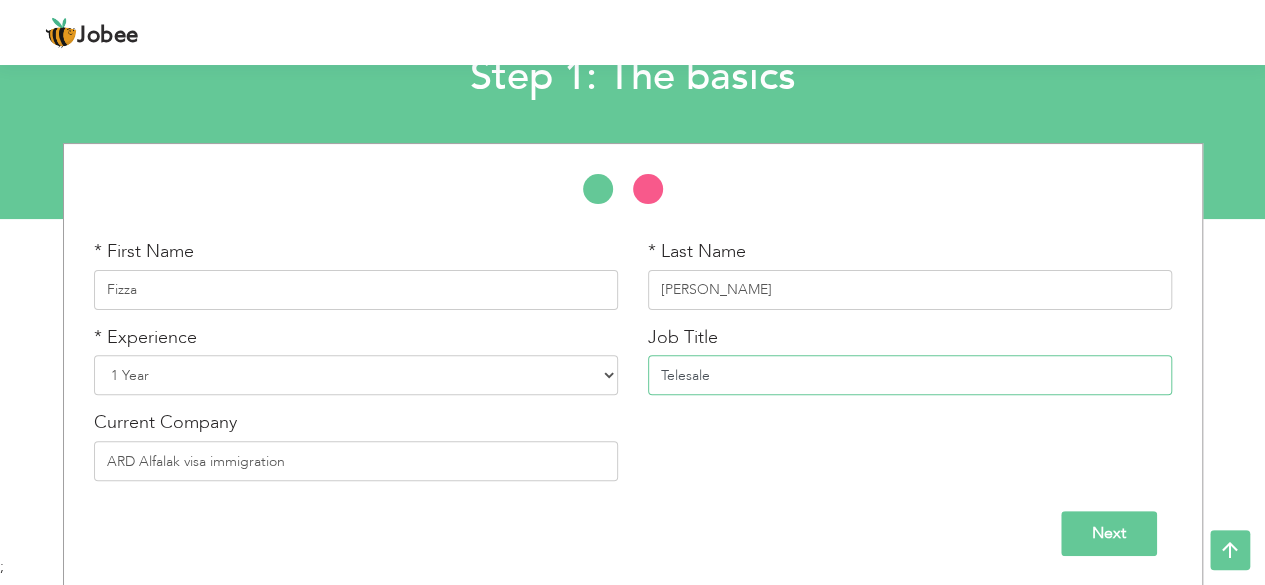 click on "Telesale" at bounding box center [910, 375] 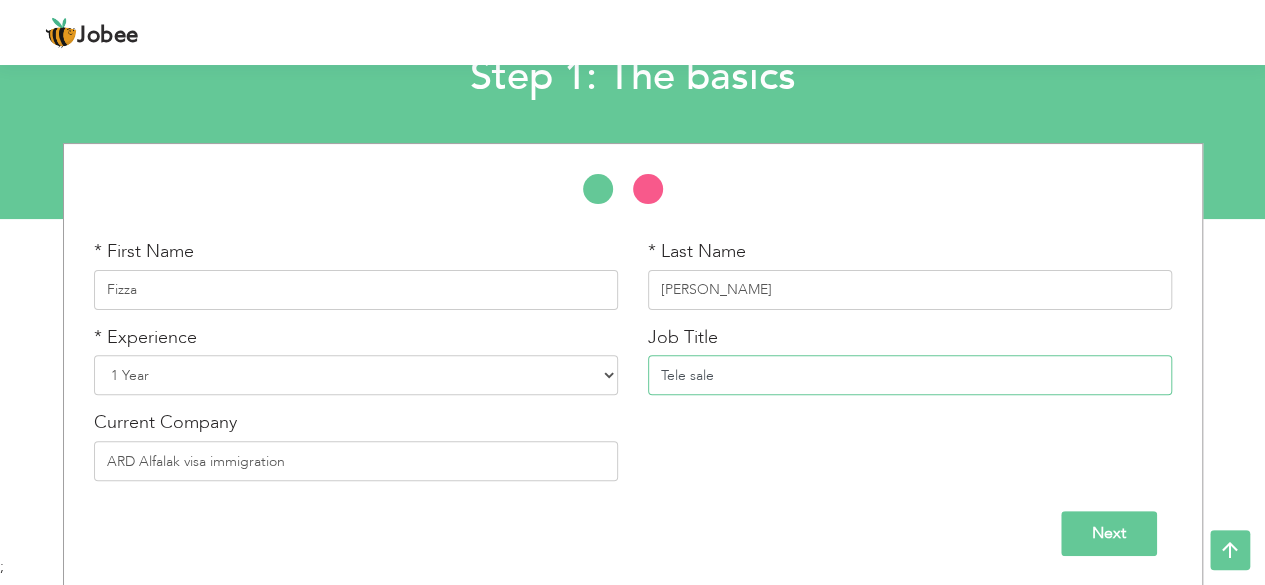 click on "Tele sale" at bounding box center (910, 375) 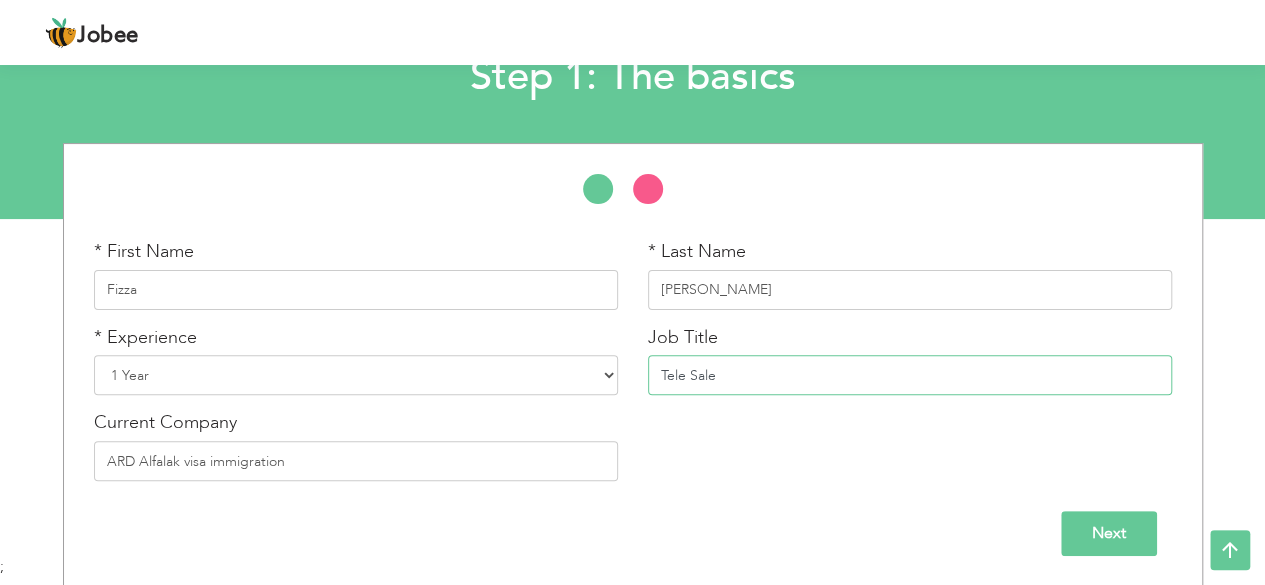 type on "Tele Sale" 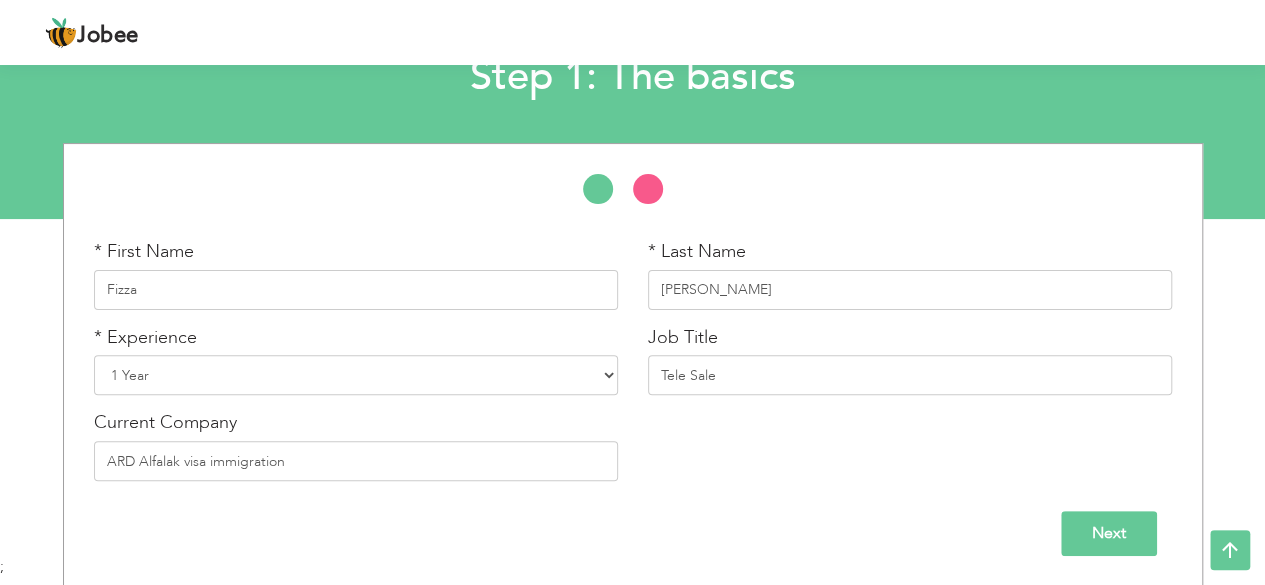 click on "Next" at bounding box center [1109, 533] 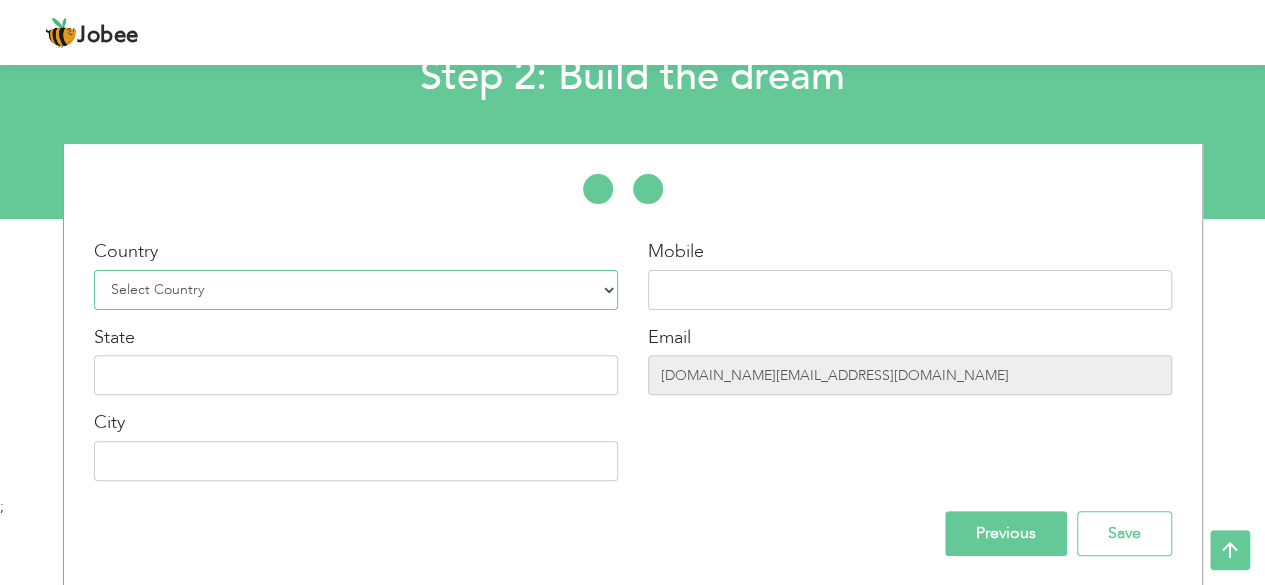 click on "Select Country
Afghanistan
Albania
Algeria
American Samoa
Andorra
Angola
Anguilla
Antarctica
Antigua and Barbuda
Argentina
Armenia
Aruba
Australia
Austria
Azerbaijan
Bahamas
Bahrain
Bangladesh
Barbados
Belarus
Belgium
Belize
Benin
Bermuda
Bhutan
Bolivia
Bosnia-Herzegovina
Botswana
Bouvet Island
Brazil
British Indian Ocean Territory
Brunei Darussalam
Bulgaria
Burkina Faso
Burundi
Cambodia
Cameroon
Canada
Cape Verde
Cayman Islands
Central African Republic
Chad
Chile
China
Christmas Island
Cocos (Keeling) Islands
Colombia
Comoros
Congo
Congo, Dem. Republic
Cook Islands
Costa Rica
Croatia
Cuba
Cyprus
Czech Rep
Denmark
Djibouti
Dominica
Dominican Republic
Ecuador
Egypt
El Salvador
Equatorial Guinea
Eritrea
Estonia
Ethiopia
European Union
Falkland Islands (Malvinas)
Faroe Islands
Fiji
Finland
France
French Guiana
French Southern Territories
Gabon
Gambia
Georgia" at bounding box center (356, 290) 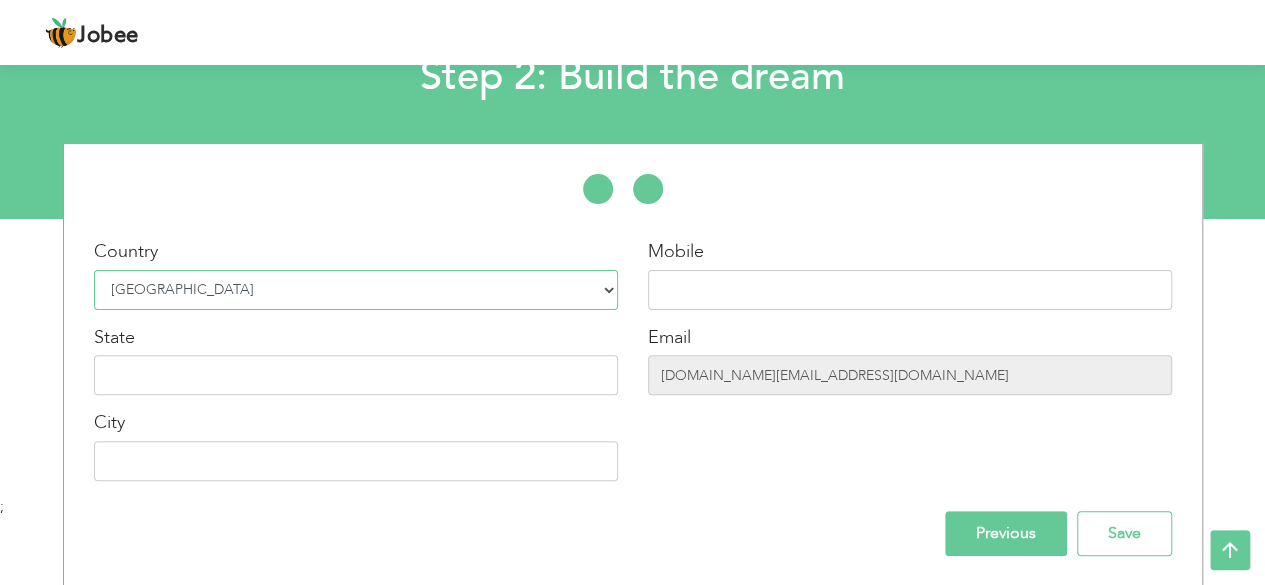 click on "Select Country
Afghanistan
Albania
Algeria
American Samoa
Andorra
Angola
Anguilla
Antarctica
Antigua and Barbuda
Argentina
Armenia
Aruba
Australia
Austria
Azerbaijan
Bahamas
Bahrain
Bangladesh
Barbados
Belarus
Belgium
Belize
Benin
Bermuda
Bhutan
Bolivia
Bosnia-Herzegovina
Botswana
Bouvet Island
Brazil
British Indian Ocean Territory
Brunei Darussalam
Bulgaria
Burkina Faso
Burundi
Cambodia
Cameroon
Canada
Cape Verde
Cayman Islands
Central African Republic
Chad
Chile
China
Christmas Island
Cocos (Keeling) Islands
Colombia
Comoros
Congo
Congo, Dem. Republic
Cook Islands
Costa Rica
Croatia
Cuba
Cyprus
Czech Rep
Denmark
Djibouti
Dominica
Dominican Republic
Ecuador
Egypt
El Salvador
Equatorial Guinea
Eritrea
Estonia
Ethiopia
European Union
Falkland Islands (Malvinas)
Faroe Islands
Fiji
Finland
France
French Guiana
French Southern Territories
Gabon
Gambia
Georgia" at bounding box center [356, 290] 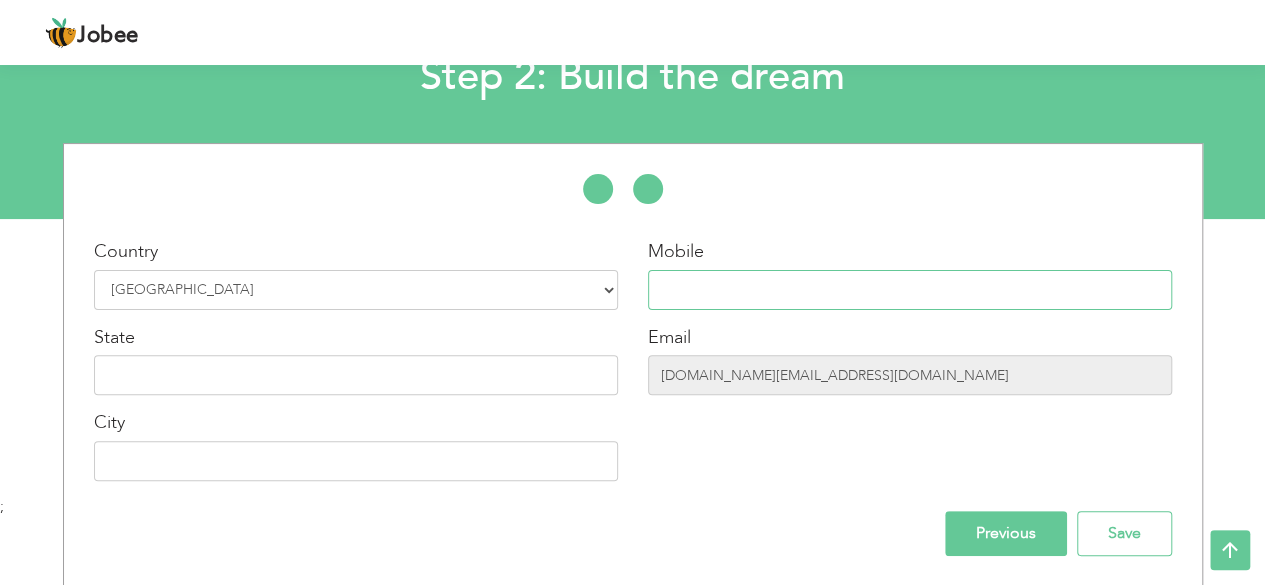 click at bounding box center (910, 290) 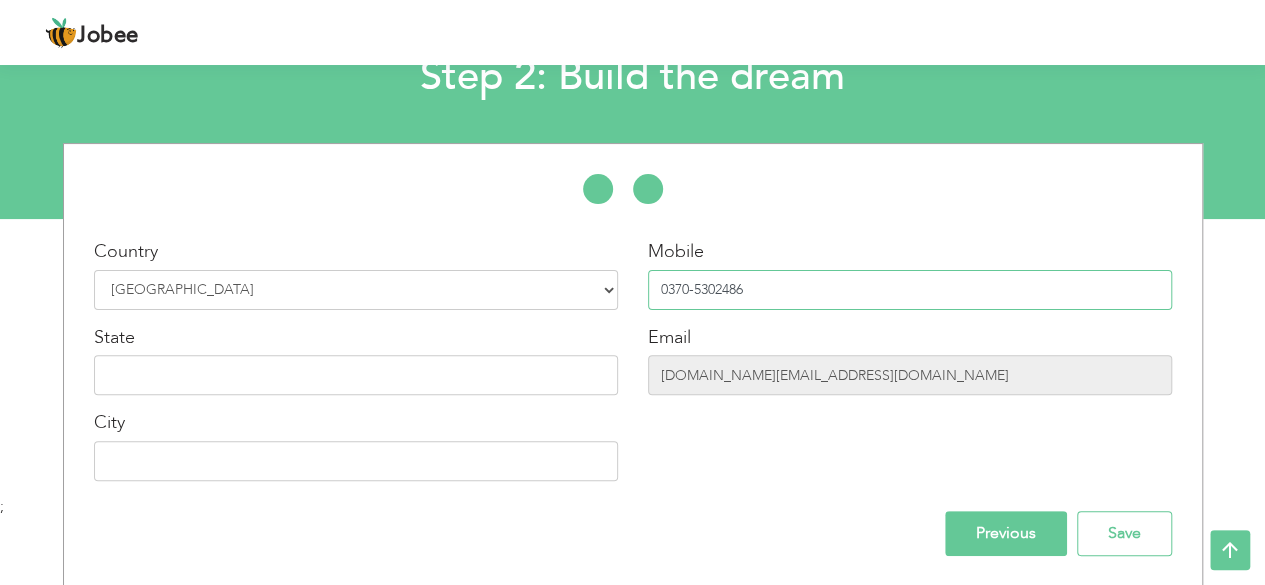 type on "0370-5302486" 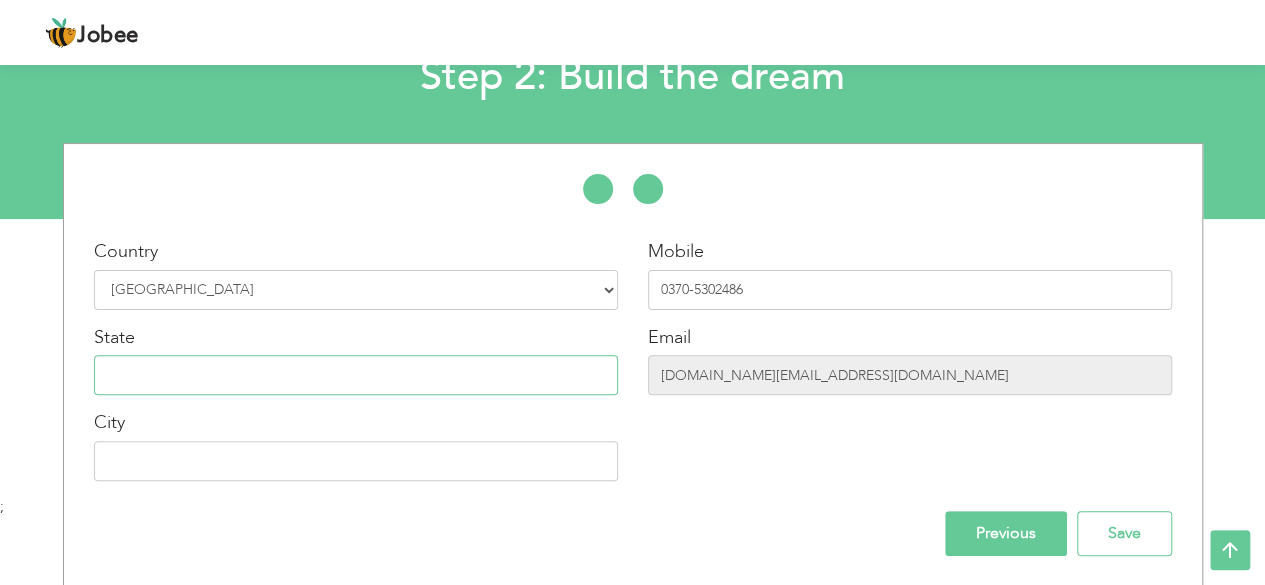 click at bounding box center (356, 375) 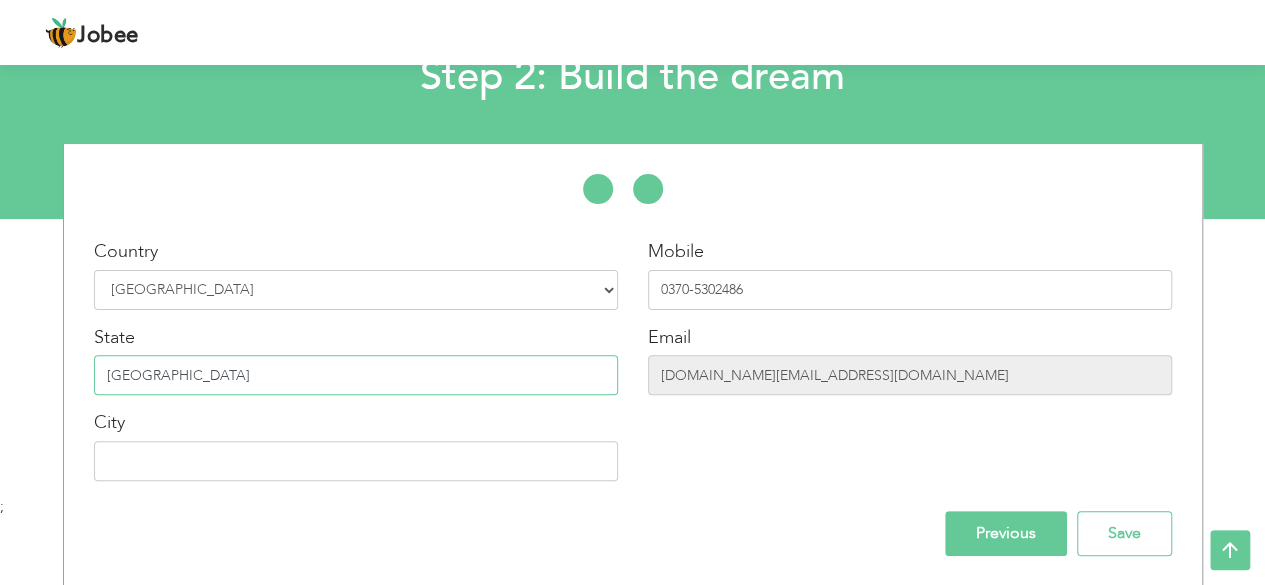 type on "[GEOGRAPHIC_DATA]" 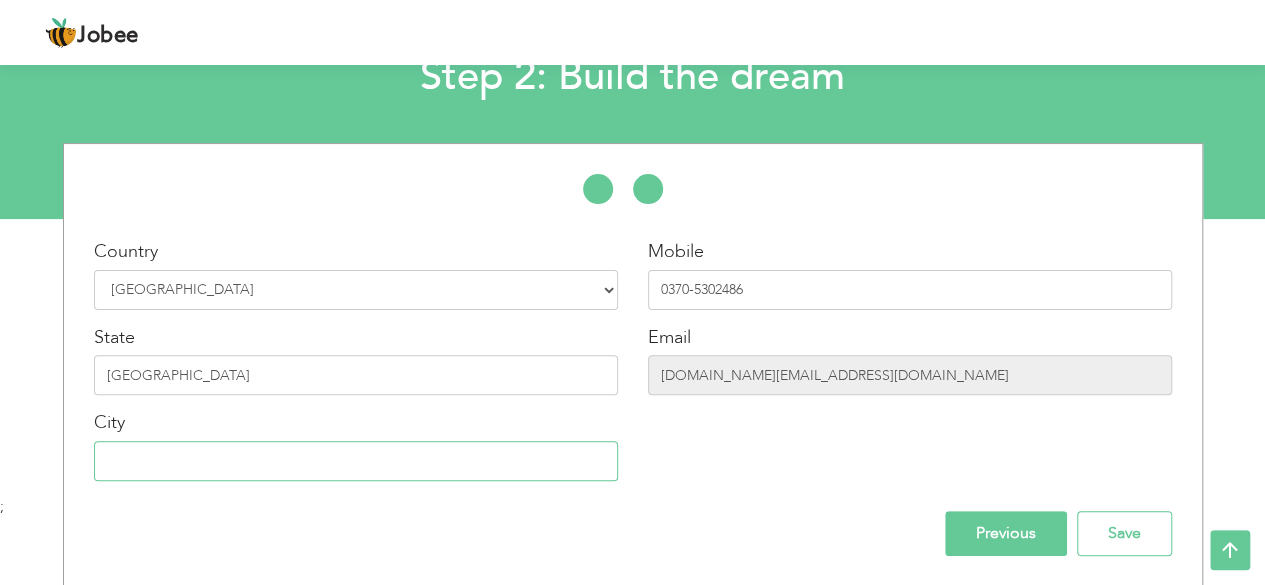 click at bounding box center [356, 461] 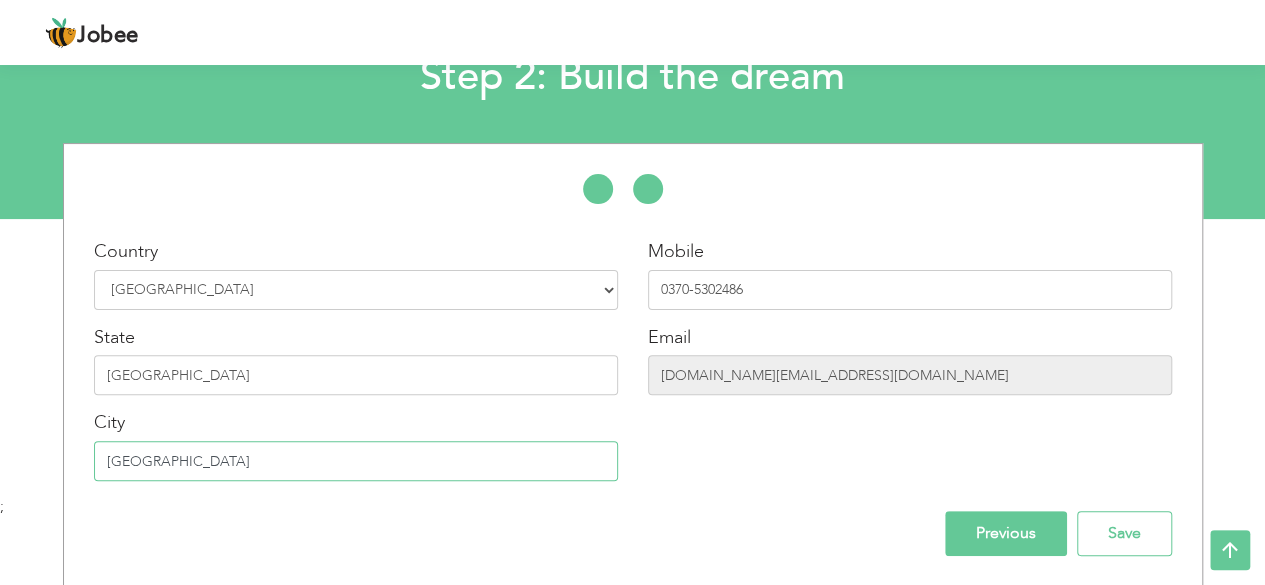 type on "[GEOGRAPHIC_DATA]" 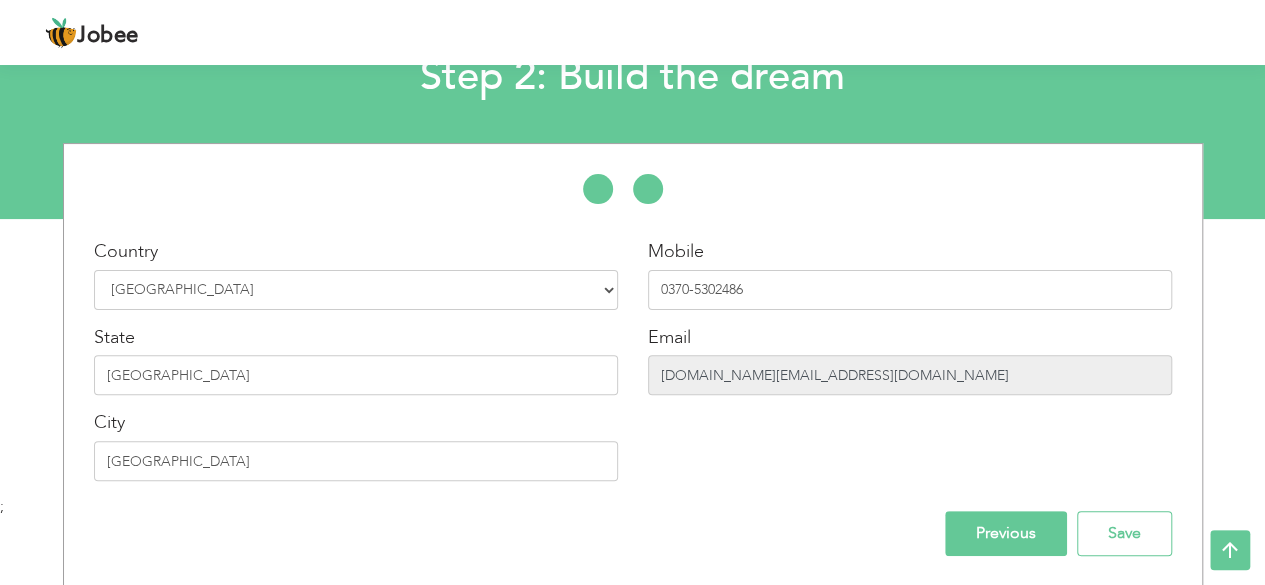 click on "alinksmarketing.pk@gmail.com" at bounding box center (910, 375) 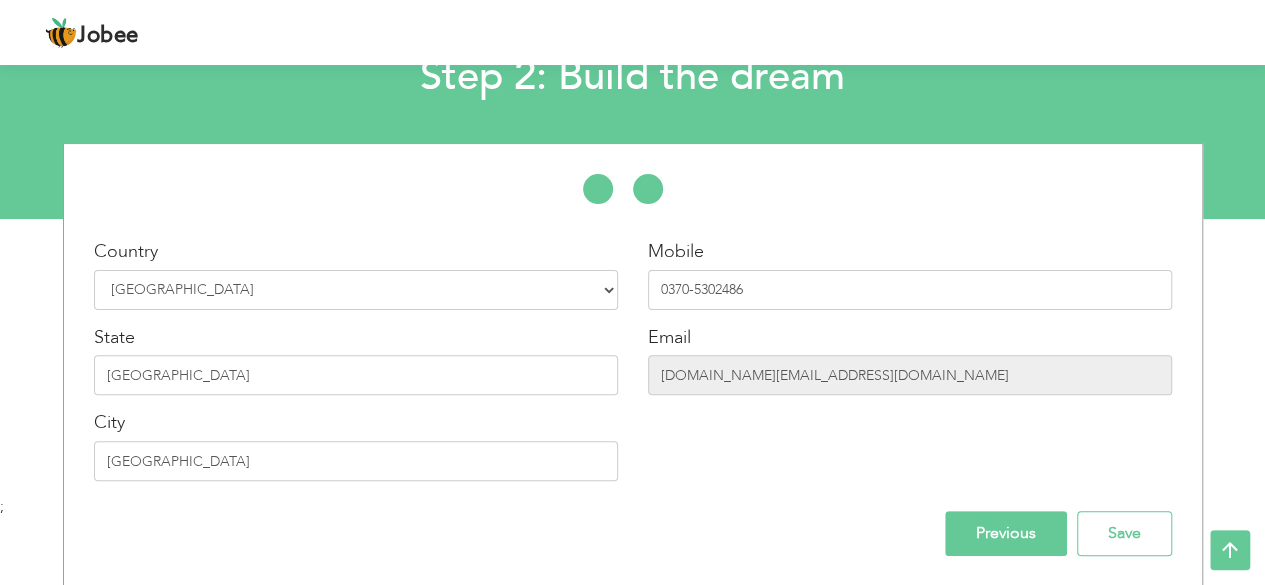 click on "Mobile
0370-5302486
Email
alinksmarketing.pk@gmail.com" at bounding box center (910, 367) 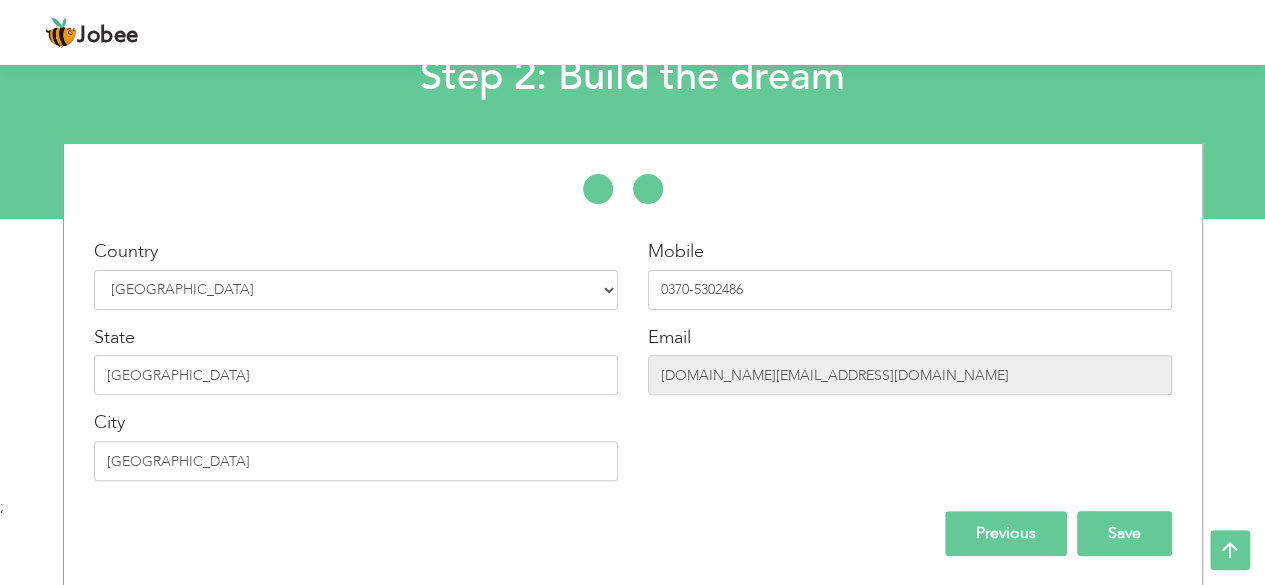 click on "Save" at bounding box center (1124, 533) 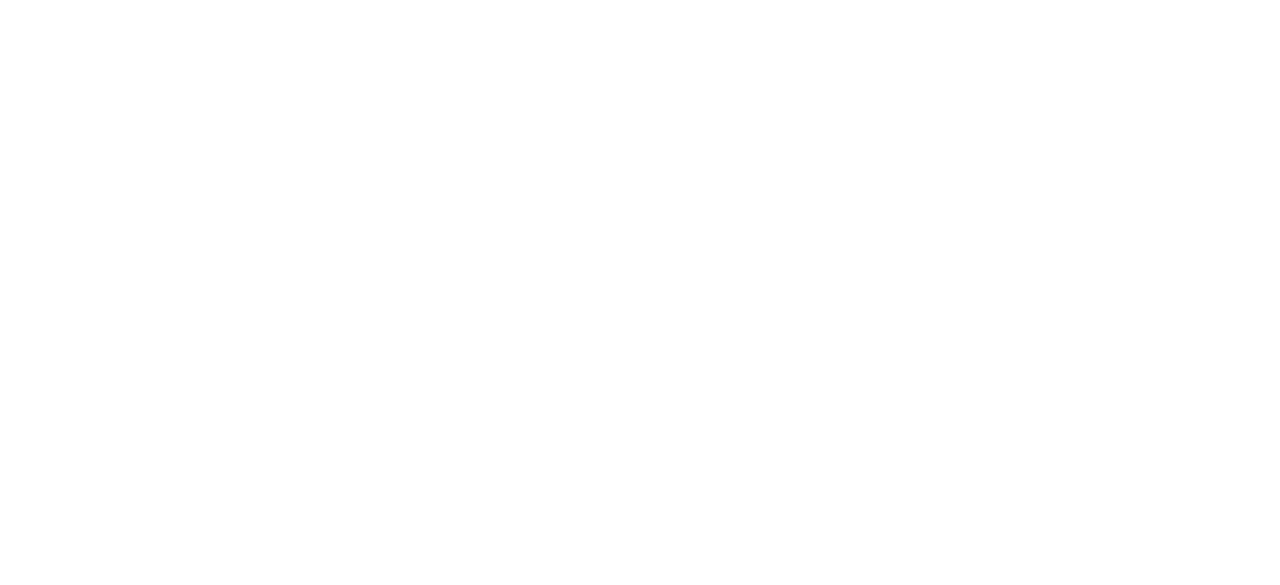 scroll, scrollTop: 0, scrollLeft: 0, axis: both 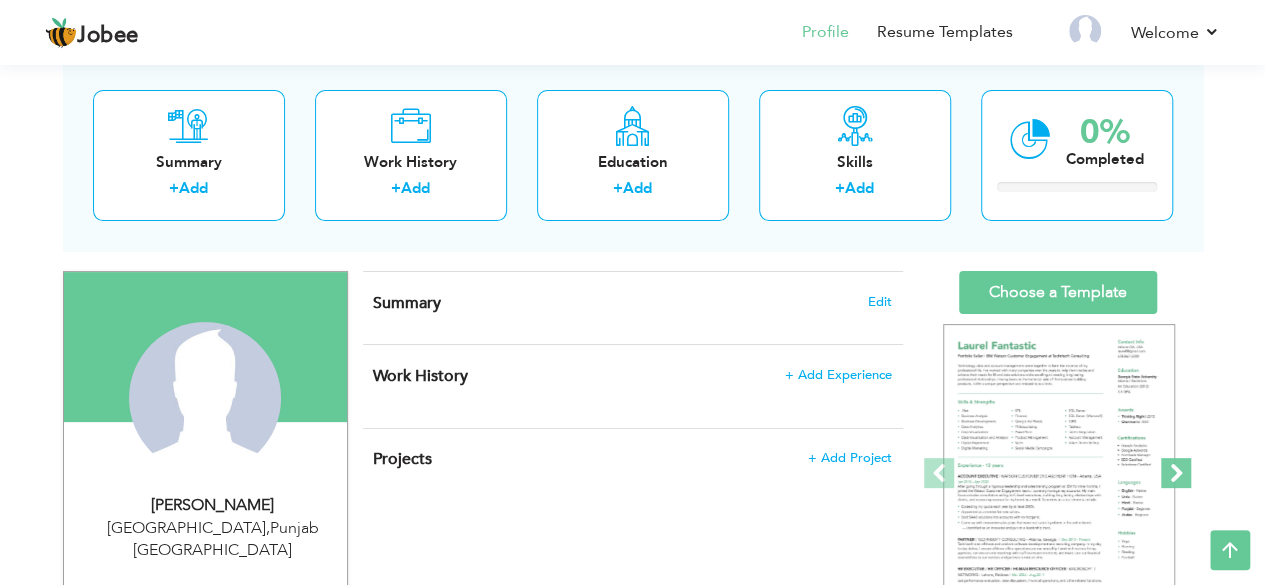 click at bounding box center (1176, 473) 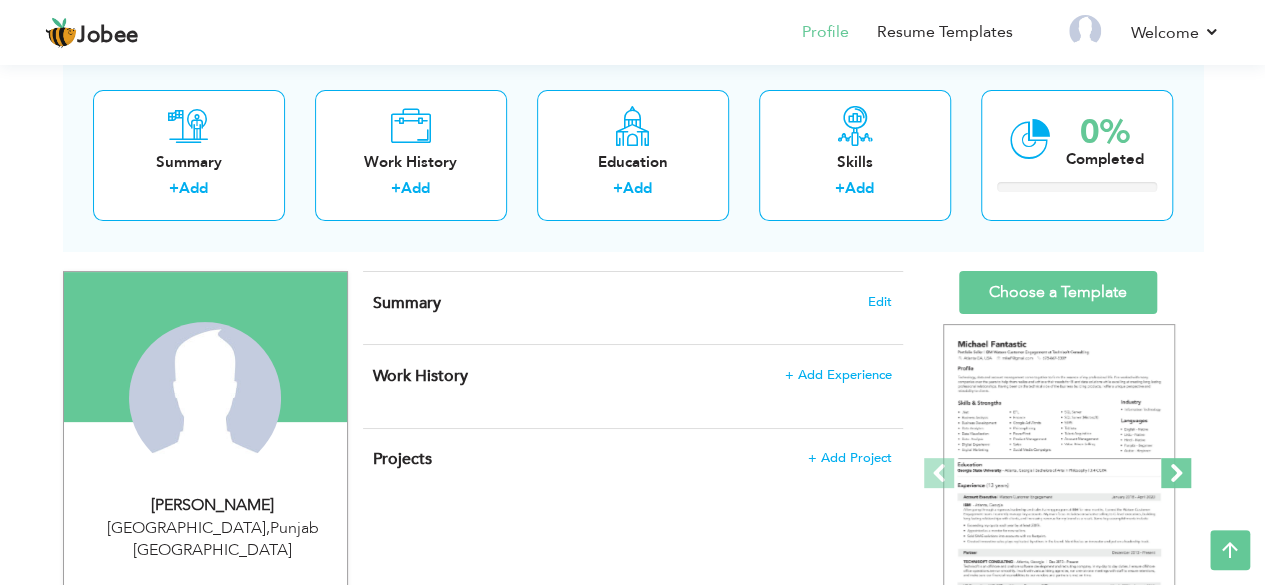 click at bounding box center [1176, 473] 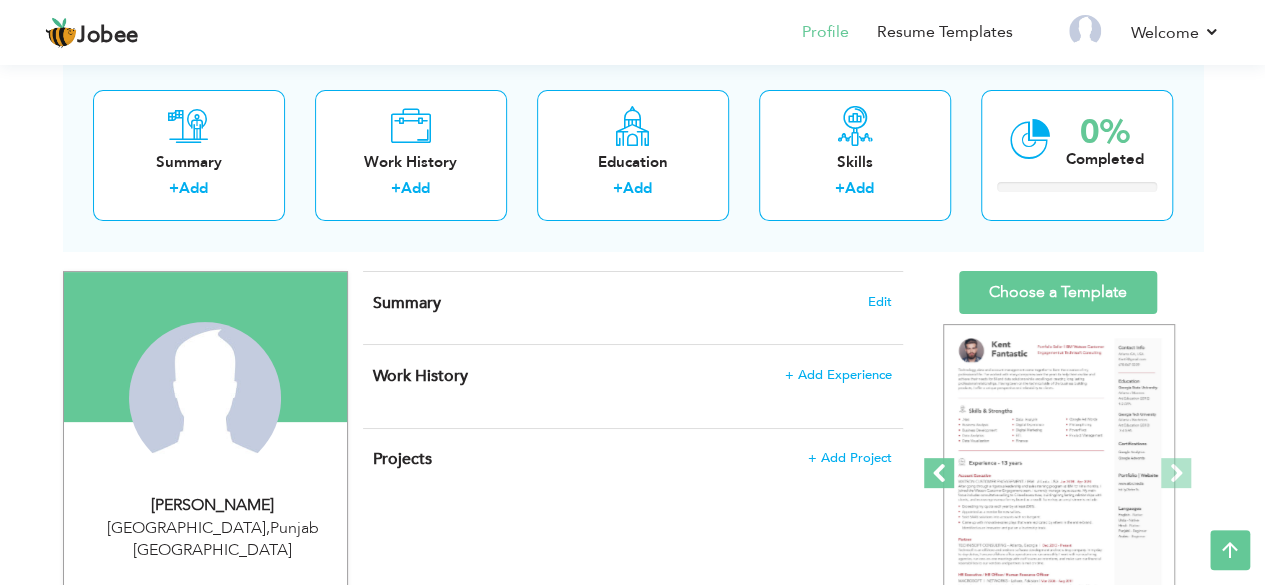 click at bounding box center (939, 473) 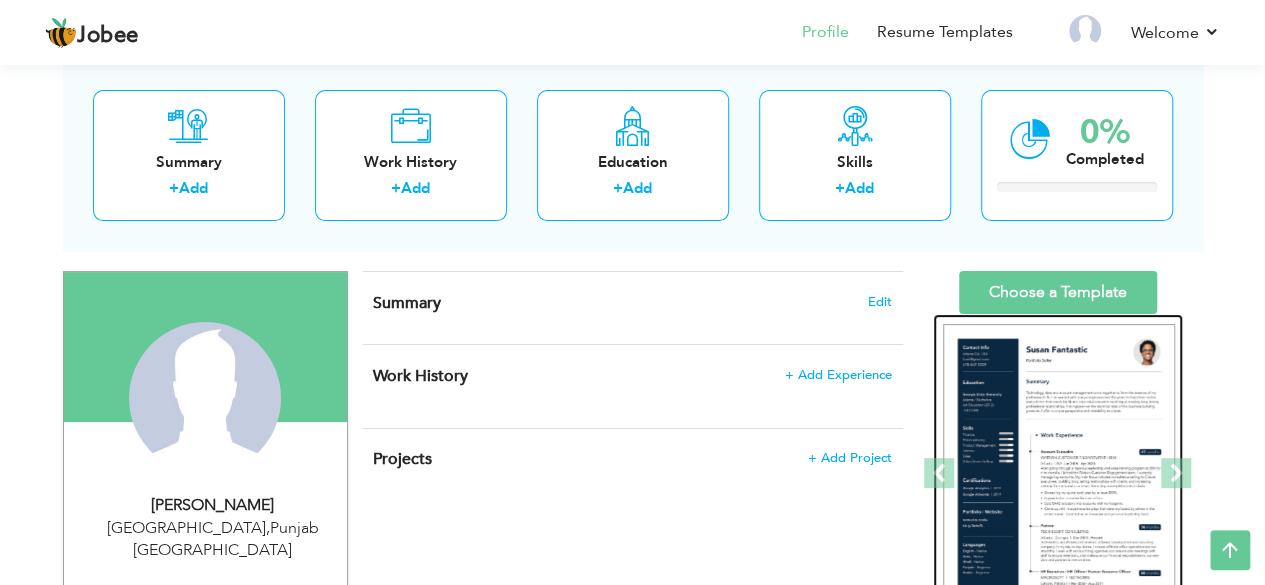 click at bounding box center [1059, 474] 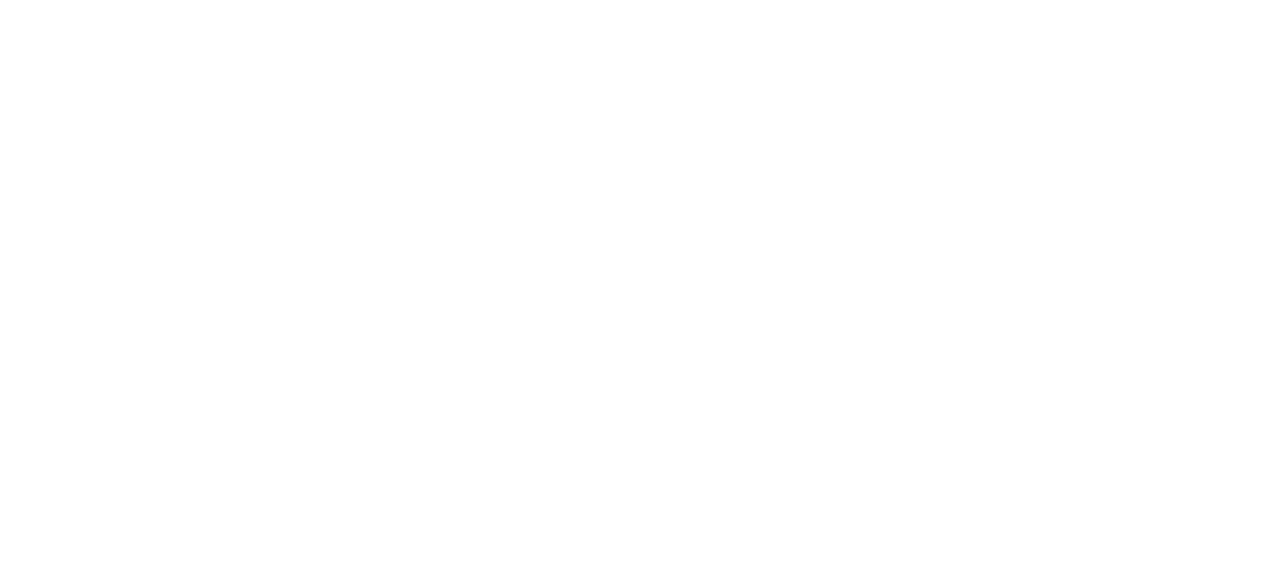 scroll, scrollTop: 0, scrollLeft: 0, axis: both 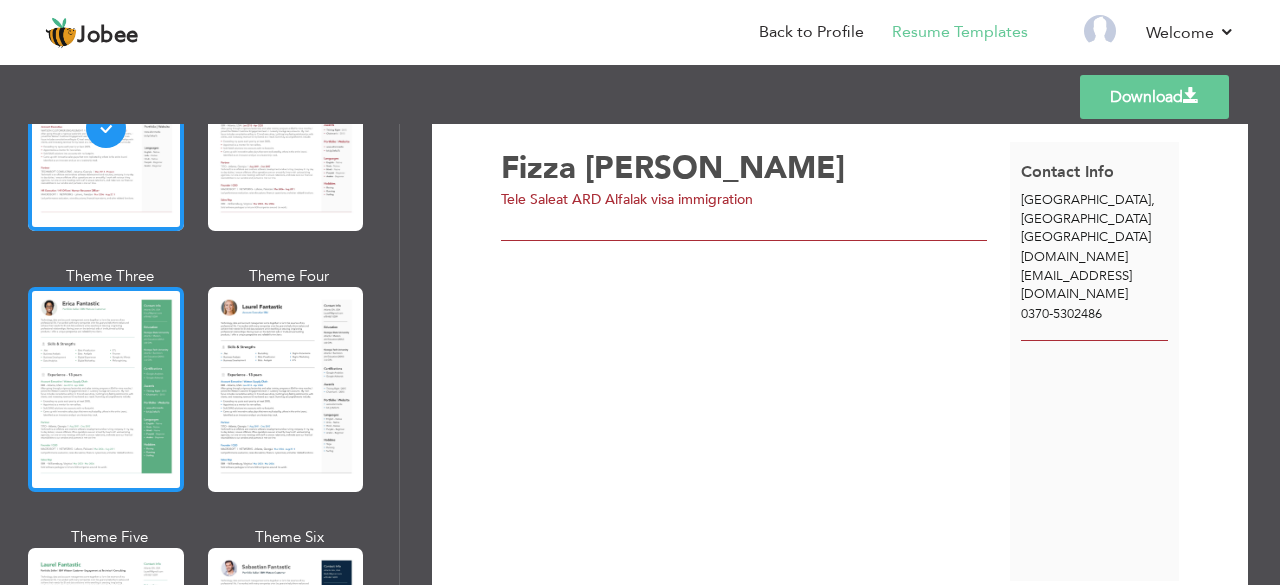 click at bounding box center [106, 389] 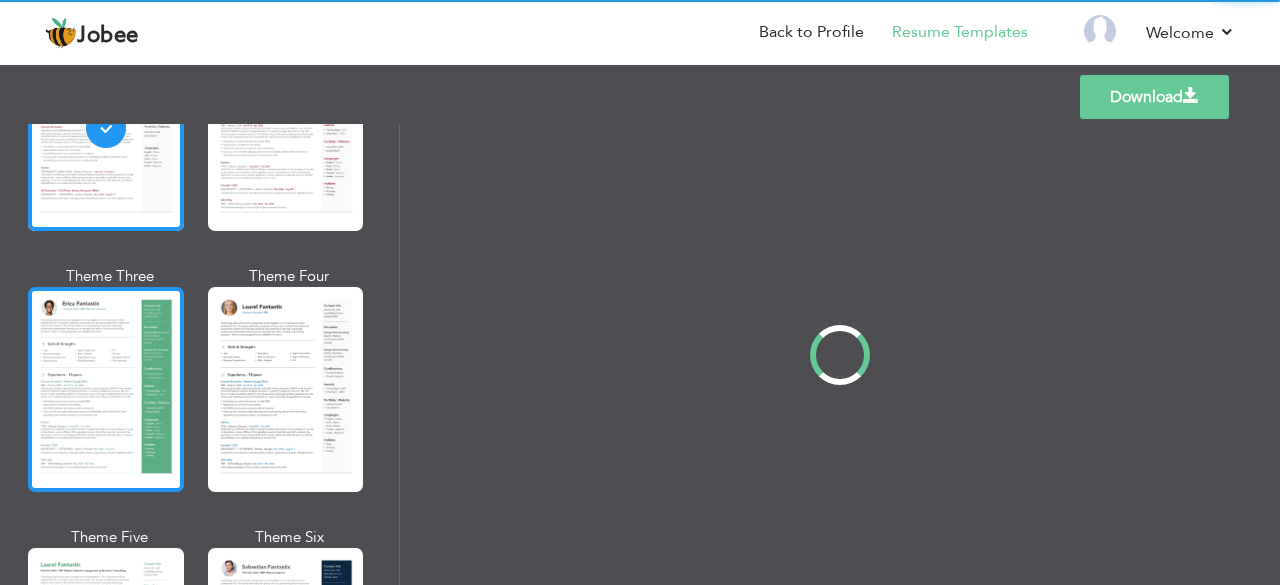 scroll, scrollTop: 0, scrollLeft: 0, axis: both 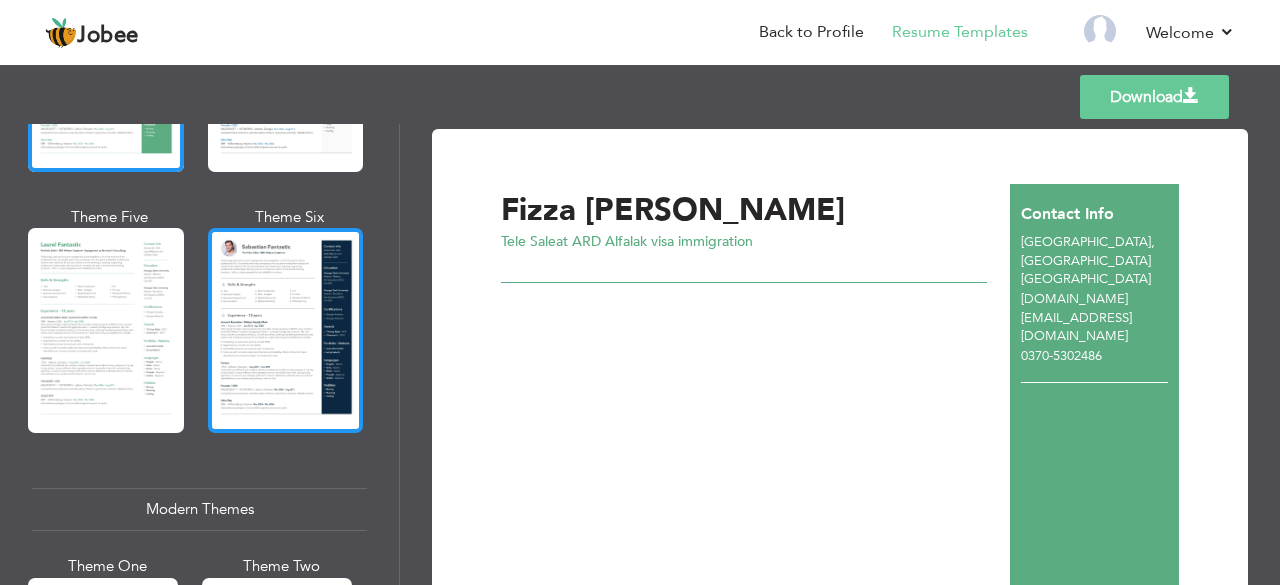 click at bounding box center (286, 330) 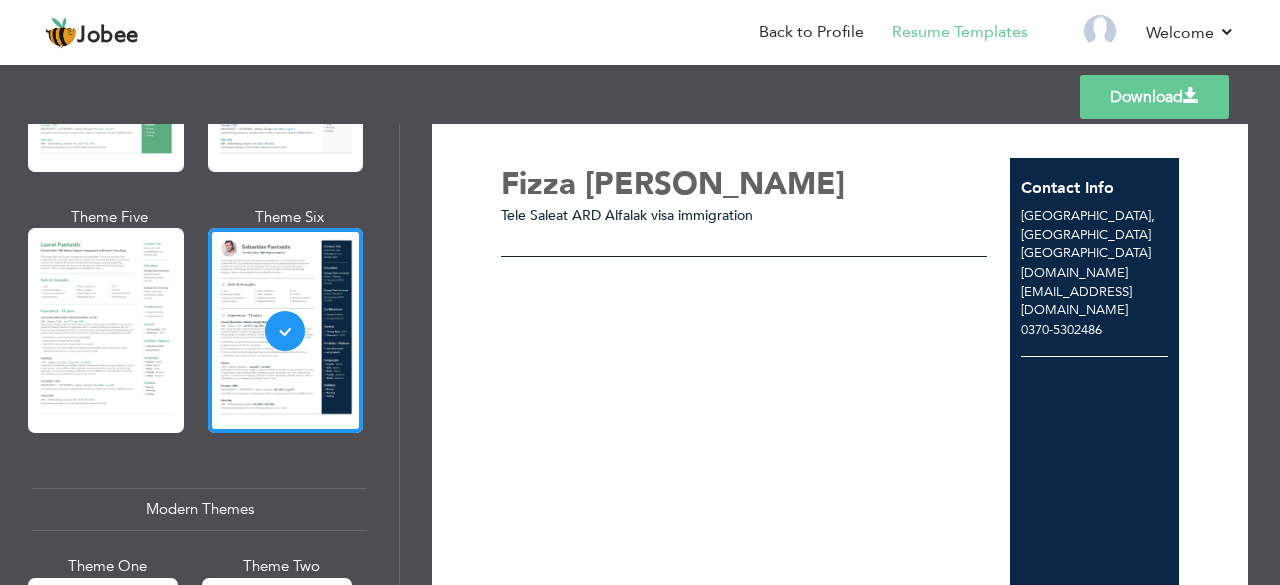 scroll, scrollTop: 0, scrollLeft: 0, axis: both 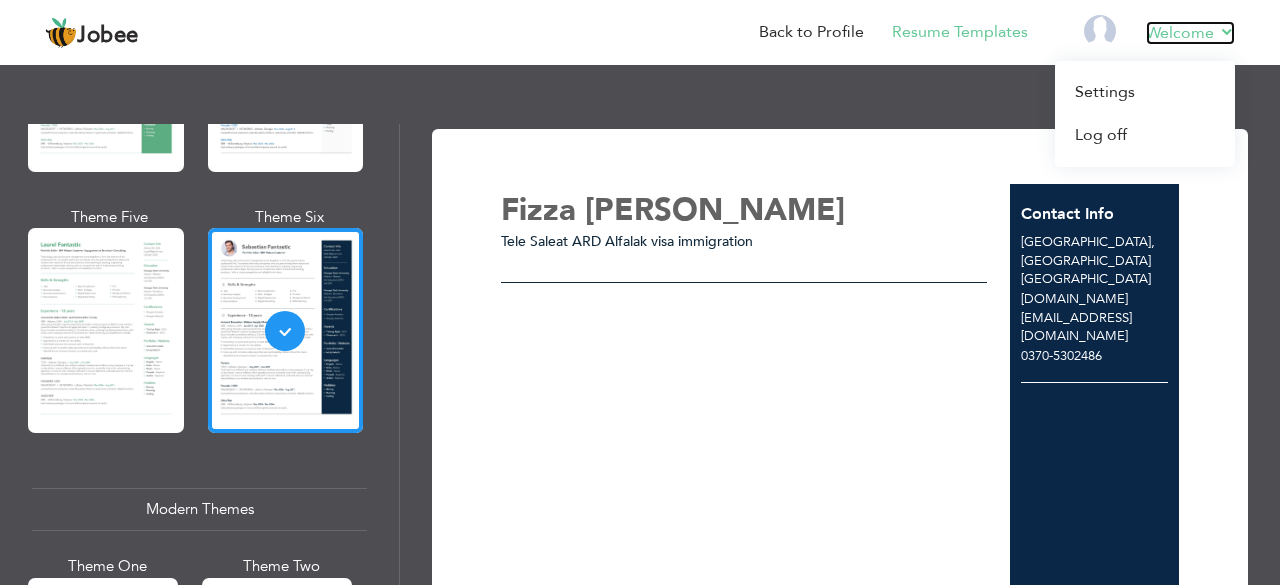 click on "Welcome" at bounding box center [1190, 33] 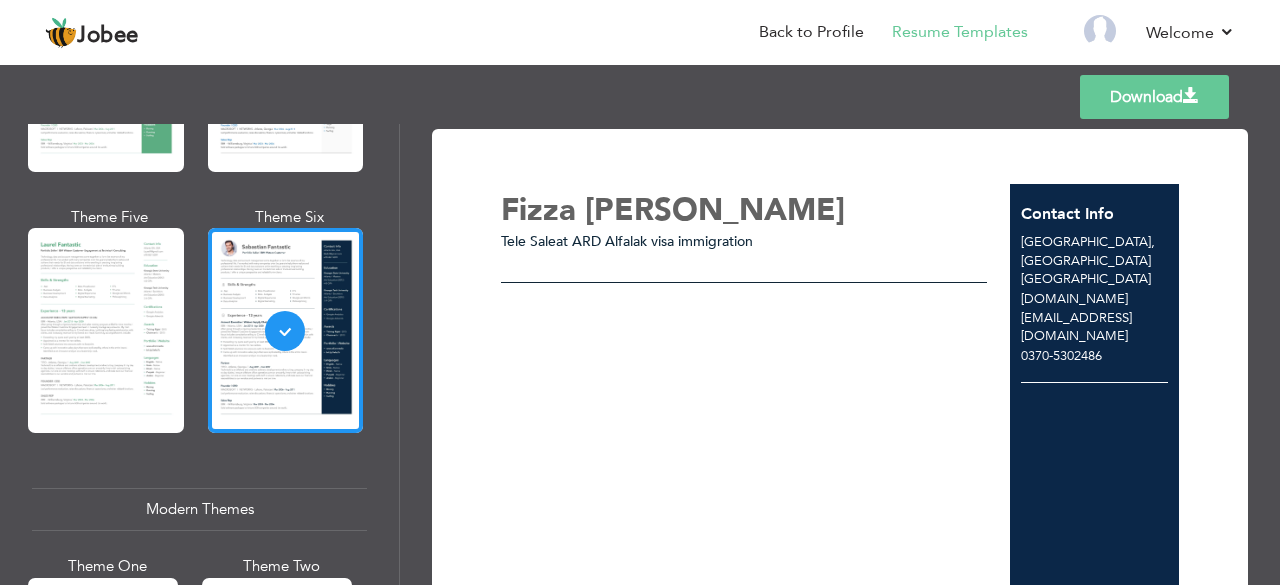click on "Download" at bounding box center (1154, 97) 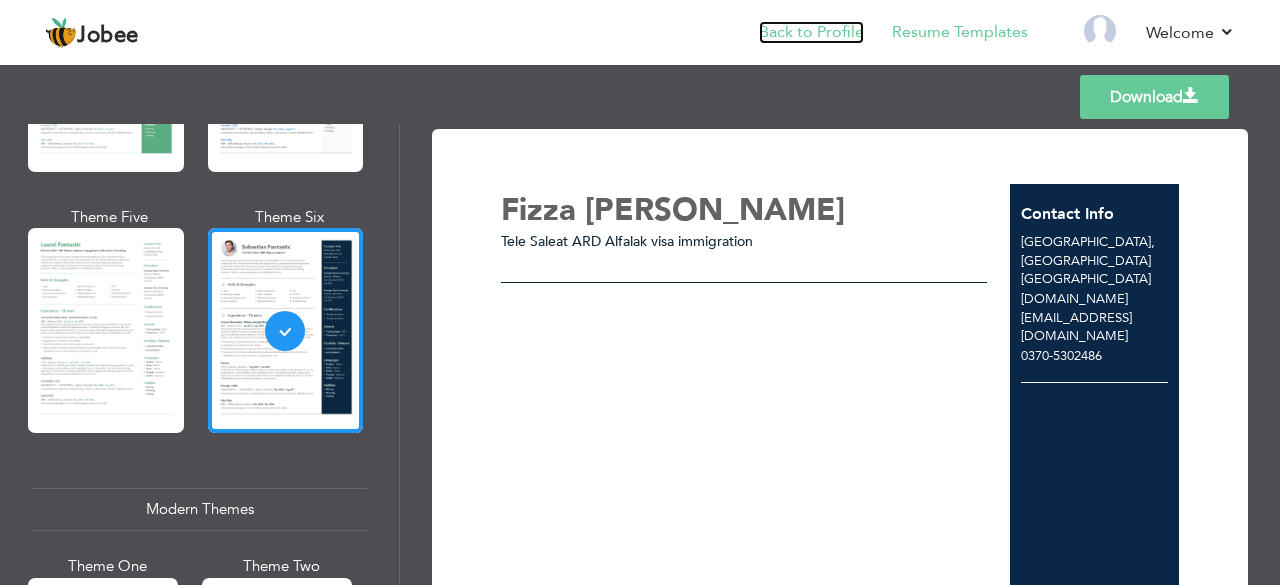 click on "Back to Profile" at bounding box center (811, 32) 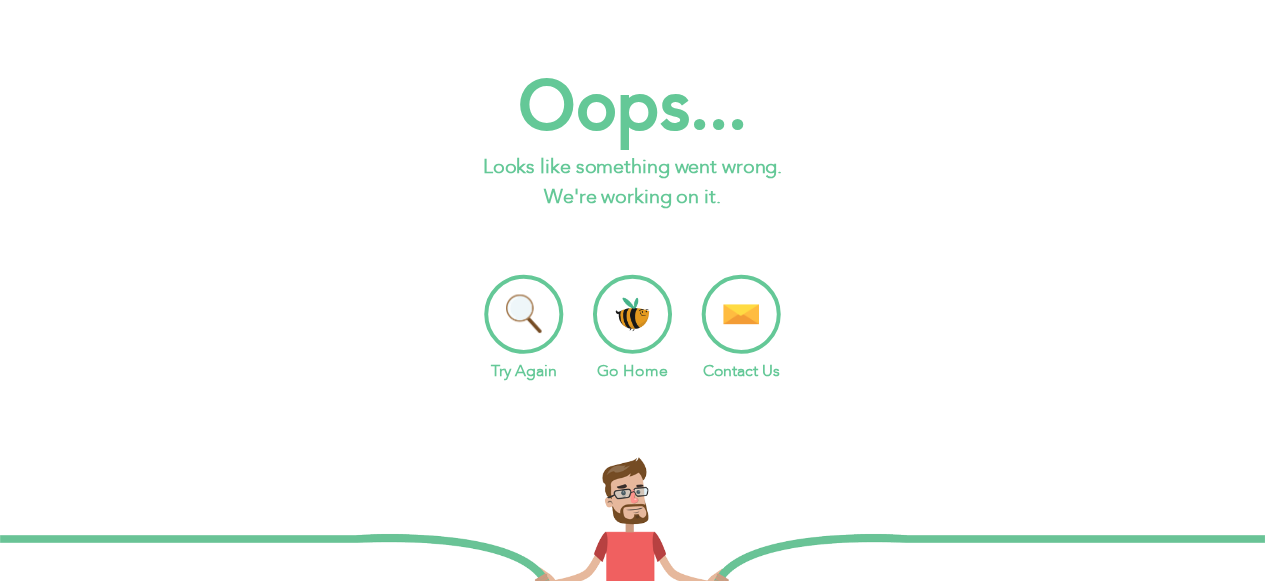 scroll, scrollTop: 0, scrollLeft: 0, axis: both 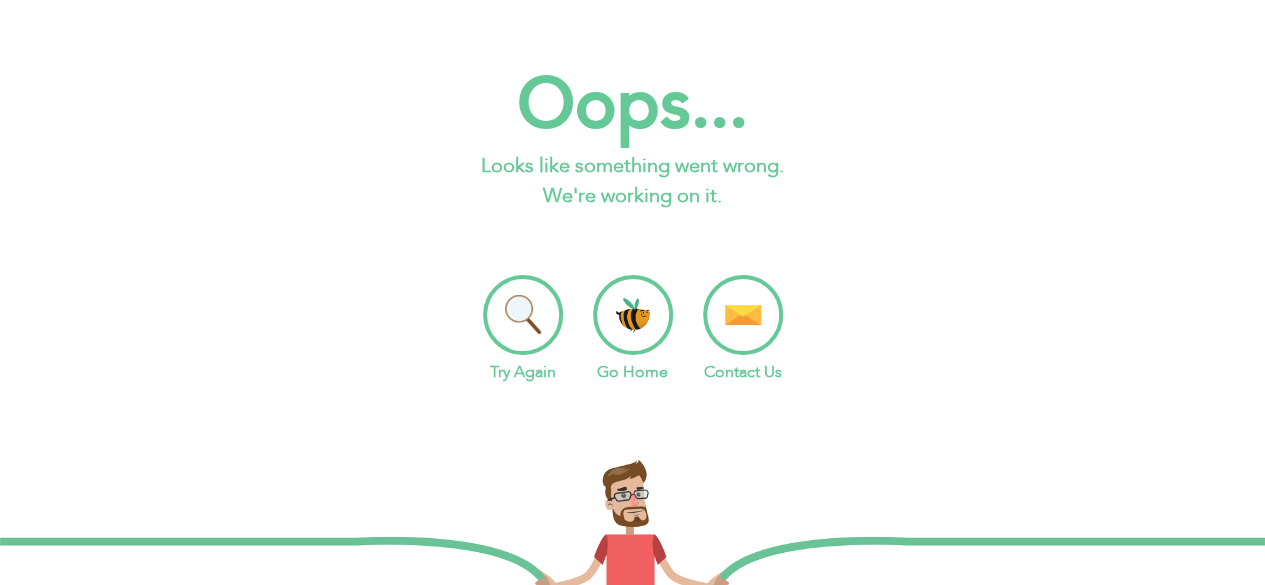click on "Go Home" at bounding box center (633, 329) 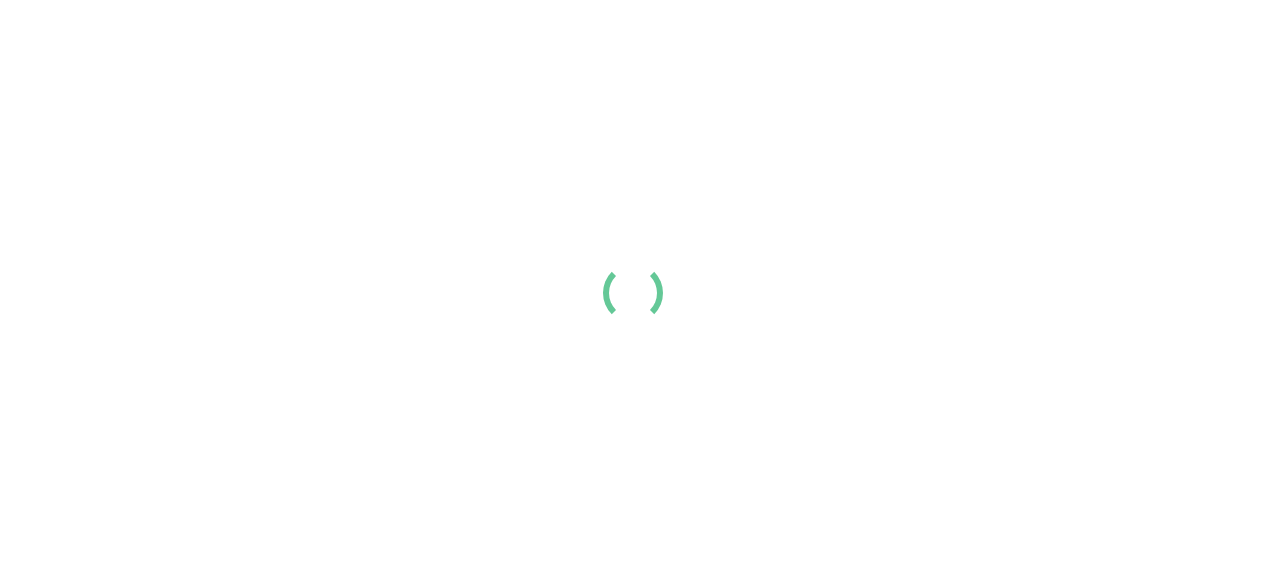 scroll, scrollTop: 0, scrollLeft: 0, axis: both 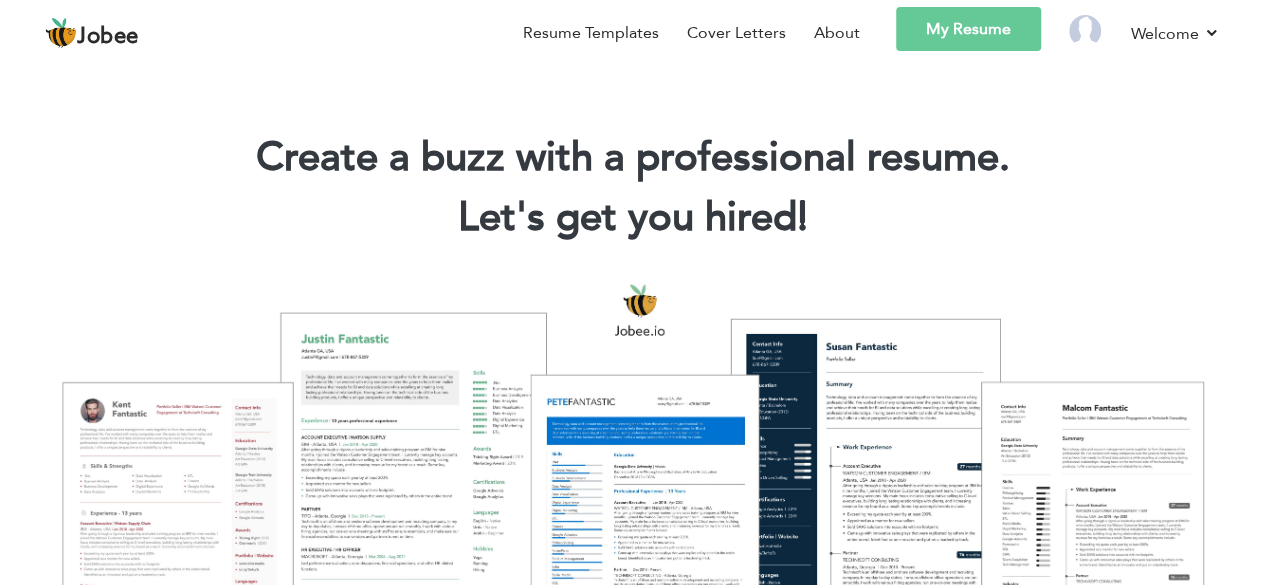 click on "My Resume" at bounding box center (968, 29) 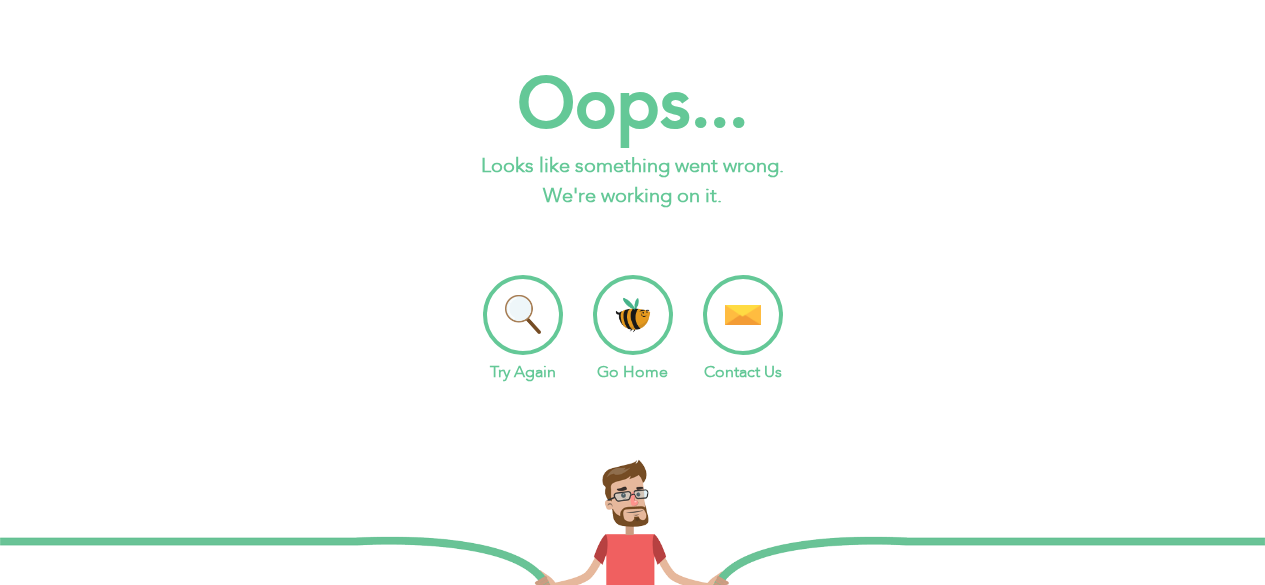 scroll, scrollTop: 0, scrollLeft: 0, axis: both 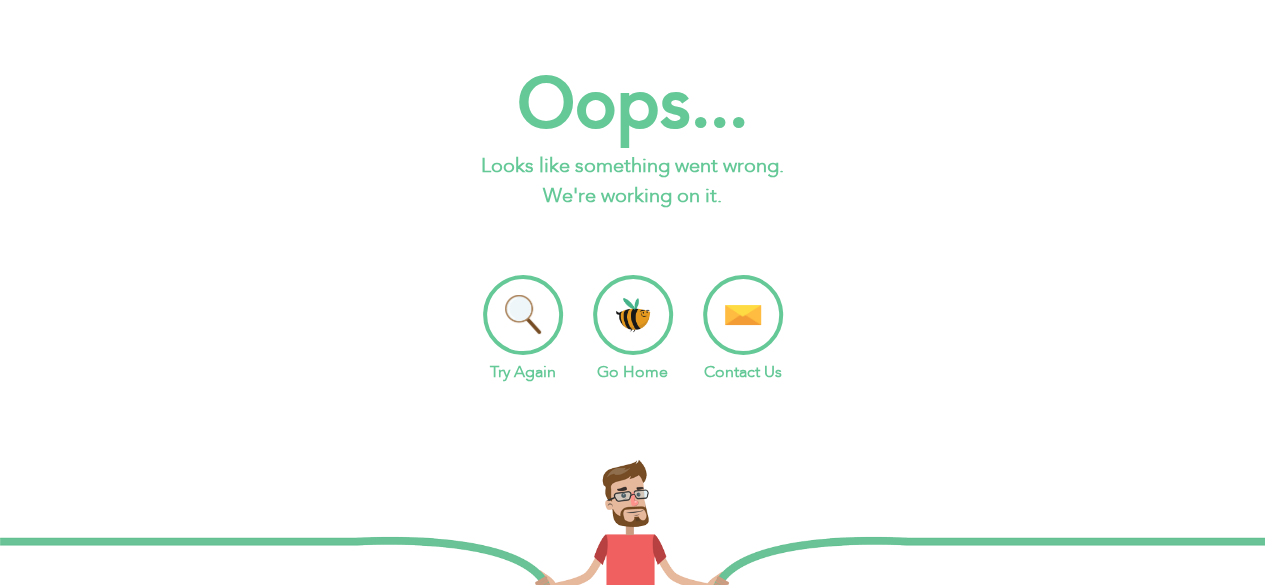 click on "Try Again" at bounding box center (523, 329) 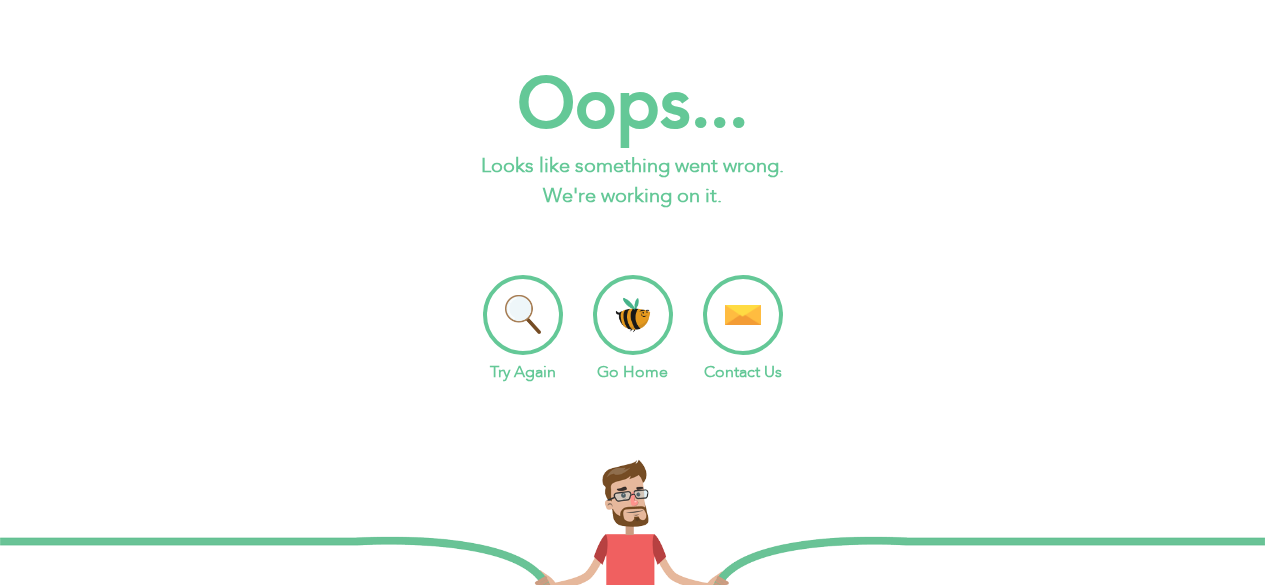 scroll, scrollTop: 0, scrollLeft: 0, axis: both 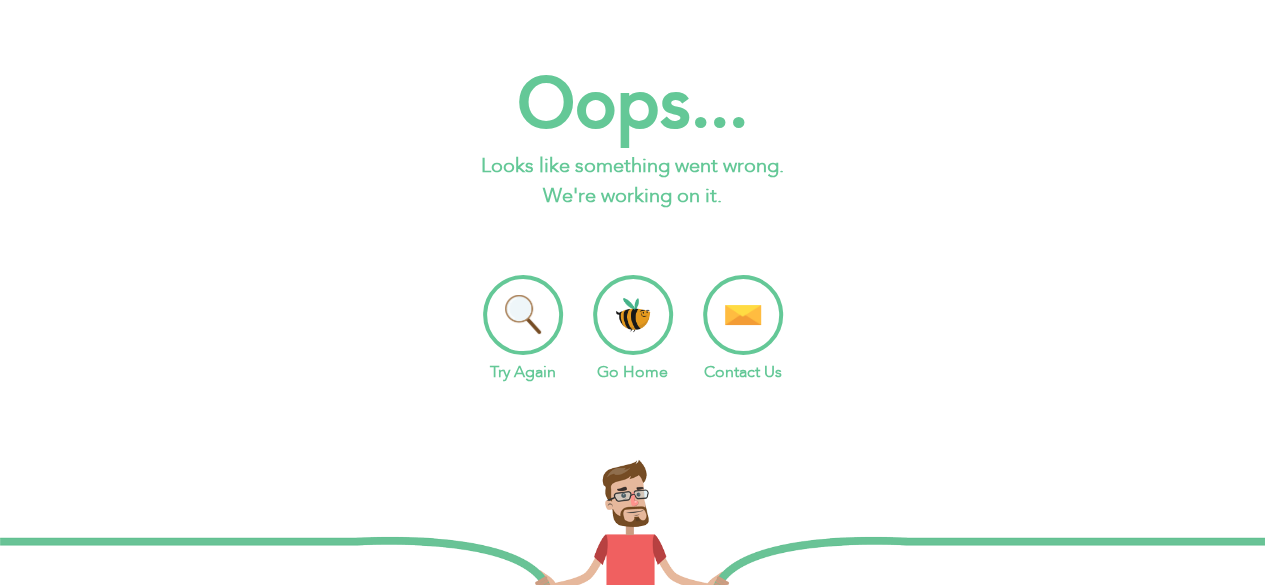 click on "Try Again" at bounding box center (523, 329) 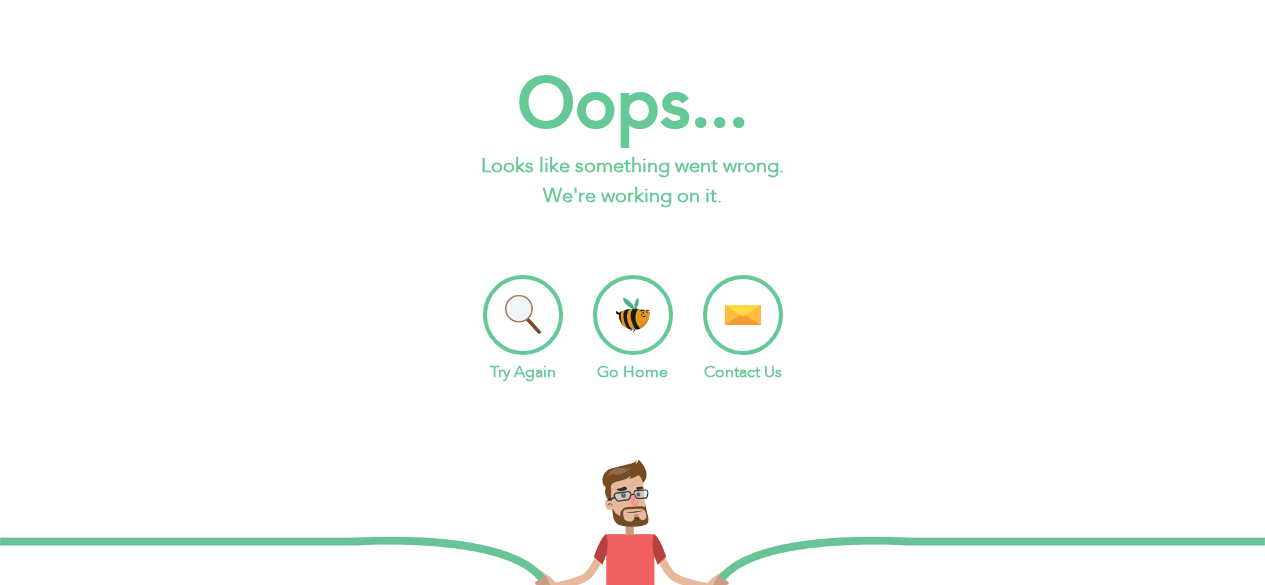 scroll, scrollTop: 0, scrollLeft: 0, axis: both 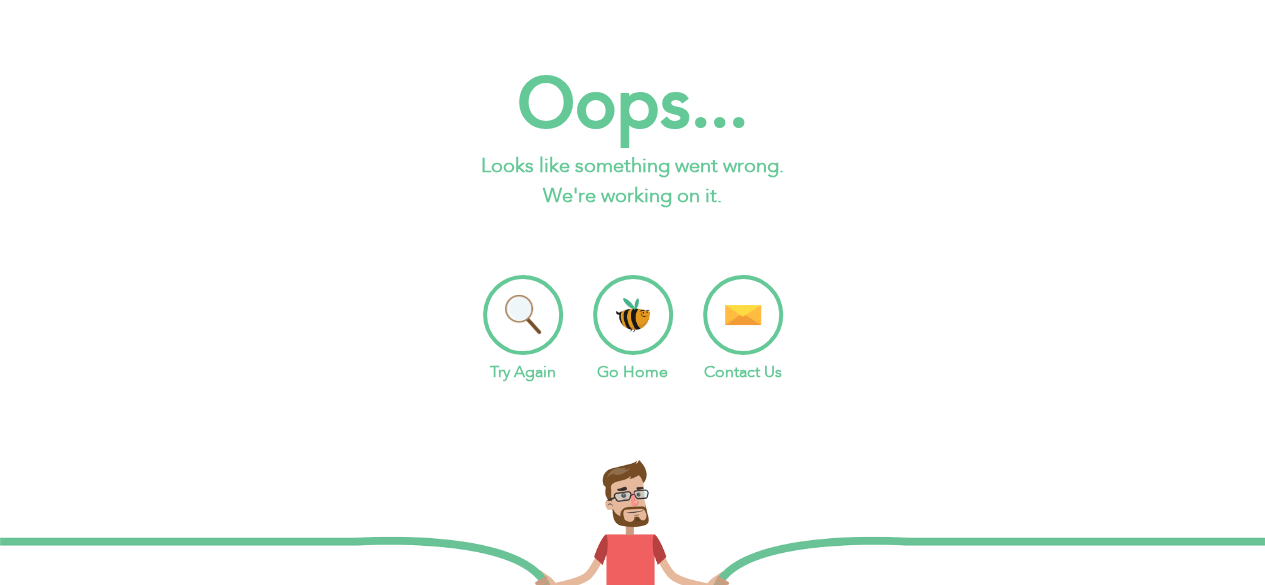 click on "Go Home" at bounding box center (633, 329) 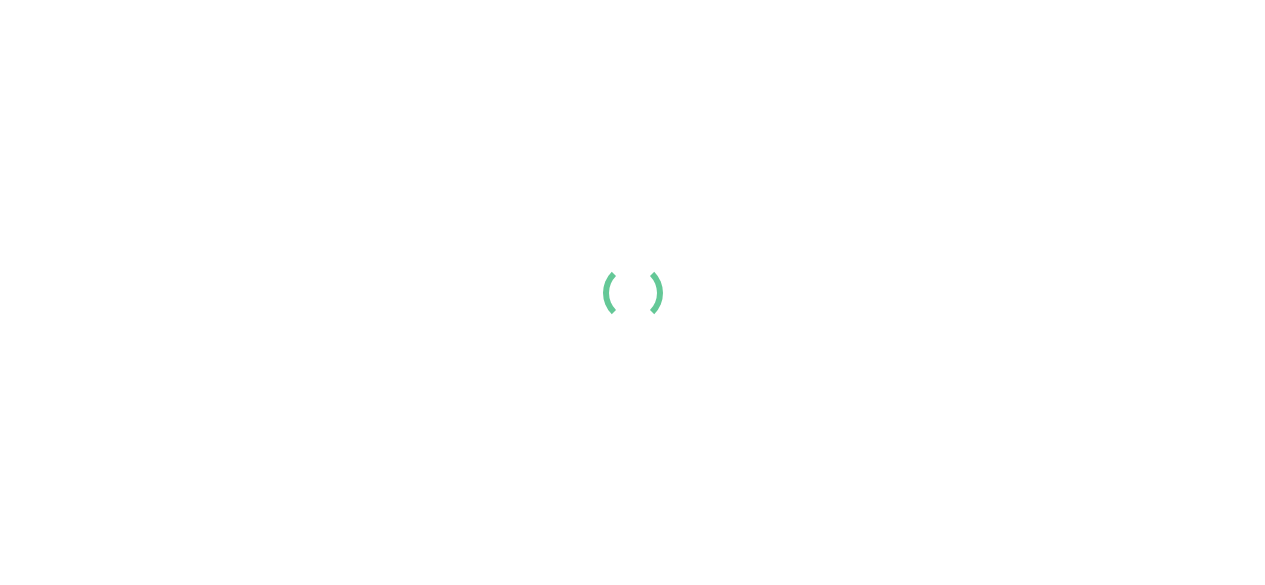 scroll, scrollTop: 0, scrollLeft: 0, axis: both 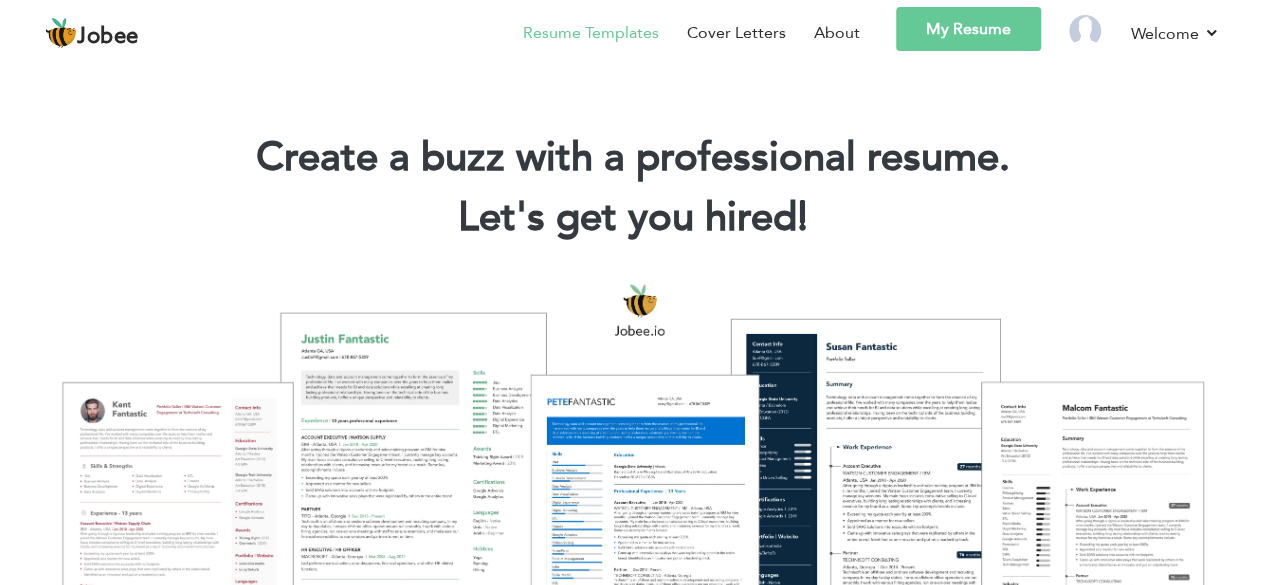 click on "Resume Templates" at bounding box center [591, 33] 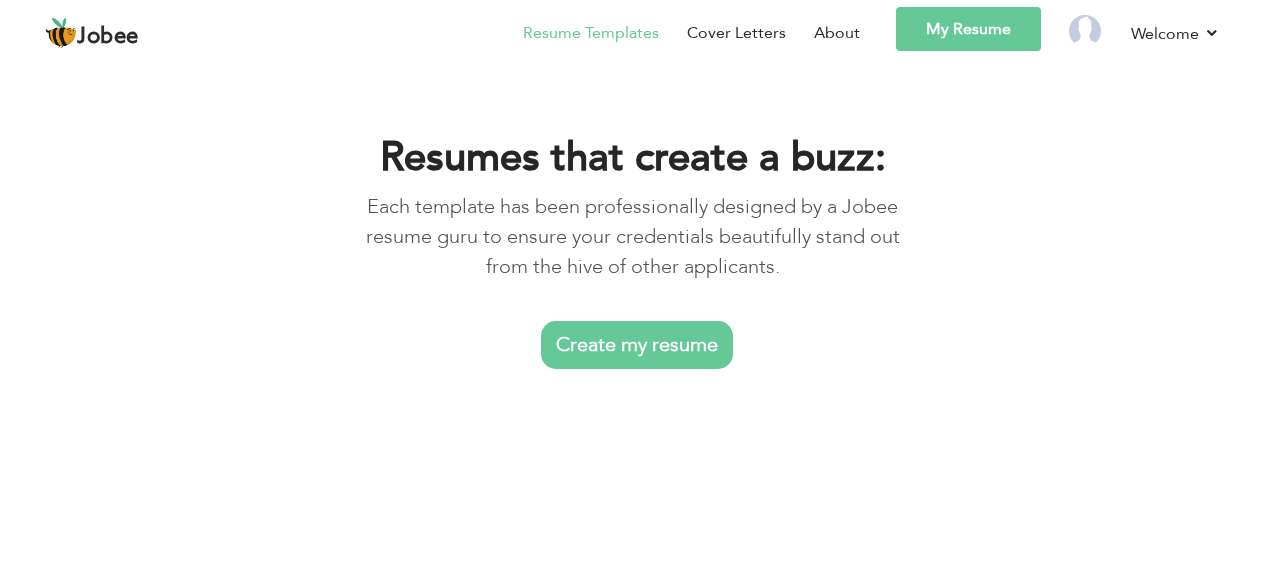 scroll, scrollTop: 0, scrollLeft: 0, axis: both 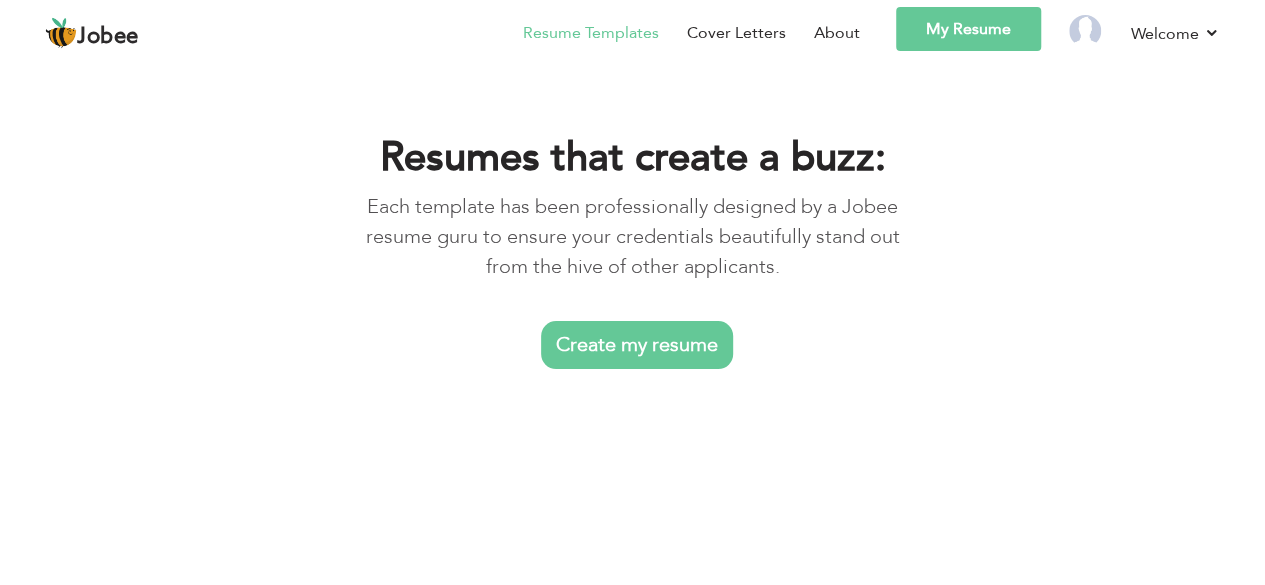 click on "Create my resume" at bounding box center (637, 345) 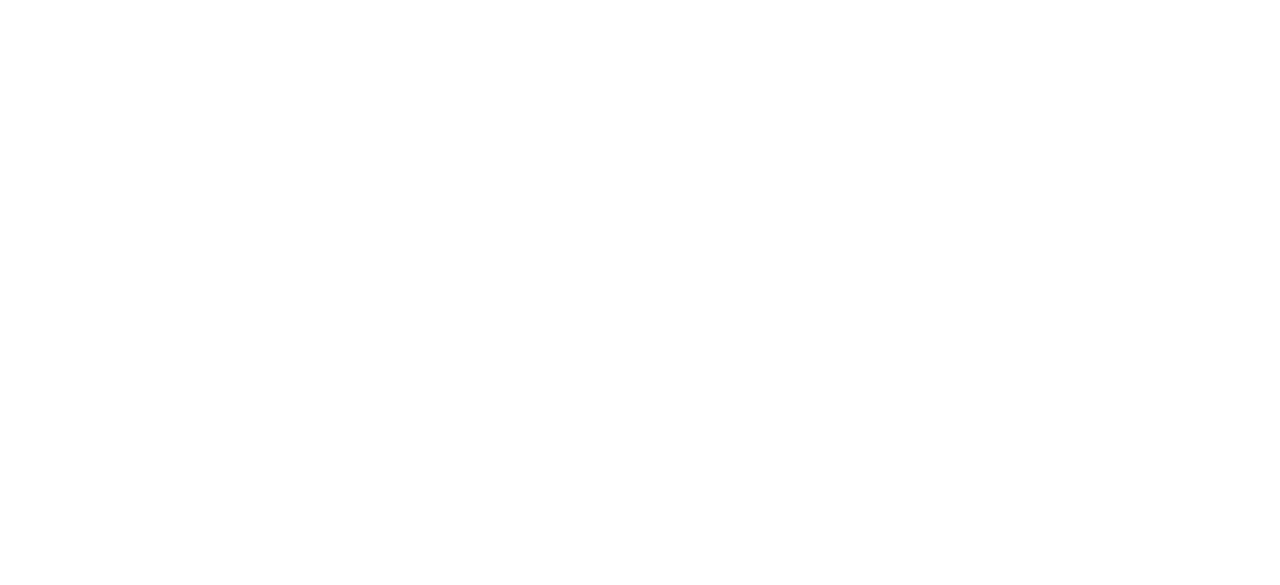 scroll, scrollTop: 0, scrollLeft: 0, axis: both 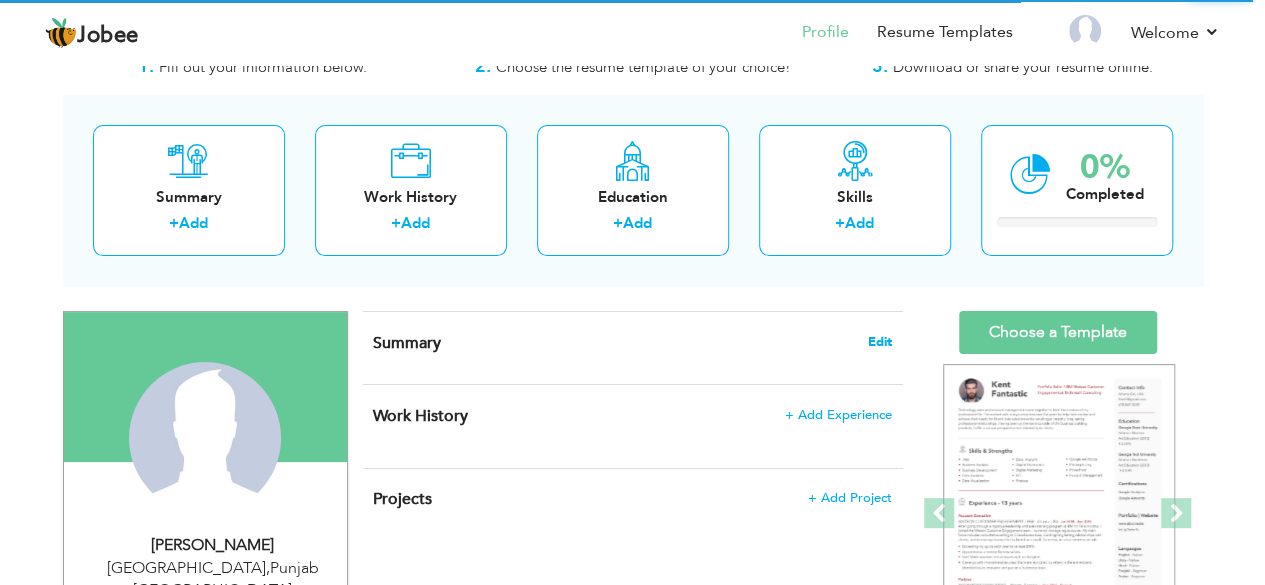 click on "Edit" at bounding box center [880, 342] 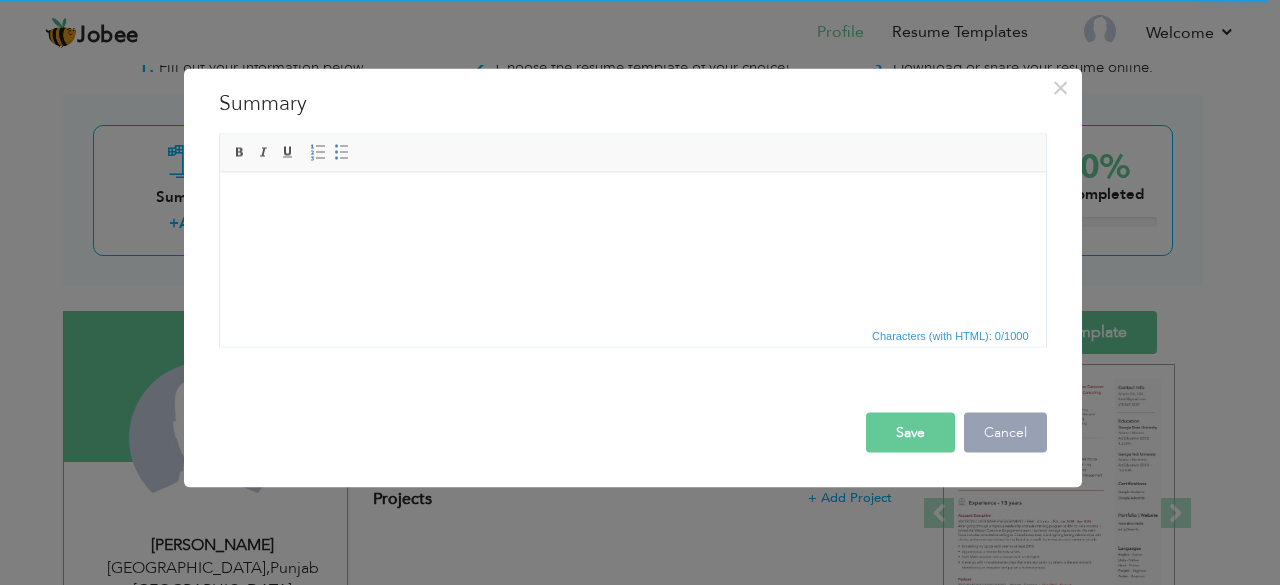 click on "Cancel" at bounding box center (1005, 432) 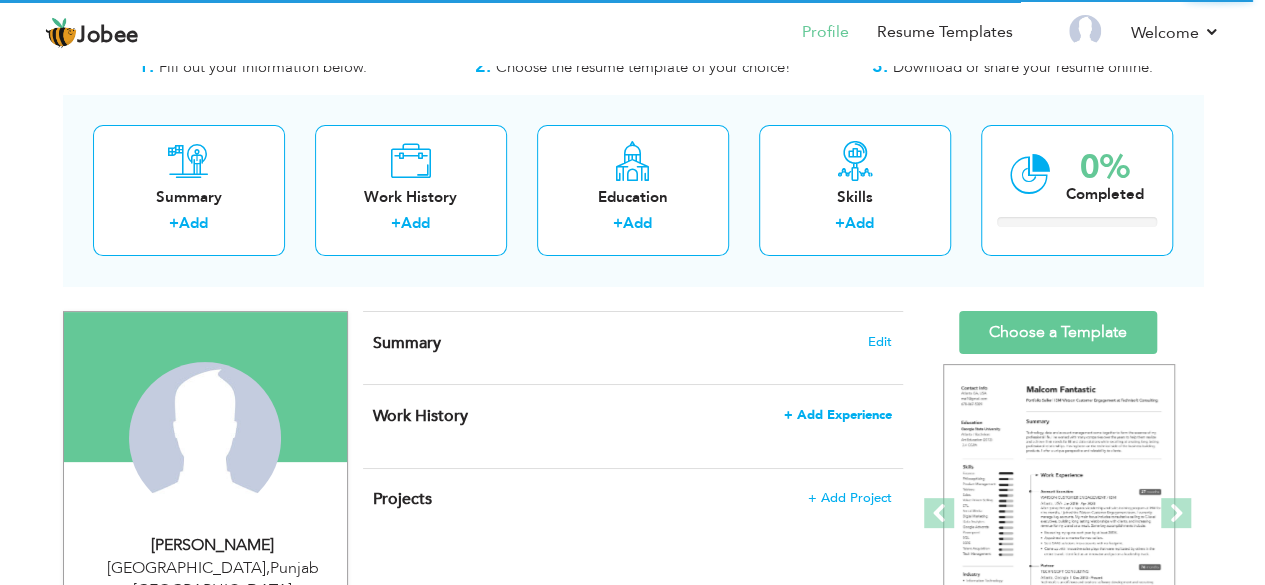 click on "+ Add Experience" at bounding box center [838, 415] 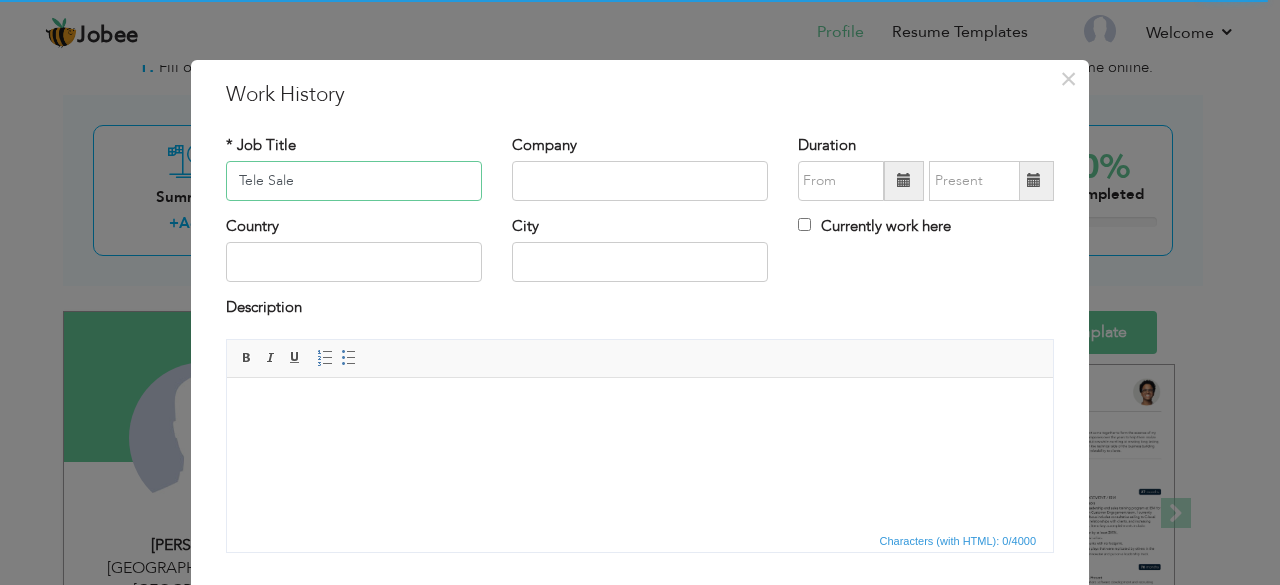 type on "Tele Sale" 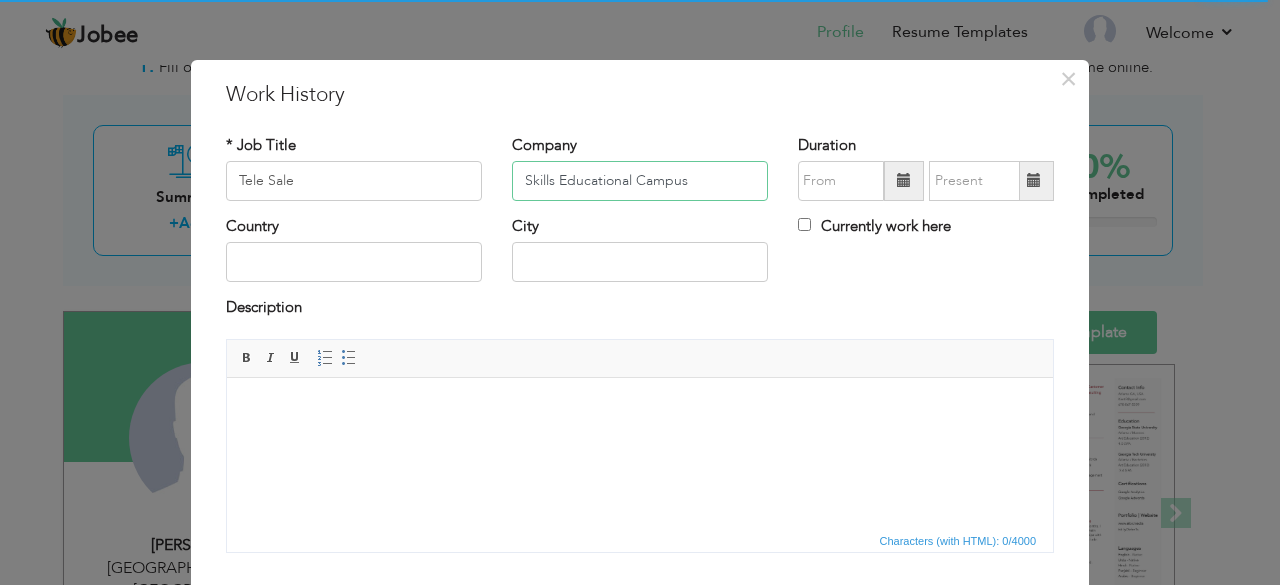 type on "Skills Educational Campus" 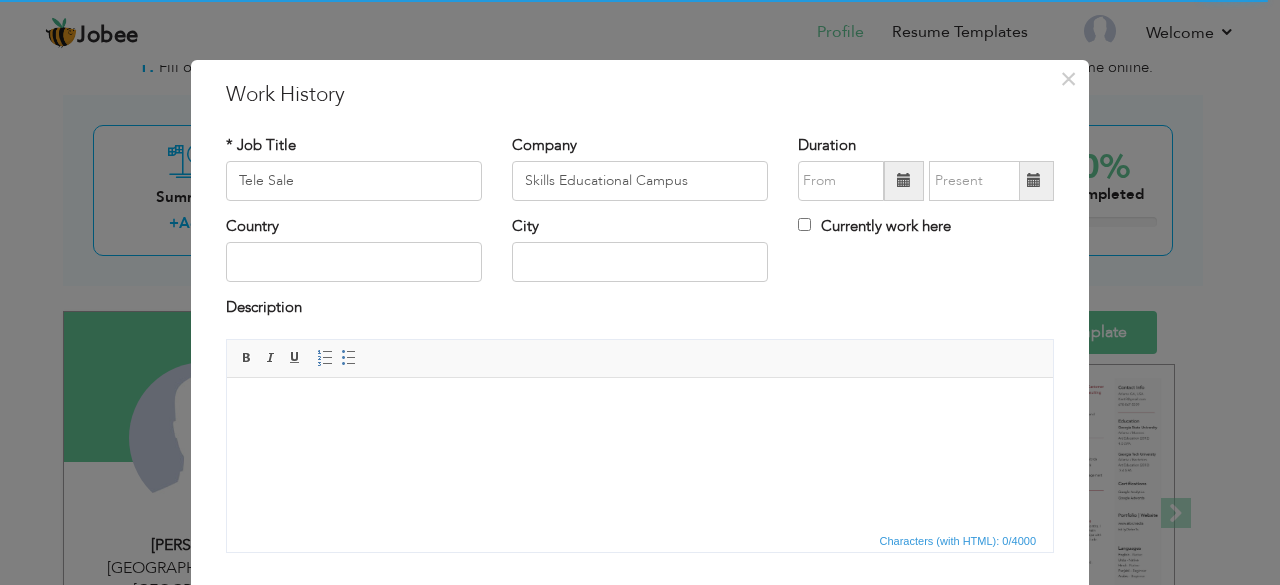 click at bounding box center (904, 180) 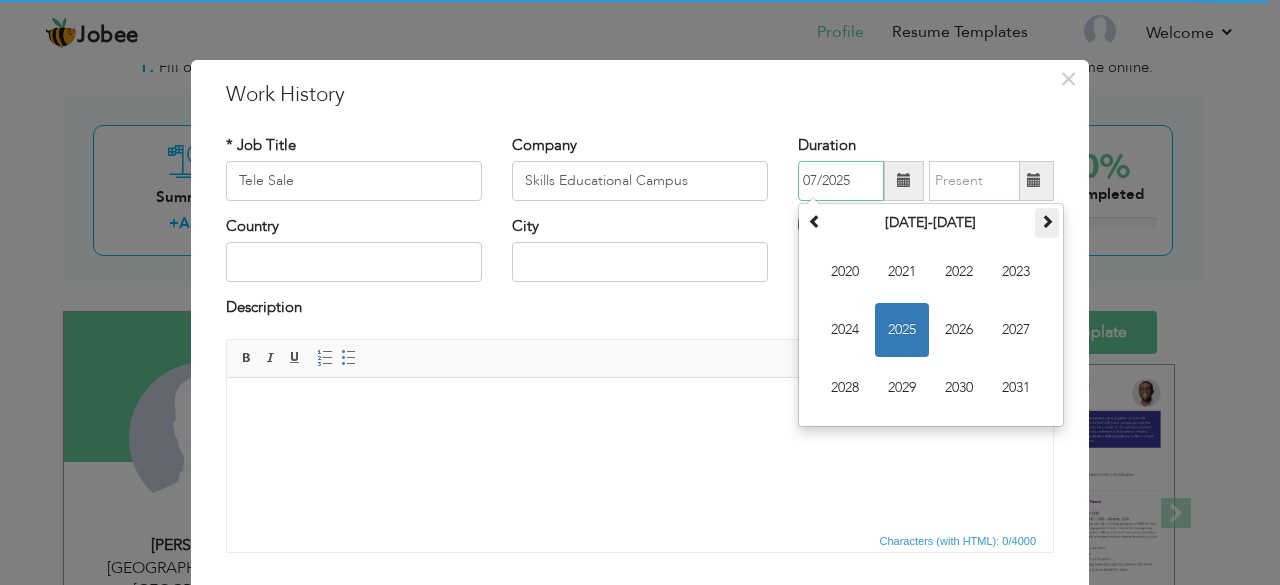 click at bounding box center [1047, 221] 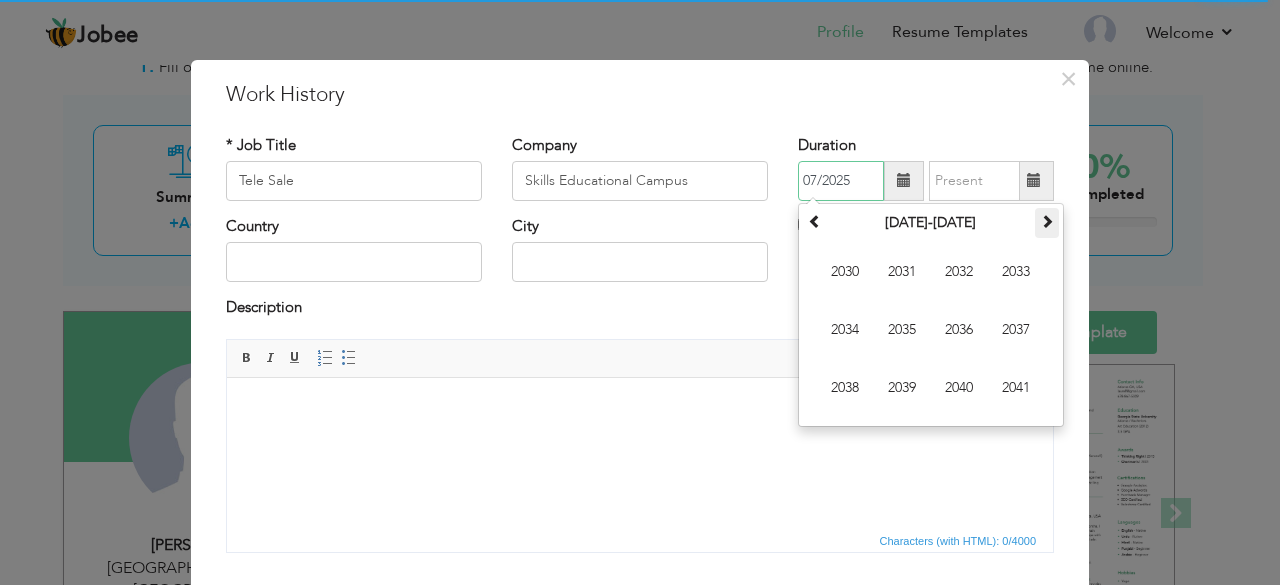 click at bounding box center [1047, 221] 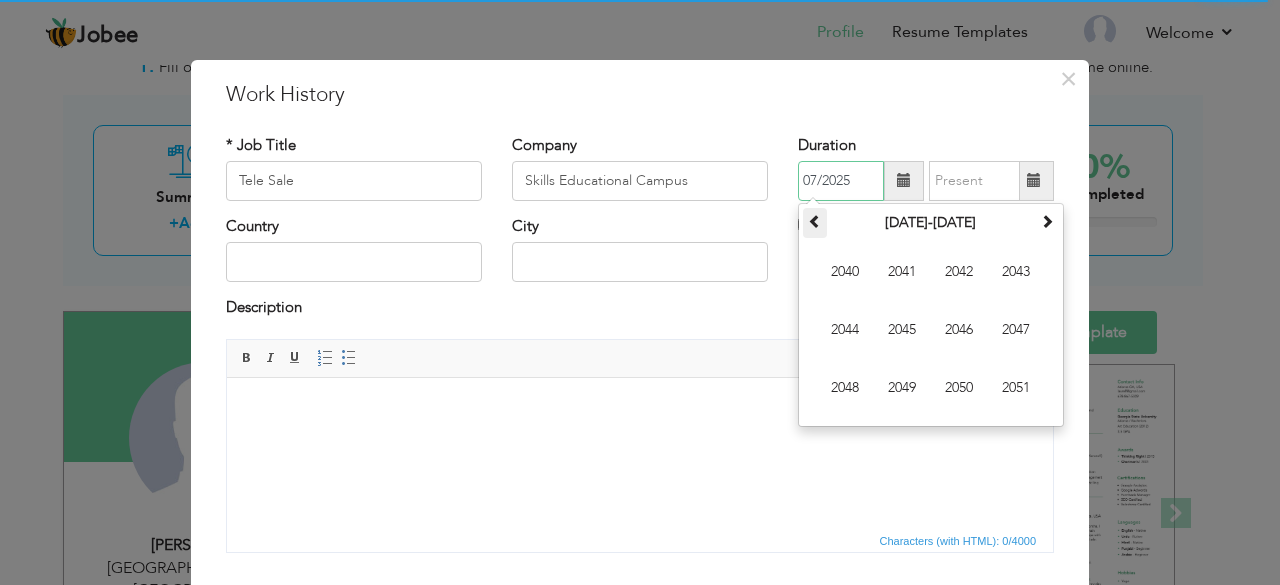 click at bounding box center (815, 221) 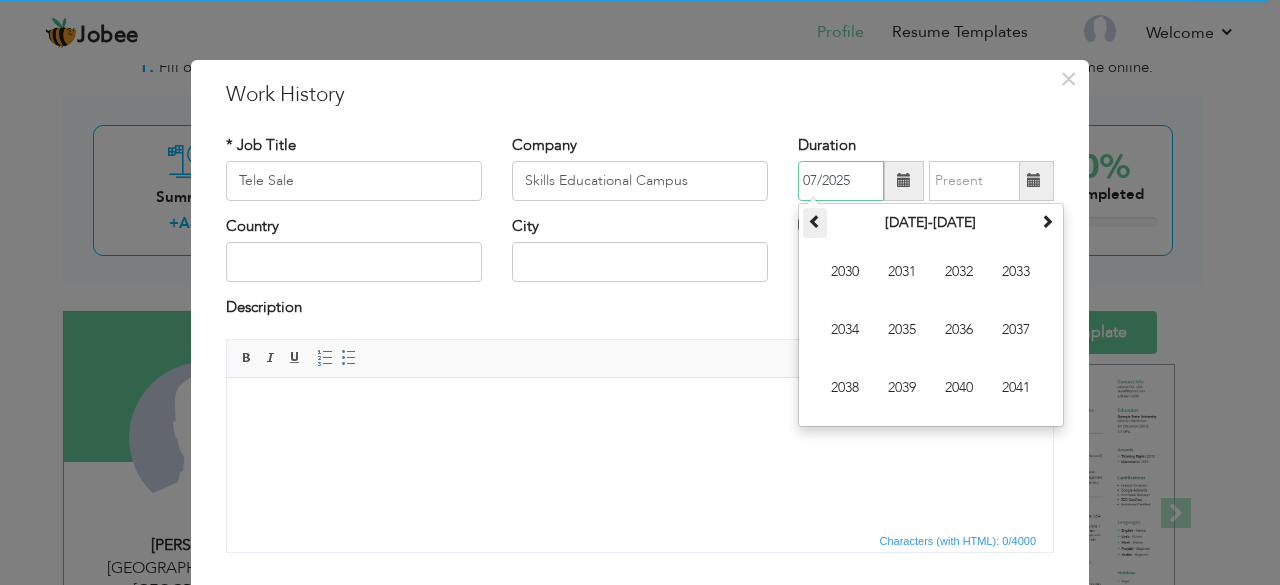 click at bounding box center [815, 221] 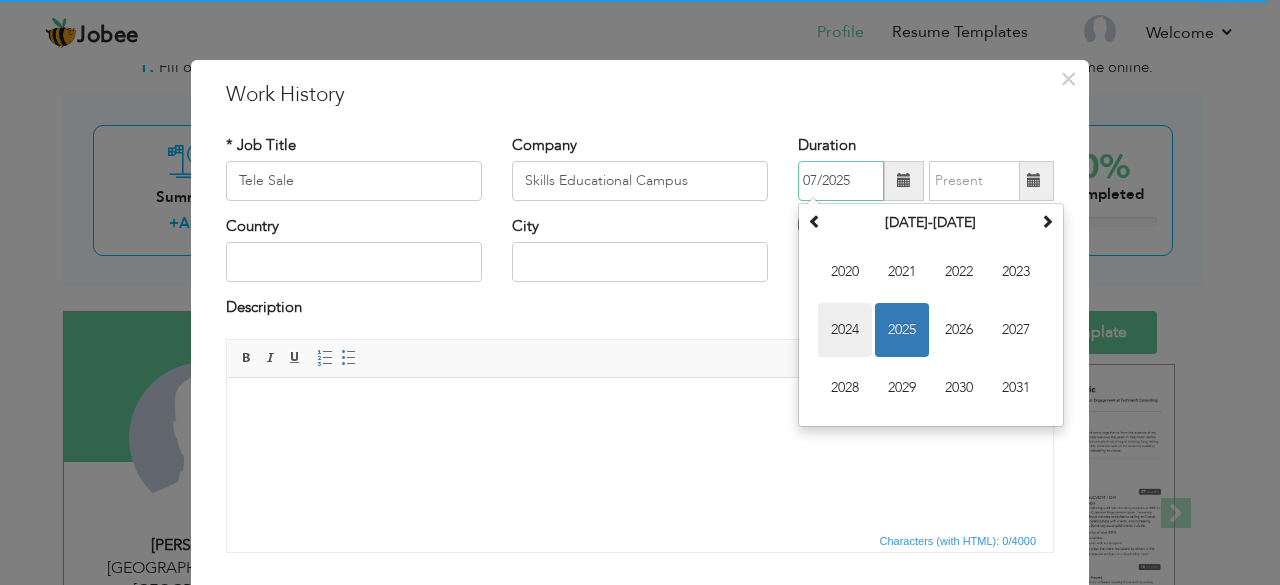 click on "2024" at bounding box center [845, 330] 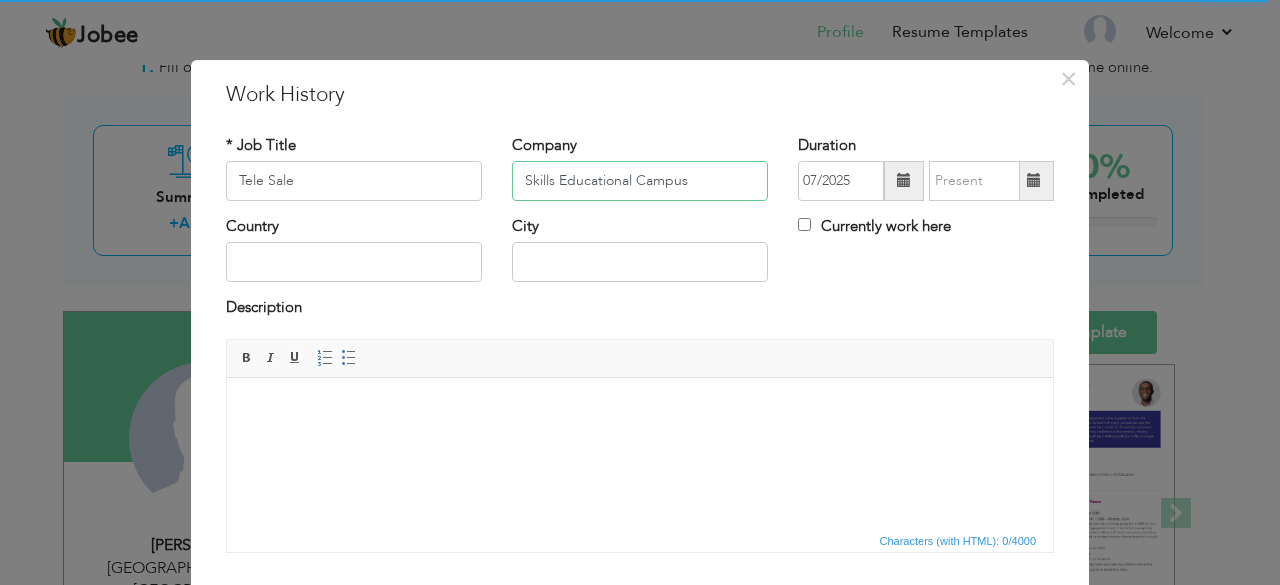 click on "Skills Educational Campus" at bounding box center [640, 181] 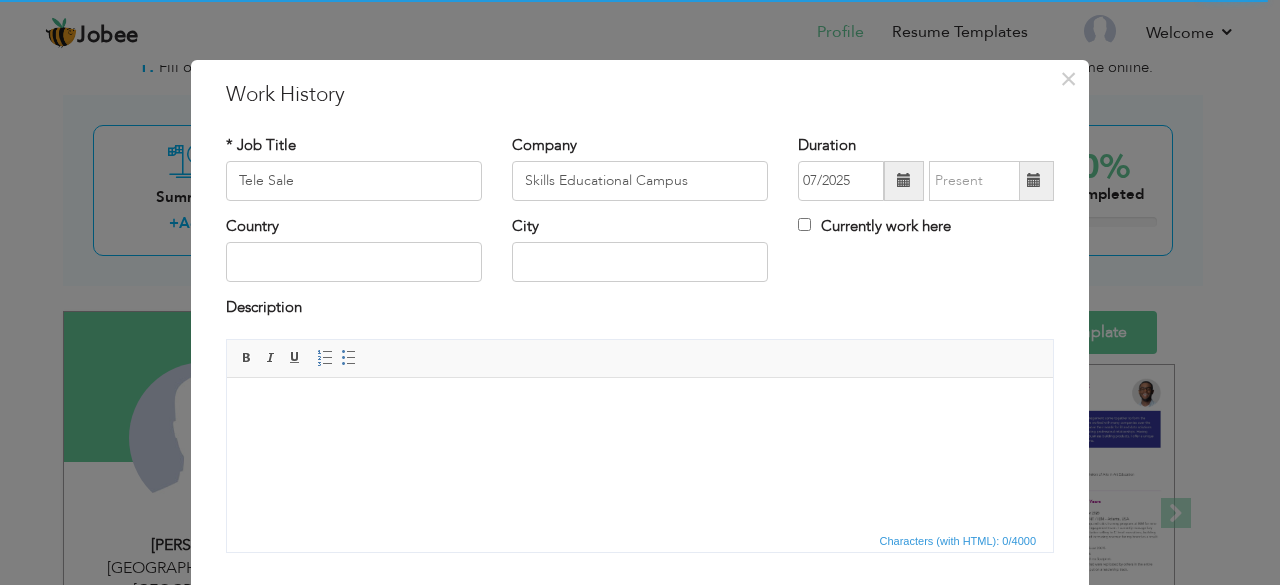 click at bounding box center (904, 181) 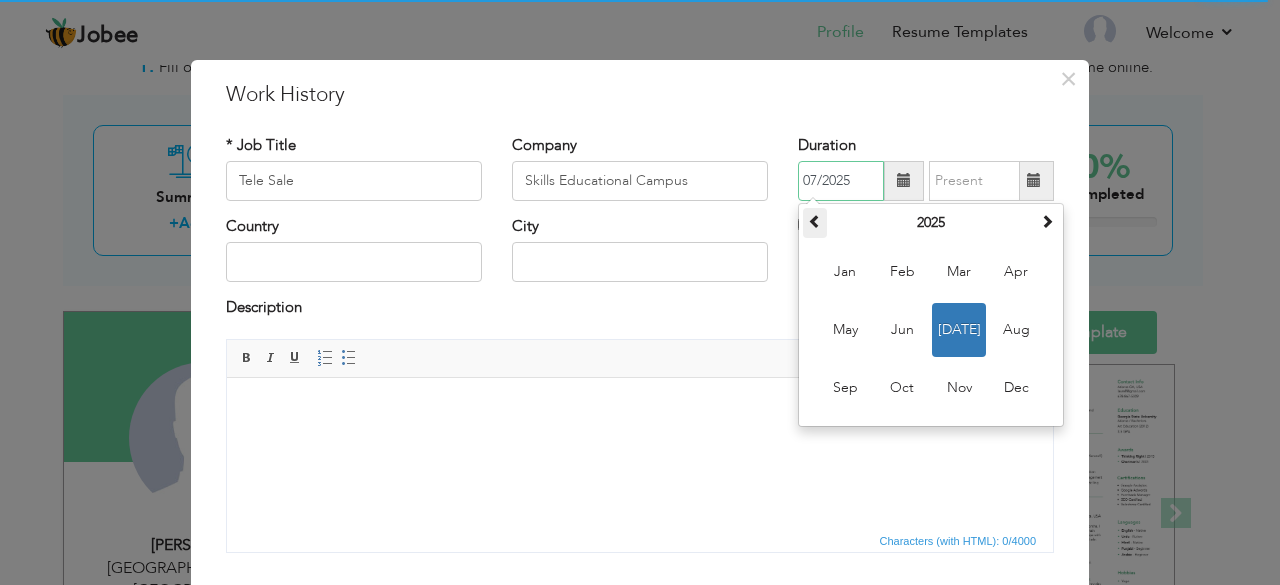 click at bounding box center [815, 221] 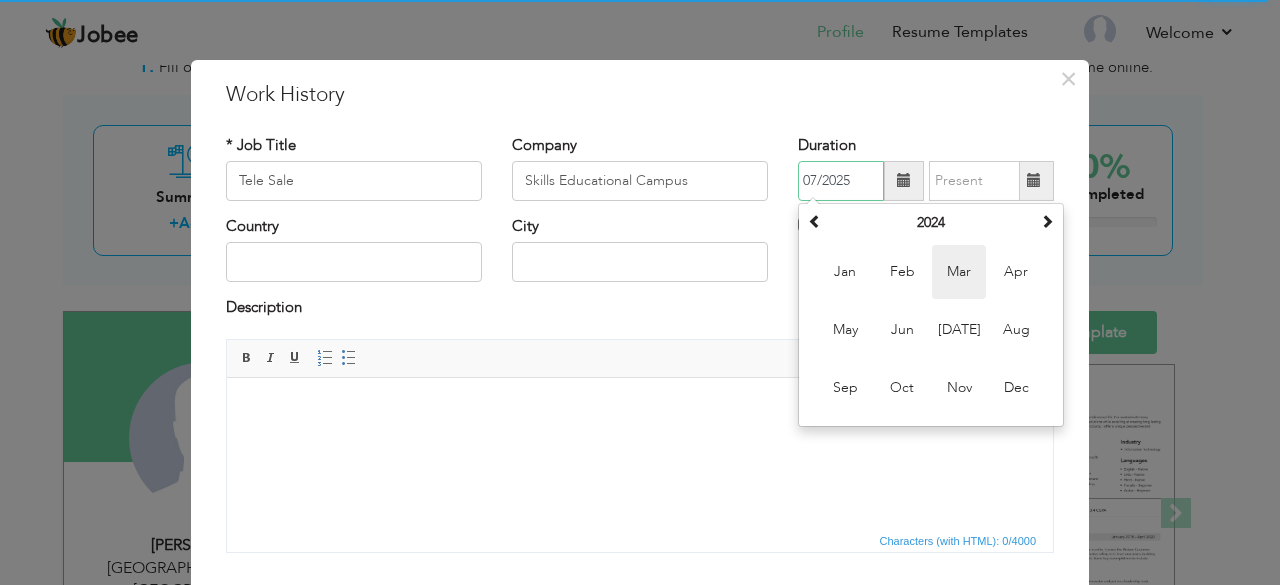 click on "Mar" at bounding box center [959, 272] 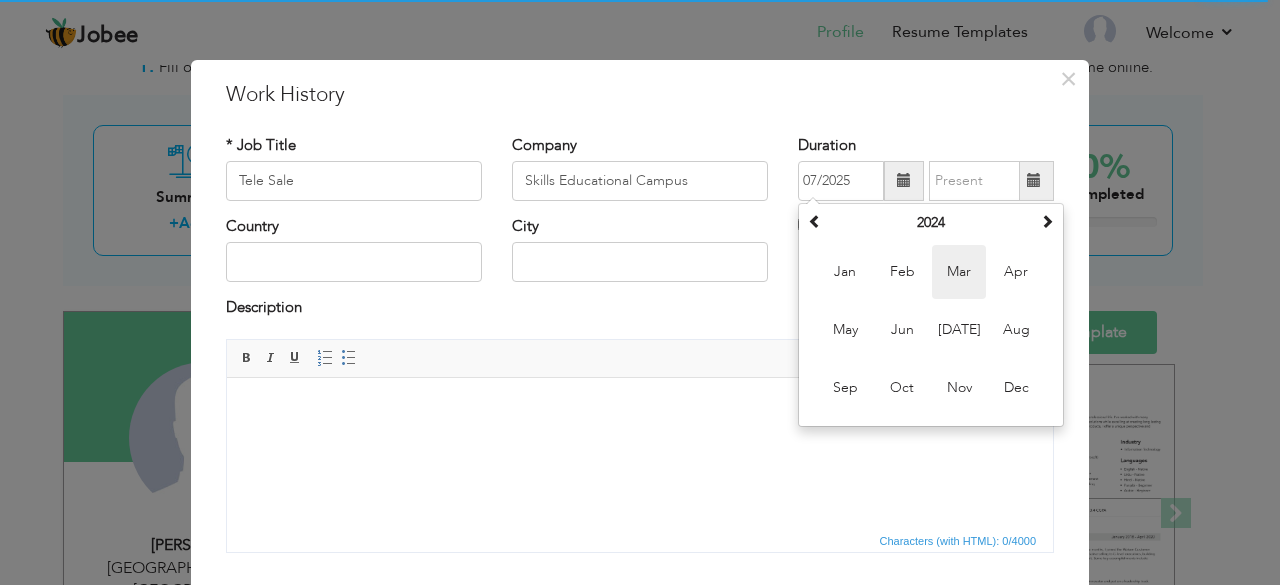 type on "03/2024" 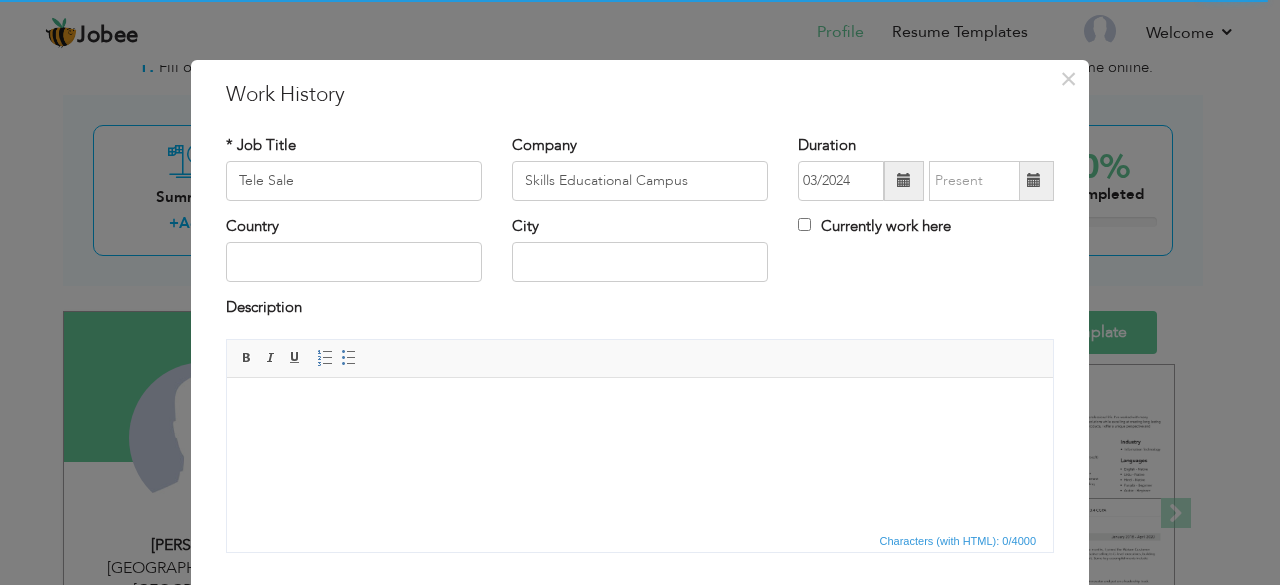 click at bounding box center (1034, 180) 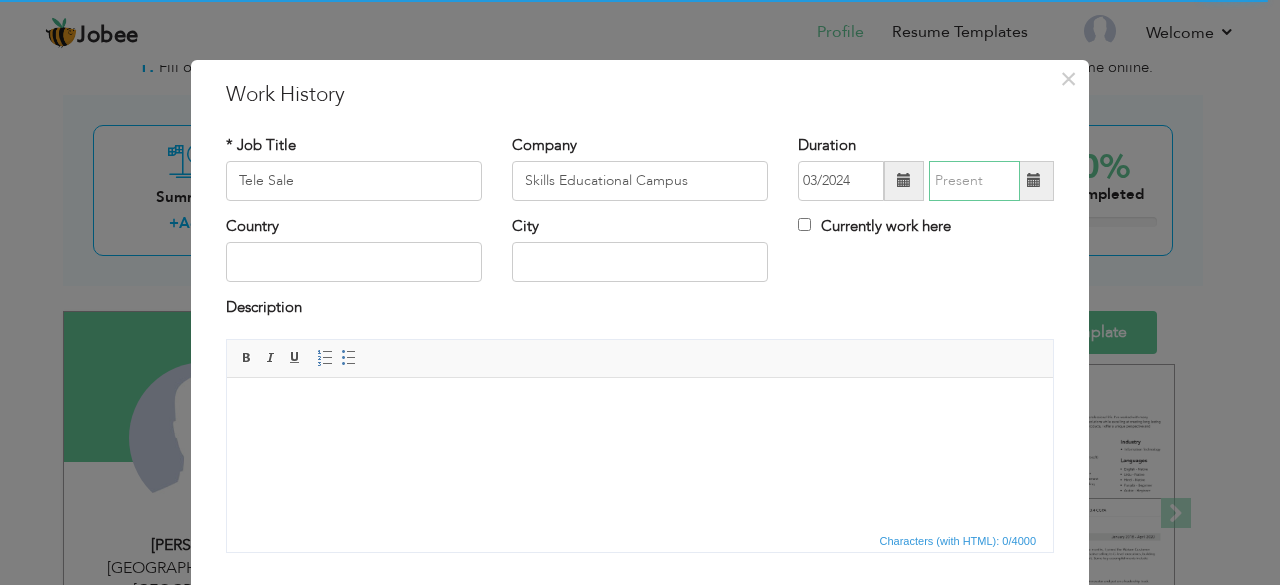type on "07/2025" 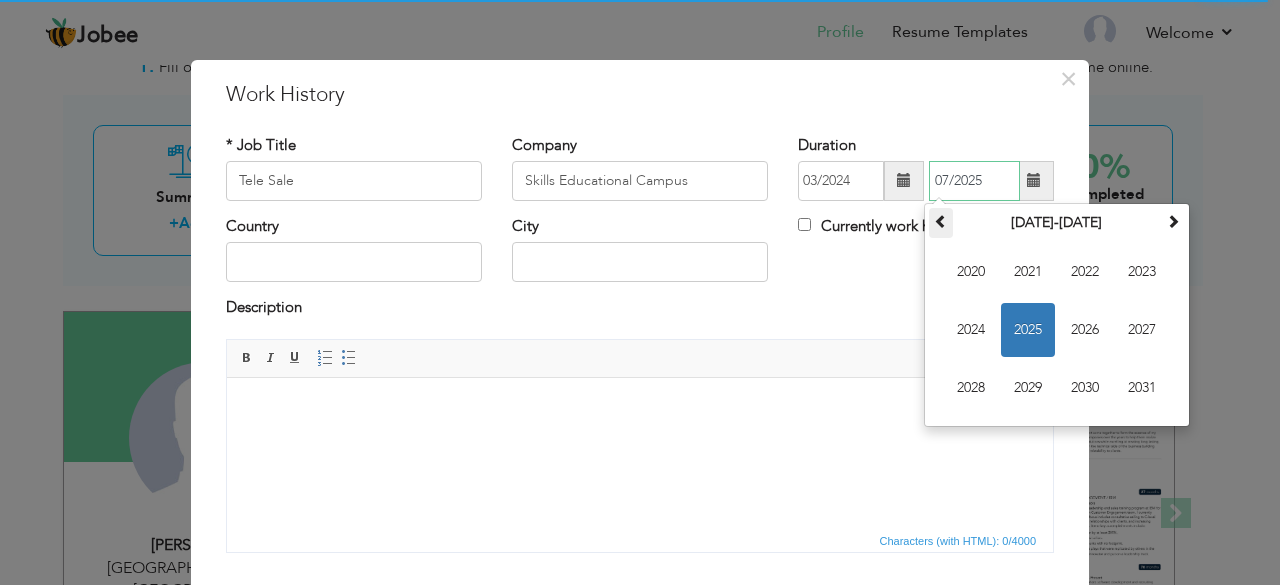 click at bounding box center [941, 221] 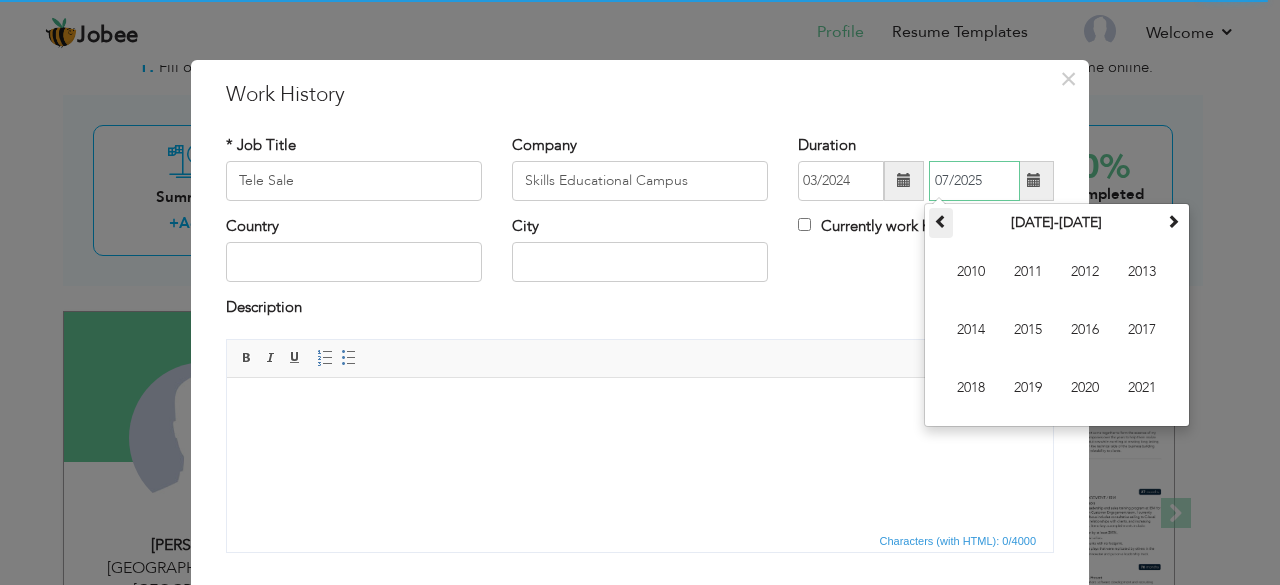 click at bounding box center (941, 221) 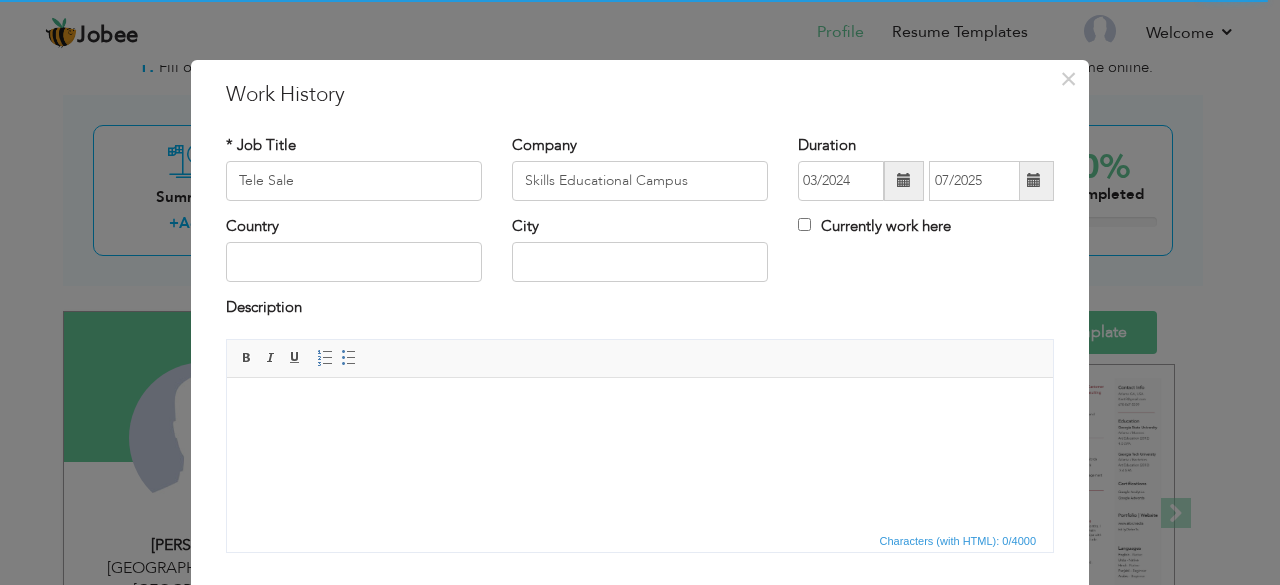 click at bounding box center (904, 180) 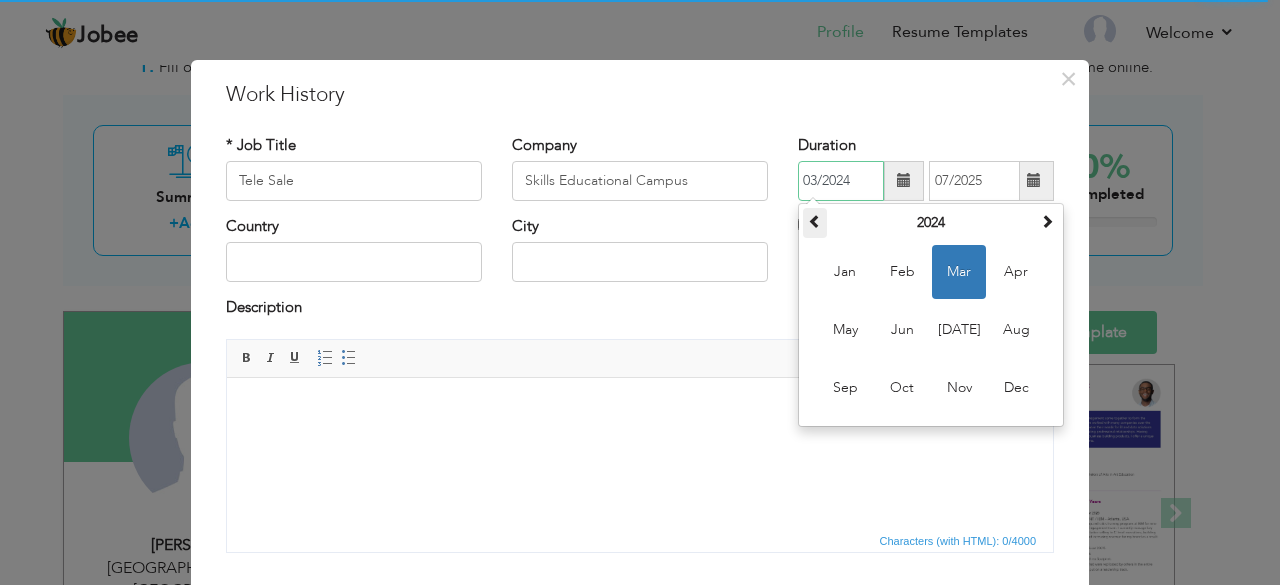 click at bounding box center (815, 221) 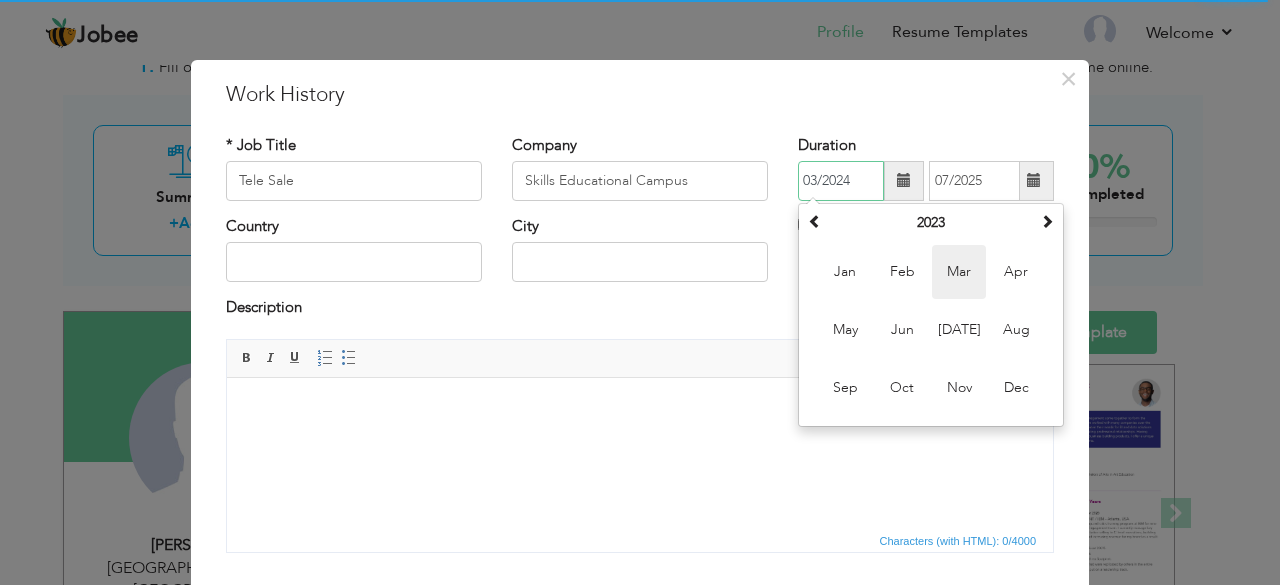 click on "Mar" at bounding box center [959, 272] 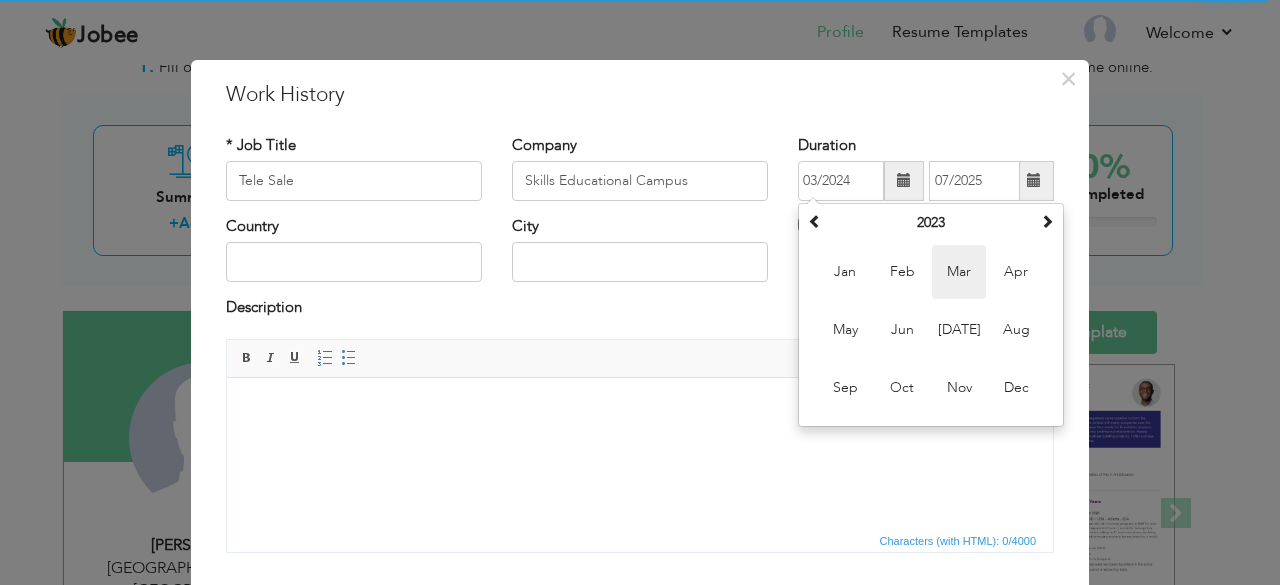 type on "03/2023" 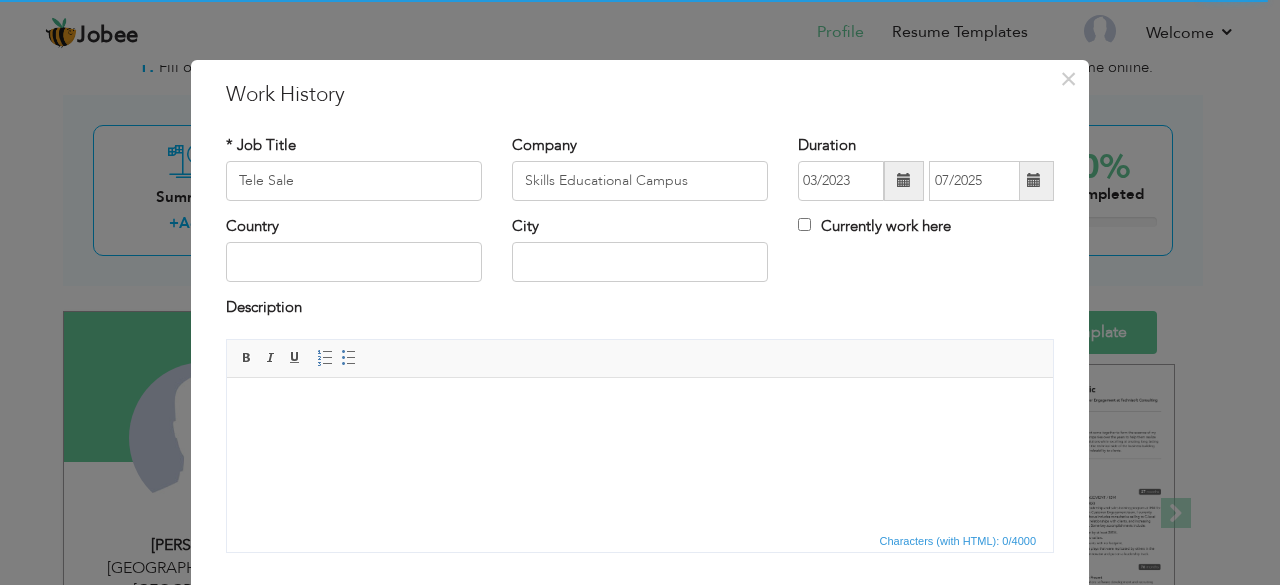 click at bounding box center [1034, 181] 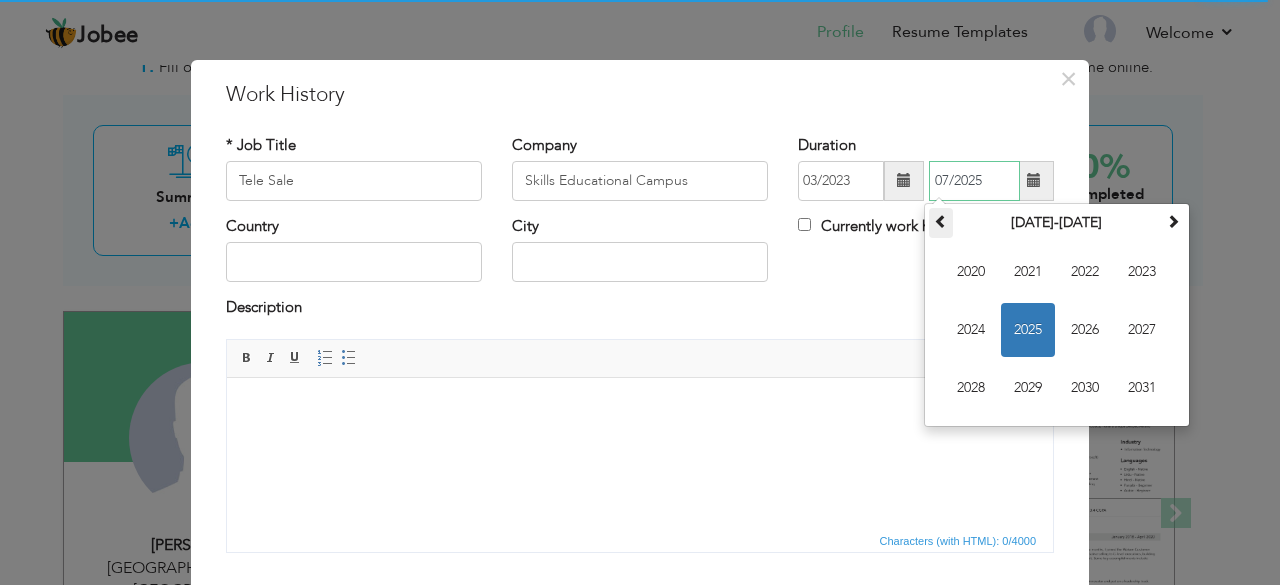 click at bounding box center [941, 223] 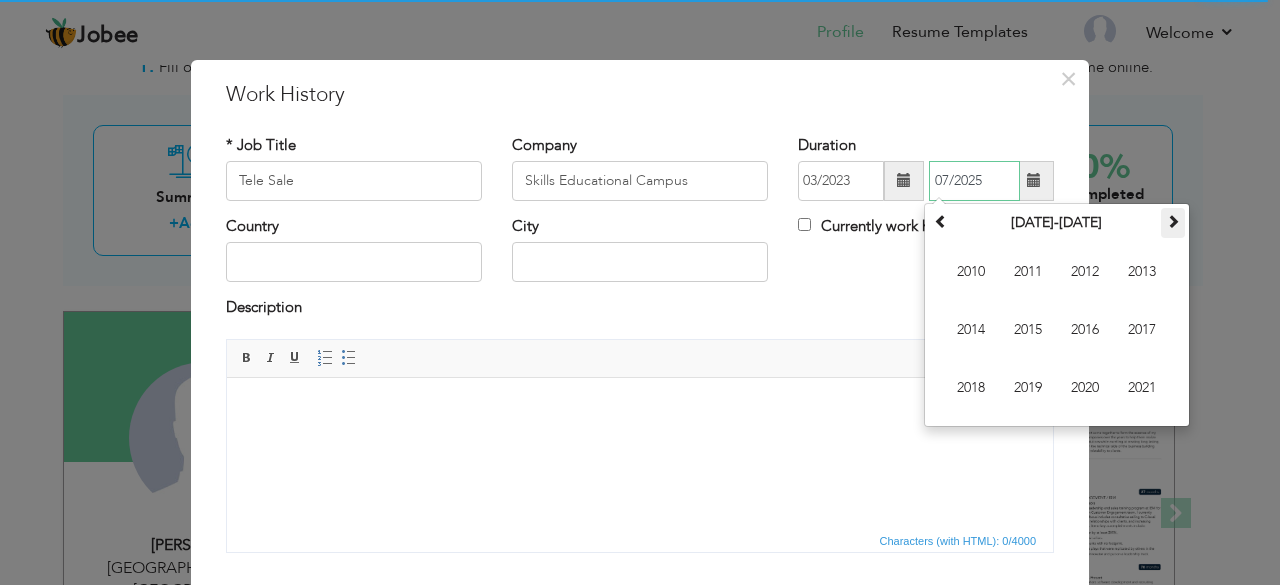 click at bounding box center (1173, 221) 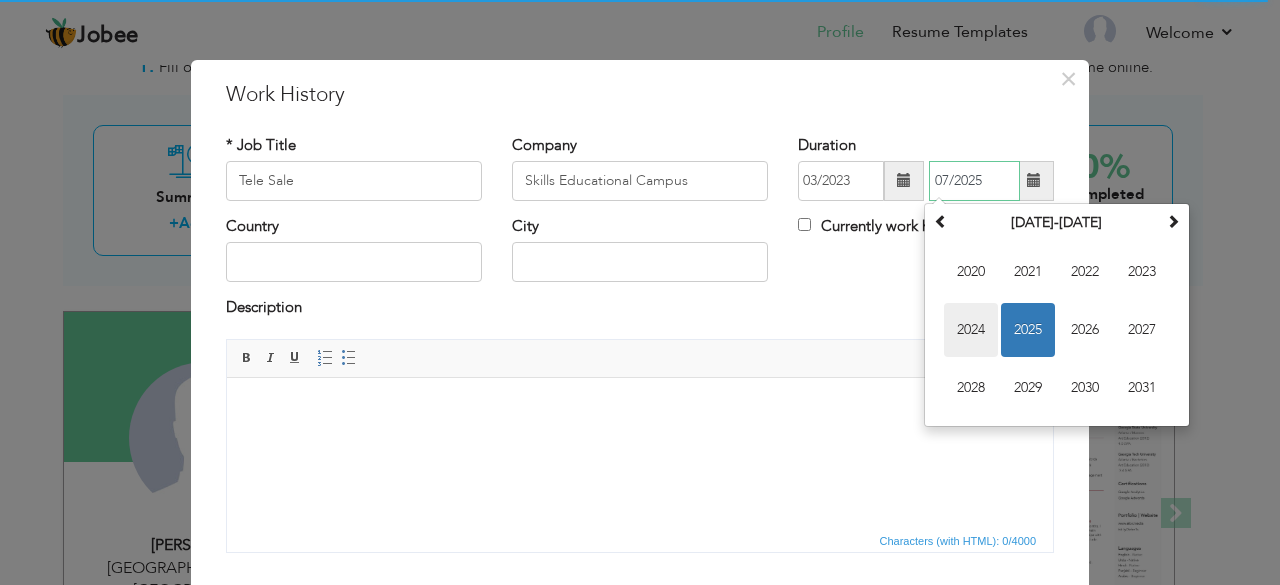 click on "2024" at bounding box center (971, 330) 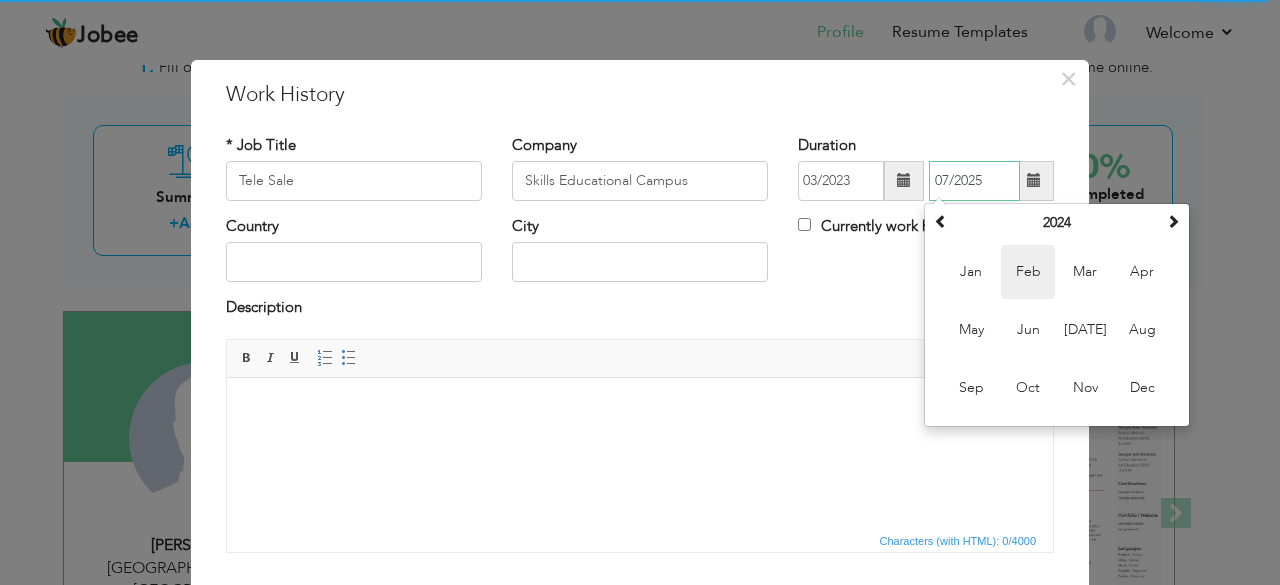 click on "Feb" at bounding box center [1028, 272] 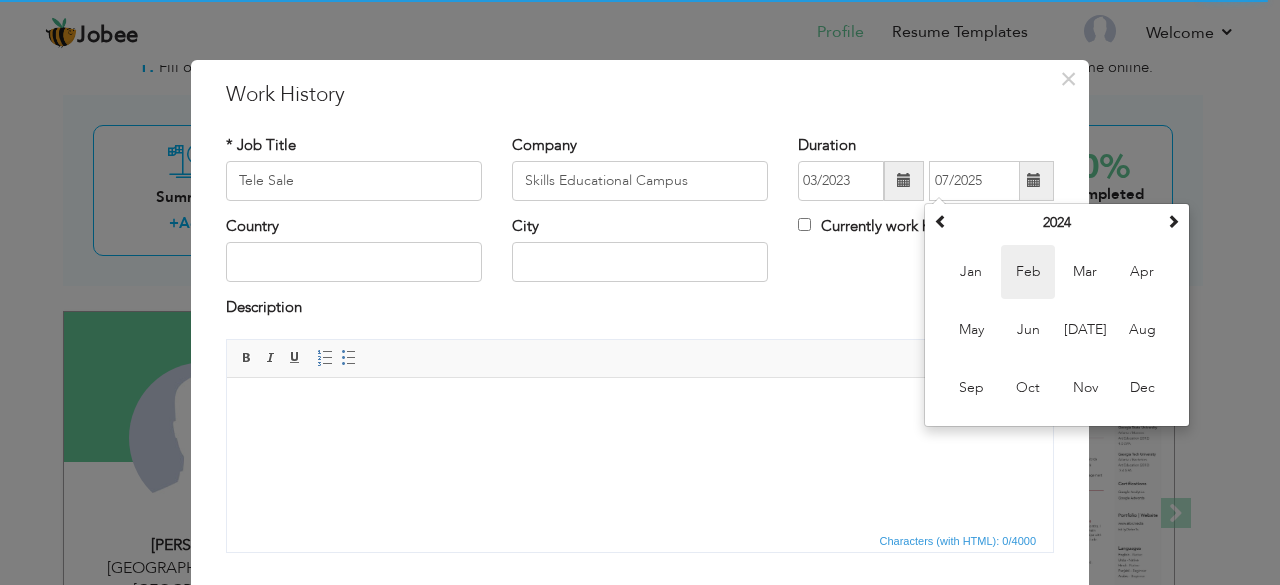 type on "02/2024" 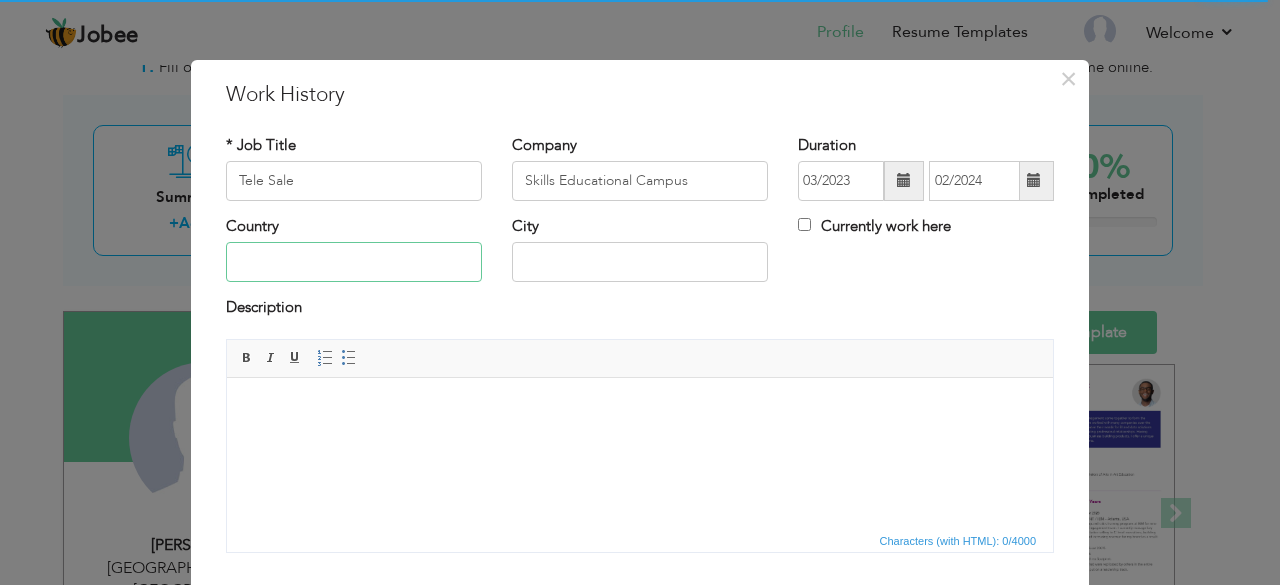 click at bounding box center [354, 262] 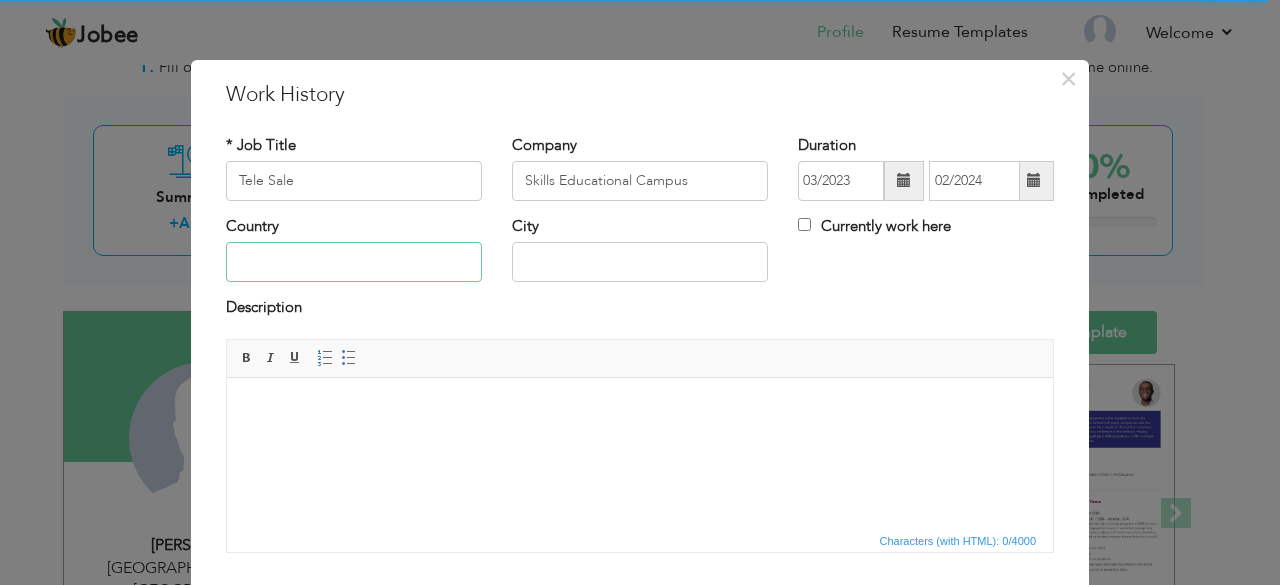 type on "[GEOGRAPHIC_DATA]" 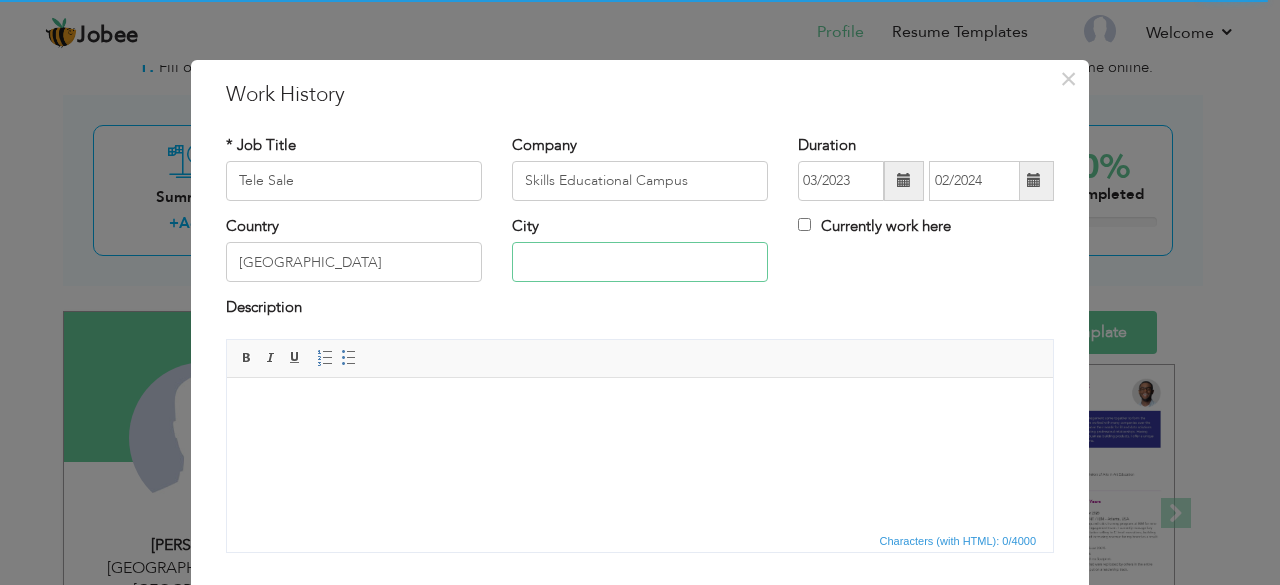 type on "[GEOGRAPHIC_DATA], [GEOGRAPHIC_DATA]" 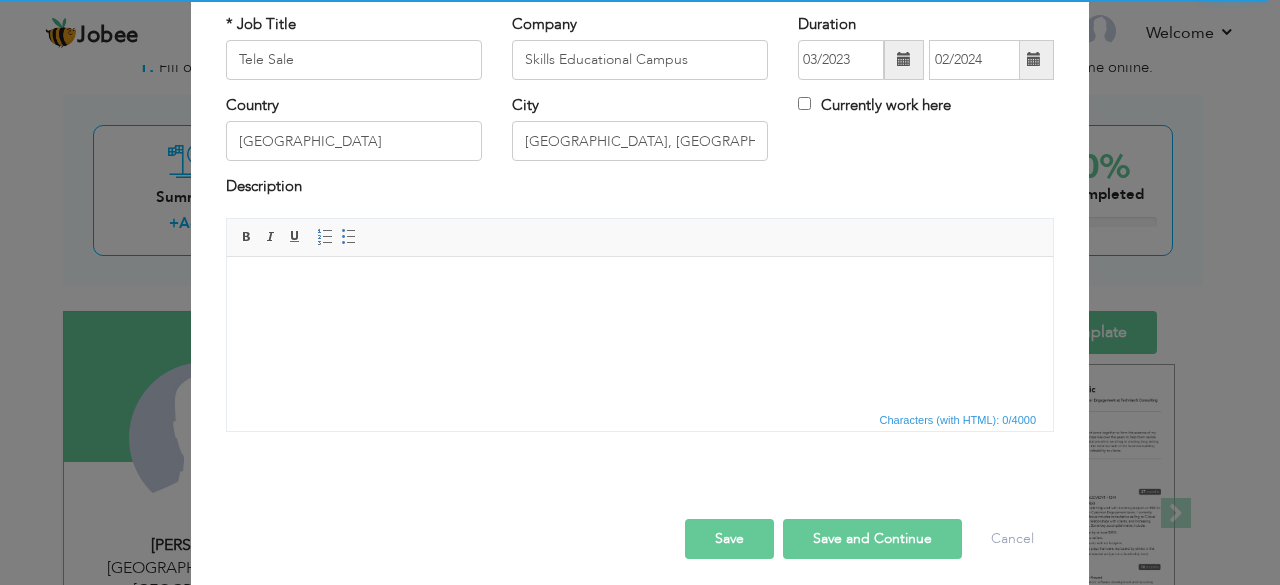 scroll, scrollTop: 128, scrollLeft: 0, axis: vertical 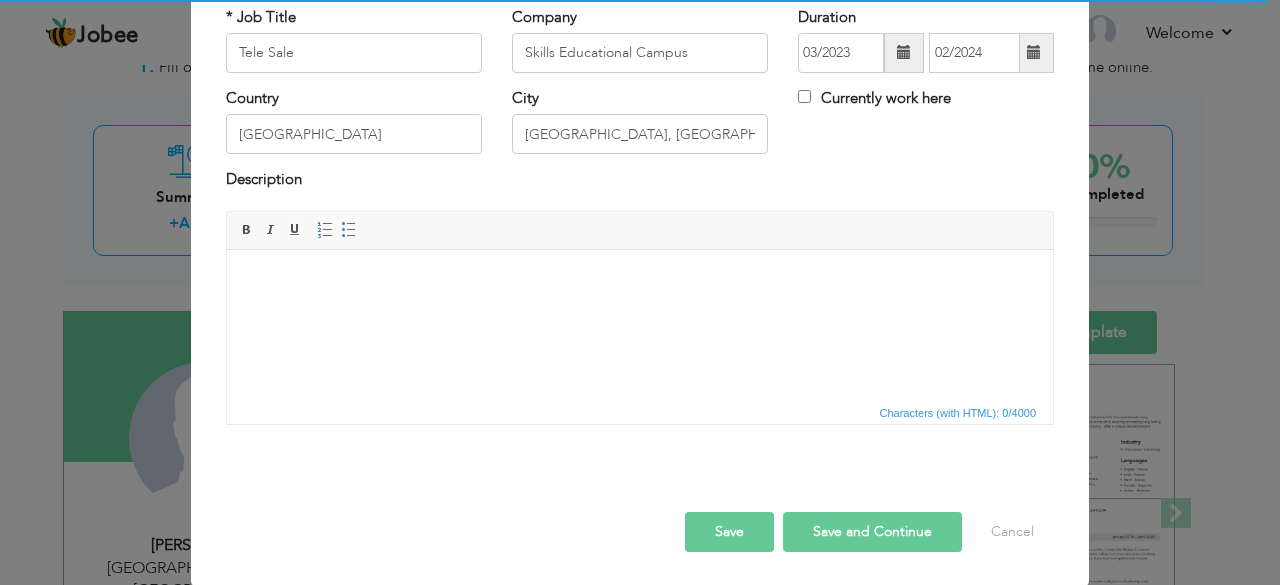 click on "Save and Continue" at bounding box center (872, 532) 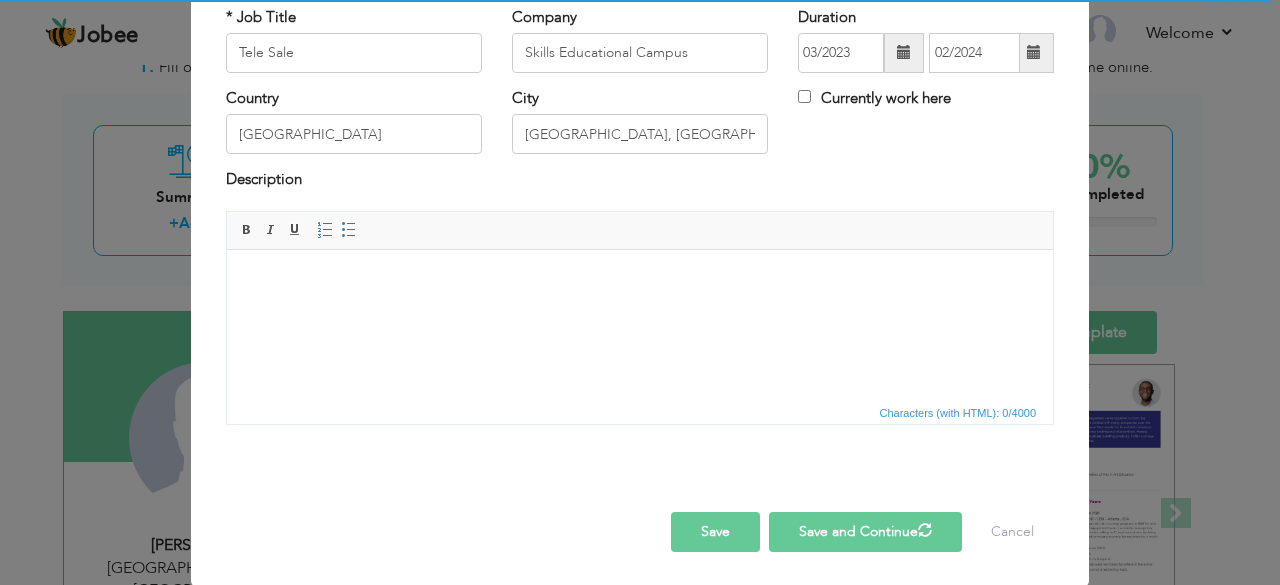click on "Save and Continue" at bounding box center (865, 532) 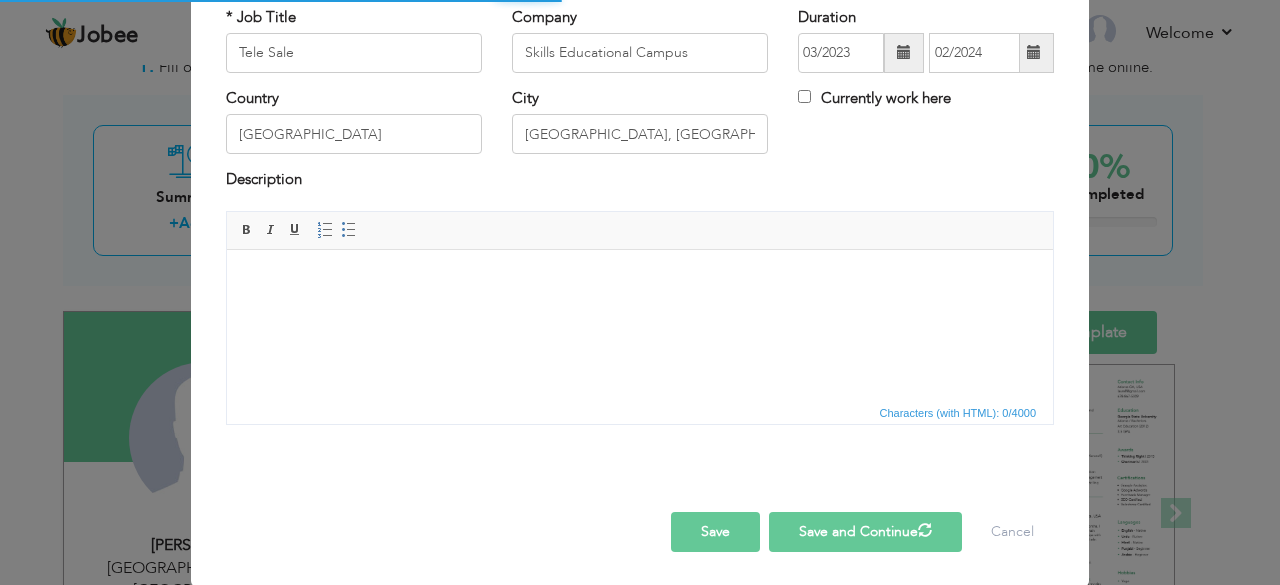 type 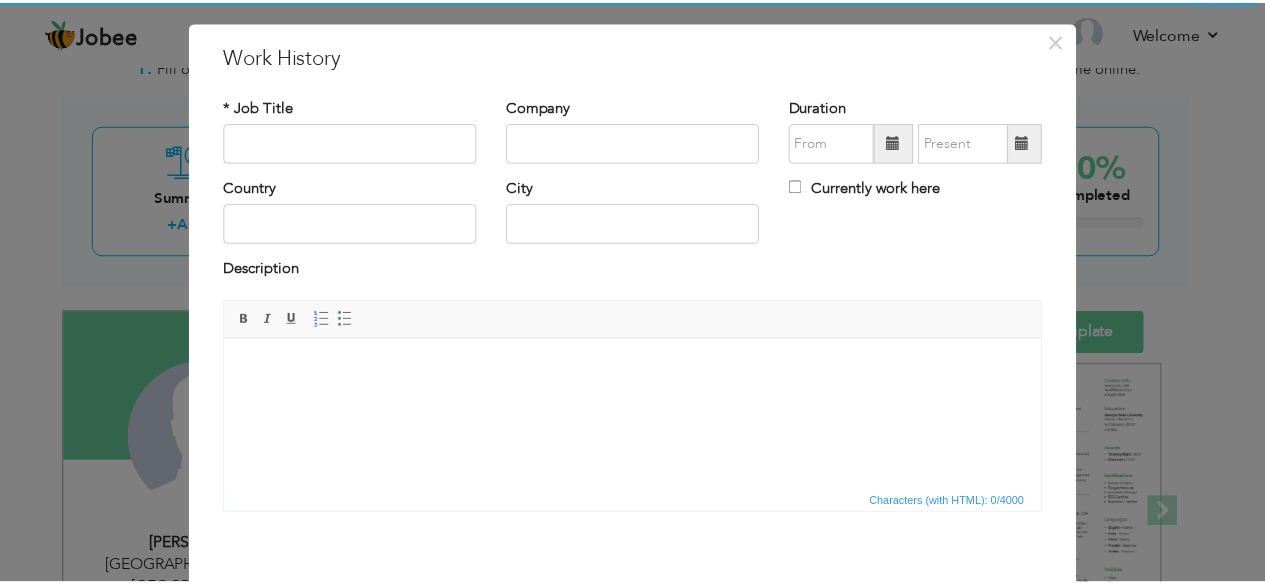 scroll, scrollTop: 0, scrollLeft: 0, axis: both 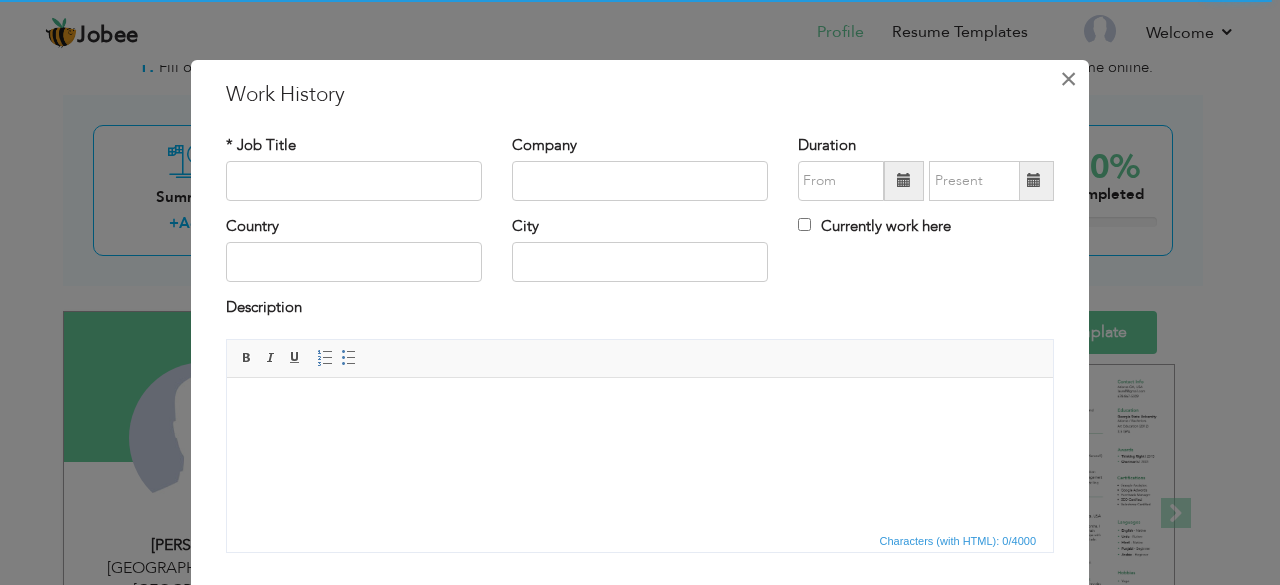 click on "×" at bounding box center [1068, 79] 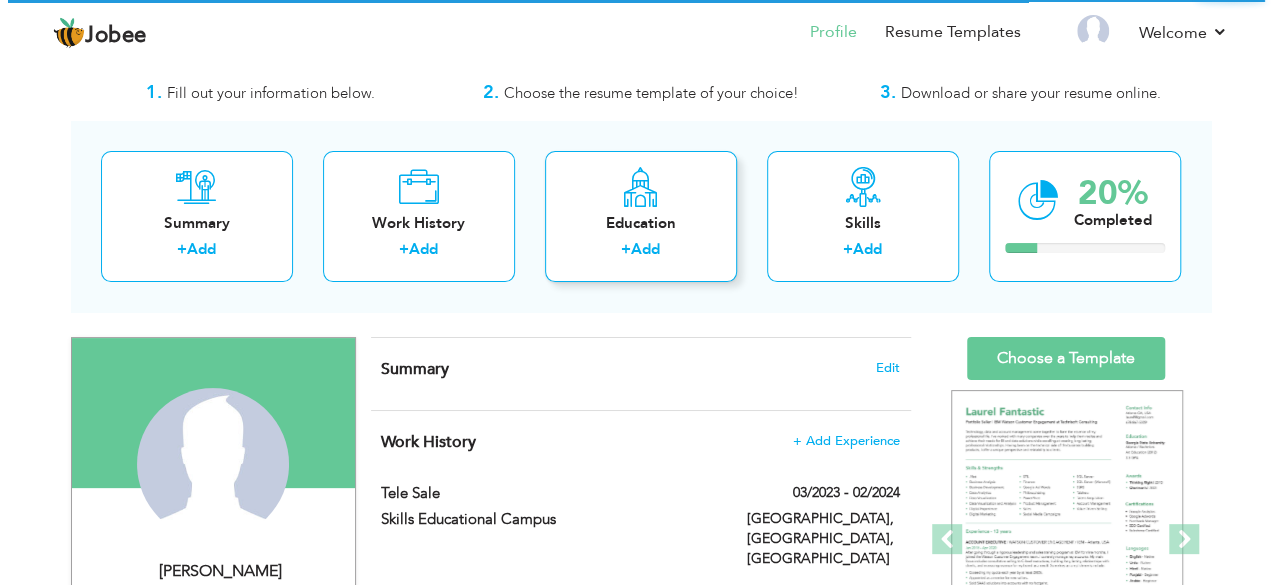 scroll, scrollTop: 120, scrollLeft: 0, axis: vertical 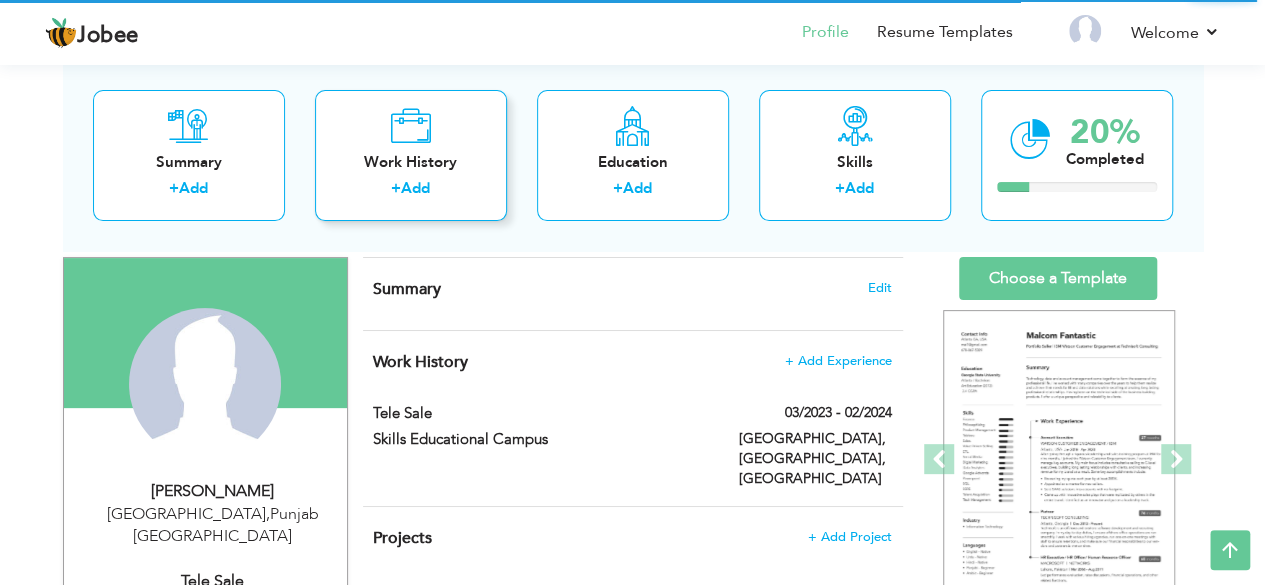click on "Add" at bounding box center (415, 189) 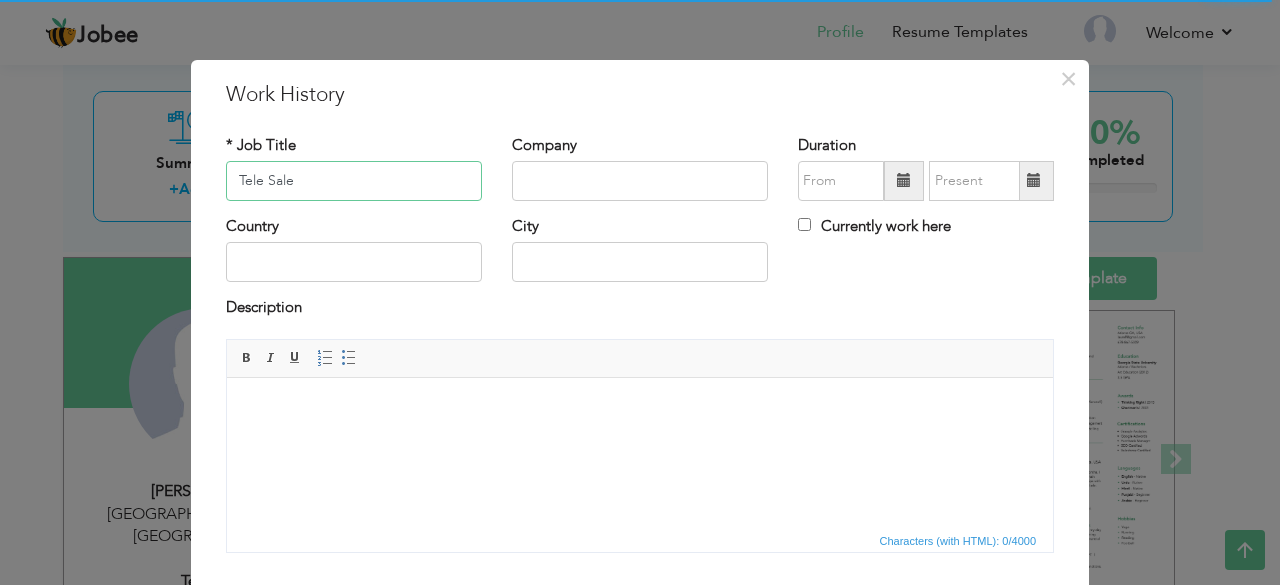 type on "Tele Sale" 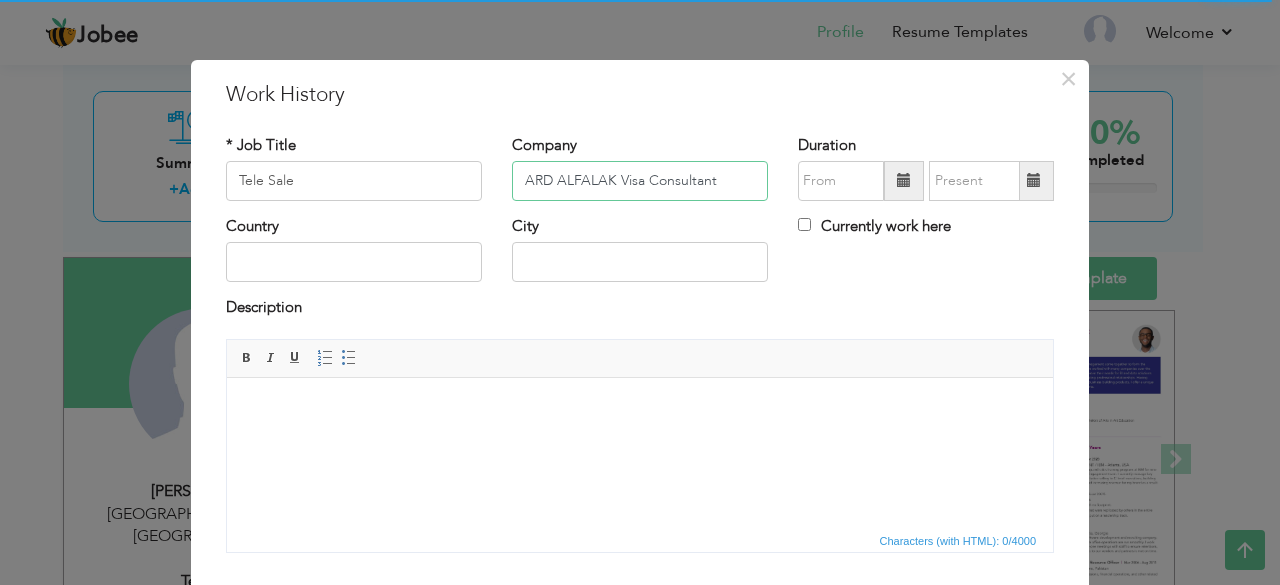 type on "ARD ALFALAK Visa Consultant" 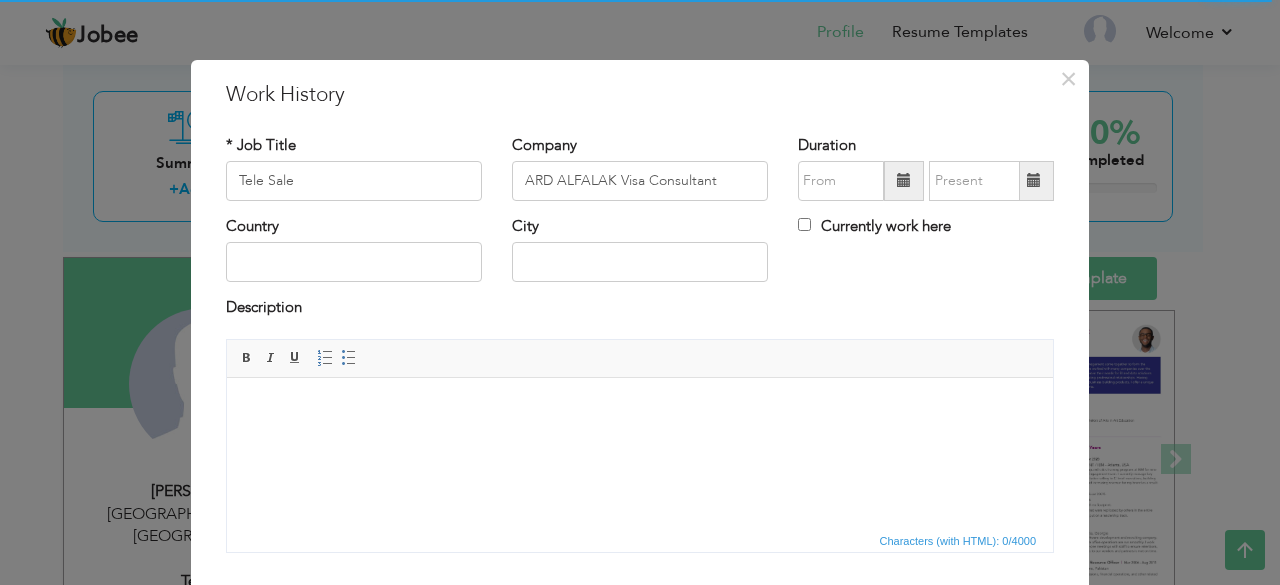 click at bounding box center [904, 181] 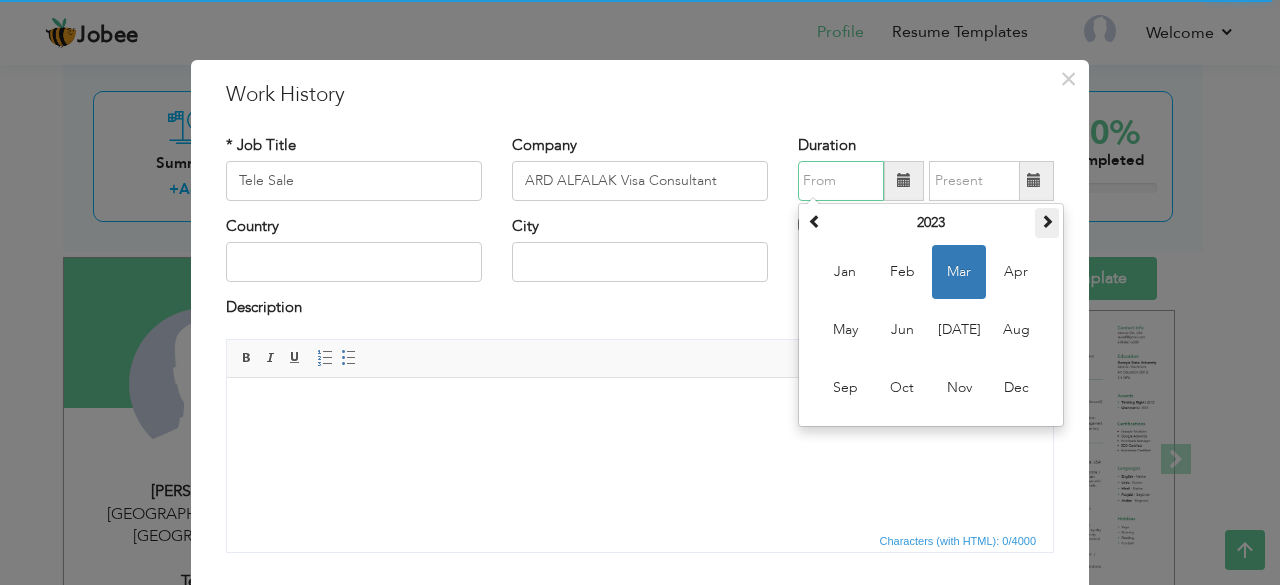 click at bounding box center [1047, 221] 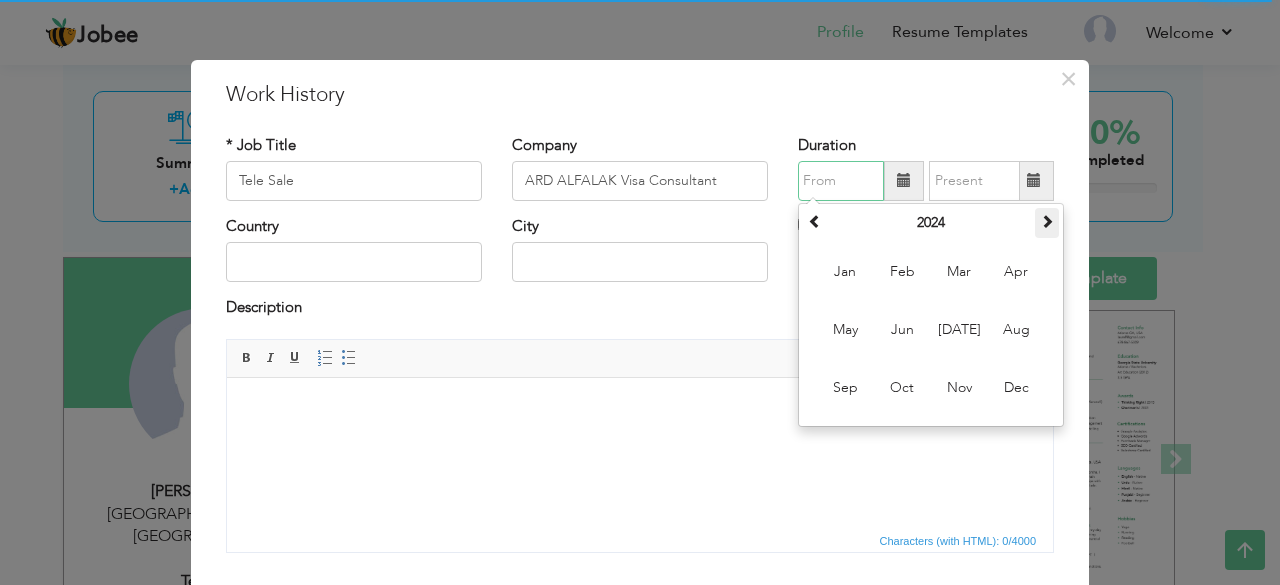 click at bounding box center [1047, 221] 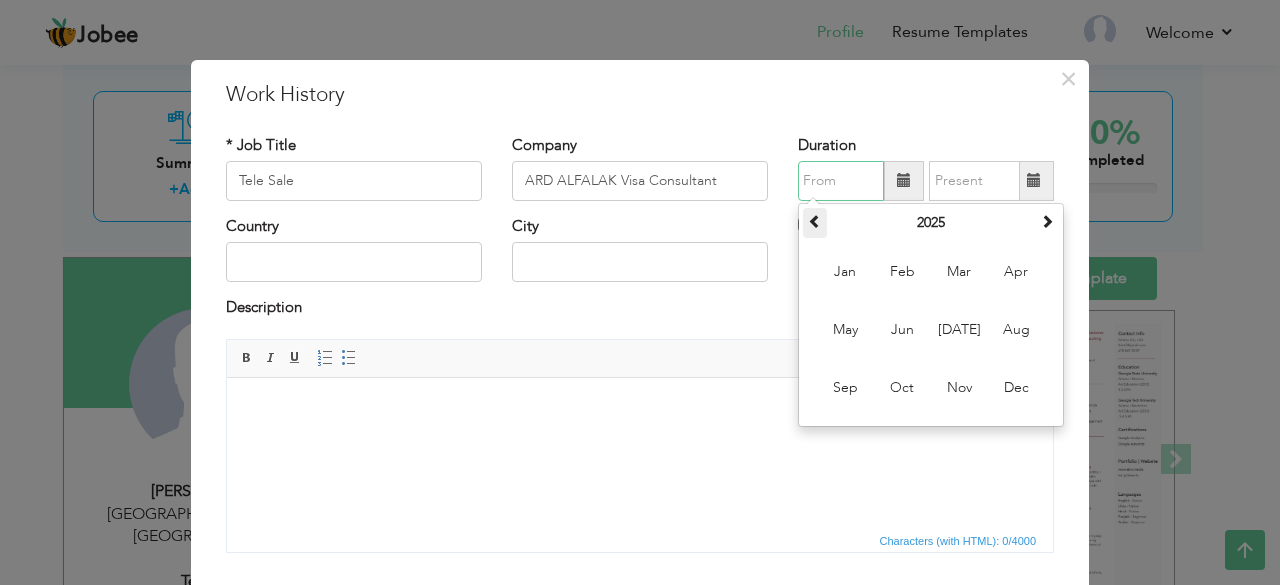 click at bounding box center [815, 221] 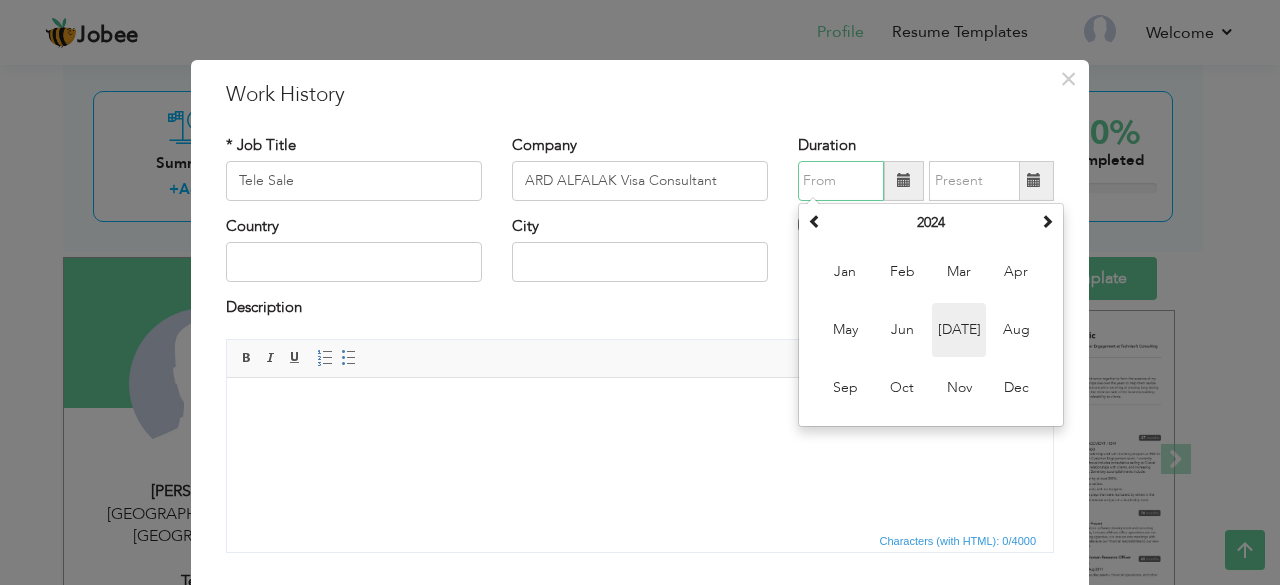 click on "[DATE]" at bounding box center [959, 330] 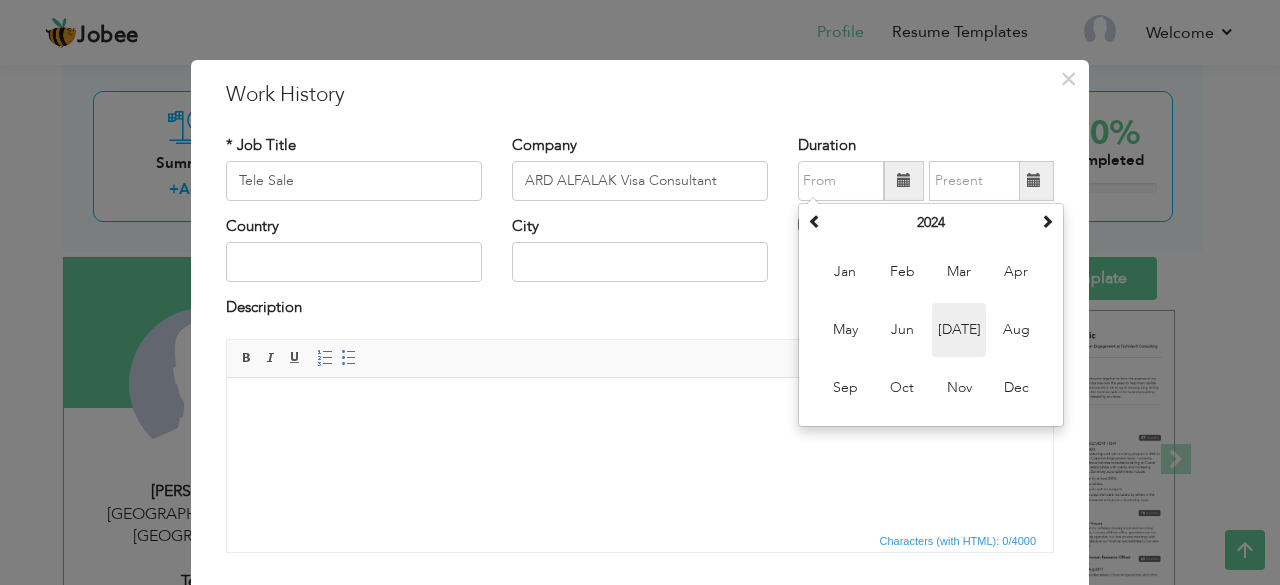type on "07/2024" 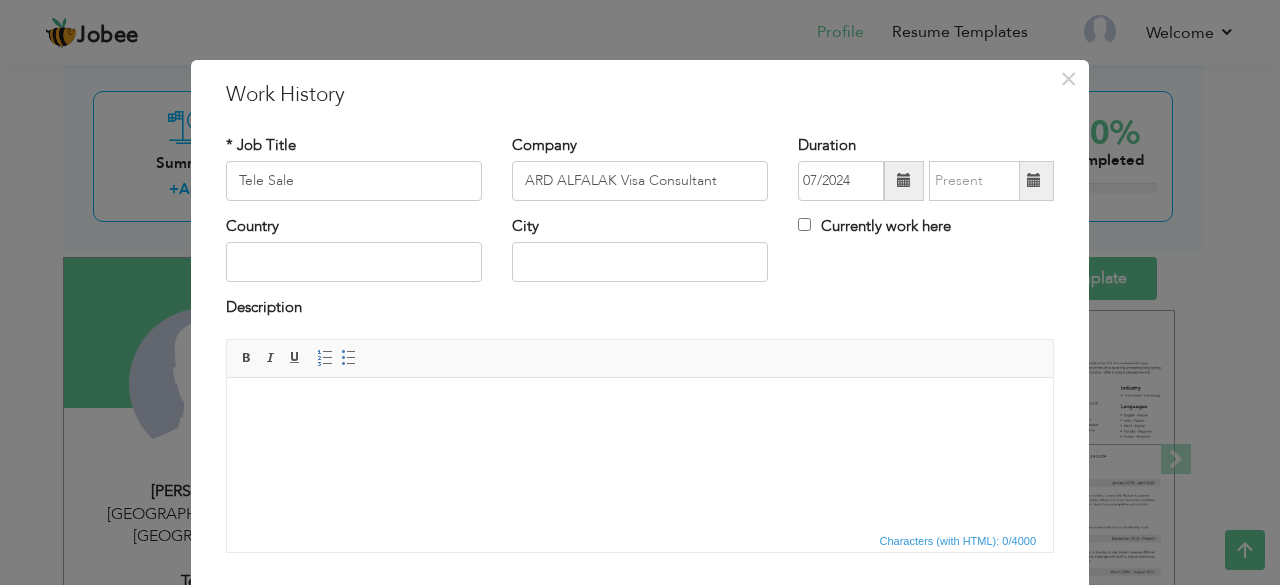 click at bounding box center [1034, 180] 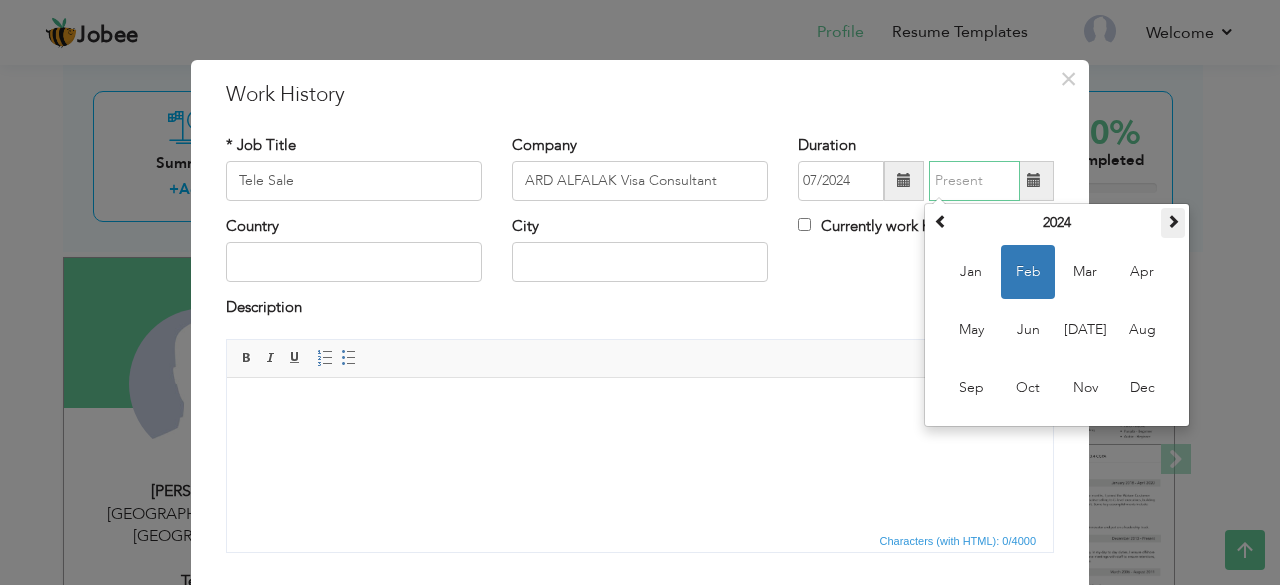 click at bounding box center [1173, 221] 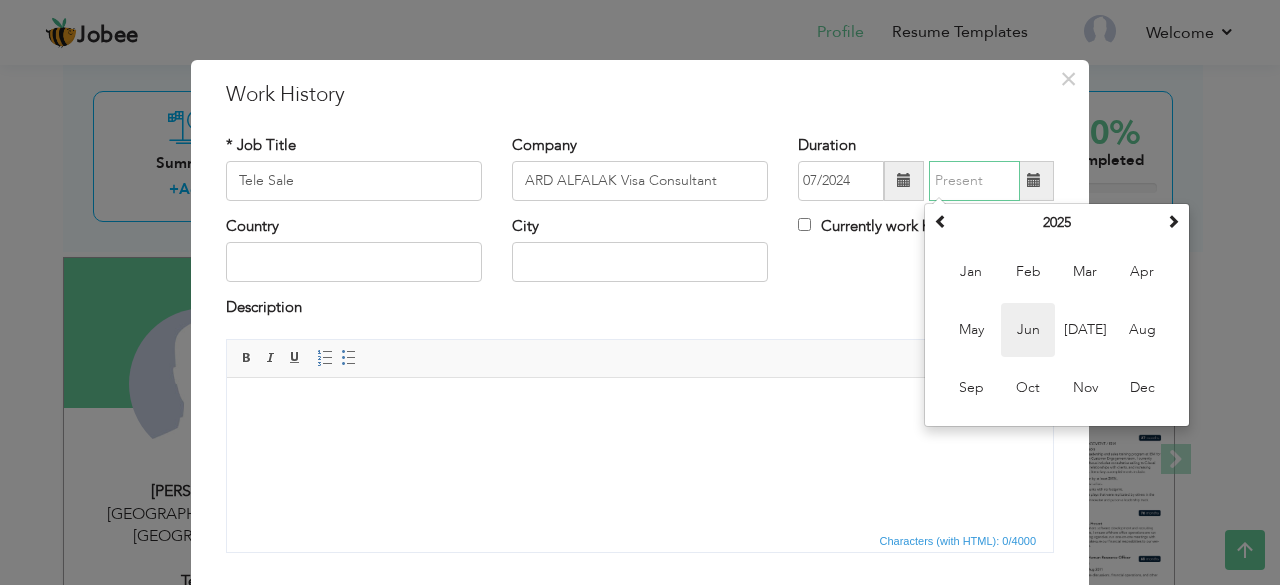 click on "Jun" at bounding box center [1028, 330] 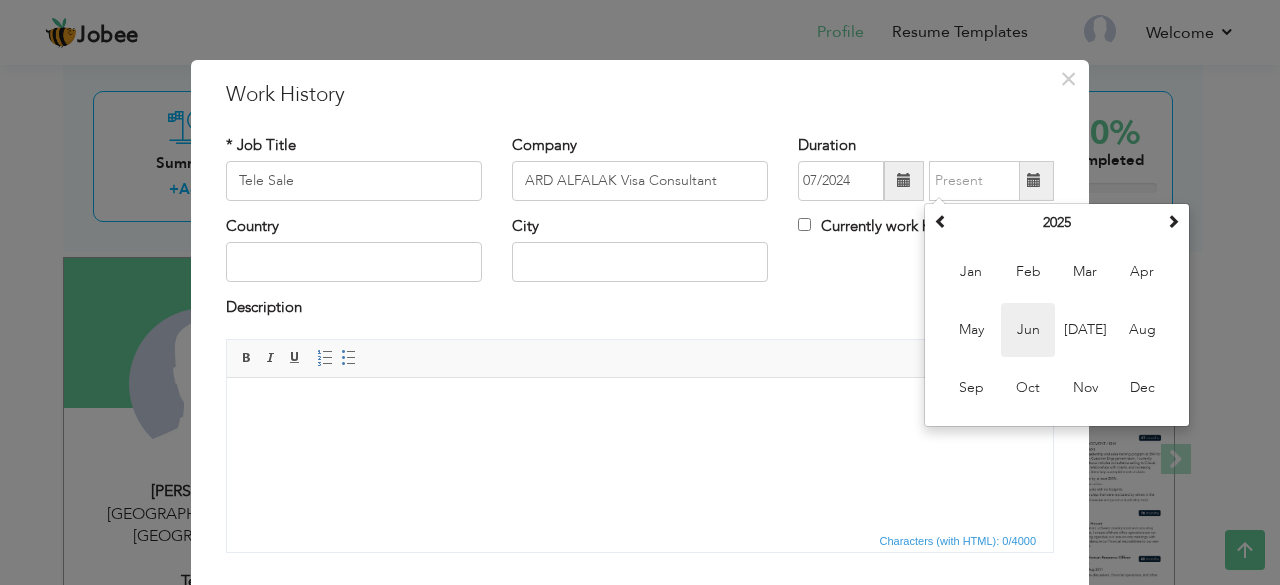 type on "06/2025" 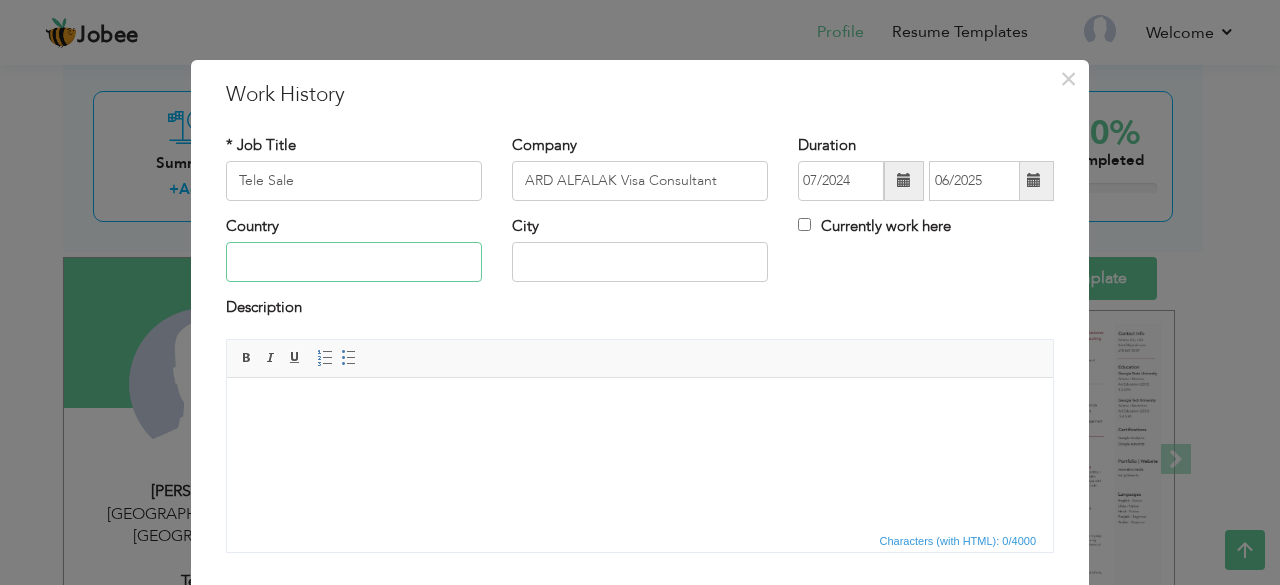 click at bounding box center (354, 262) 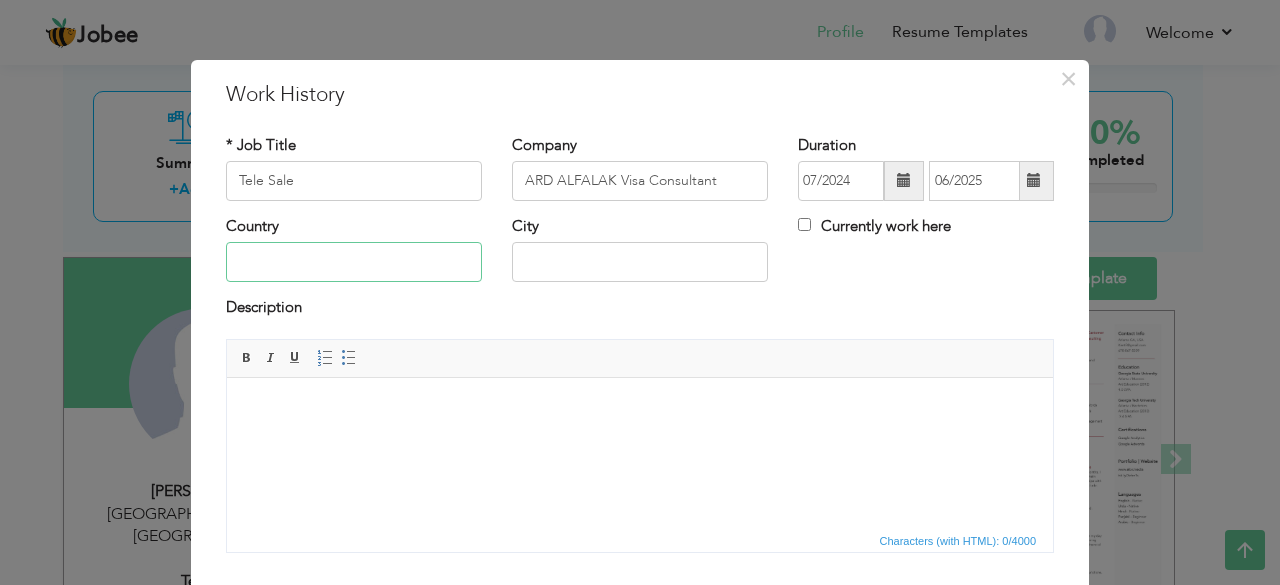 type on "[GEOGRAPHIC_DATA]" 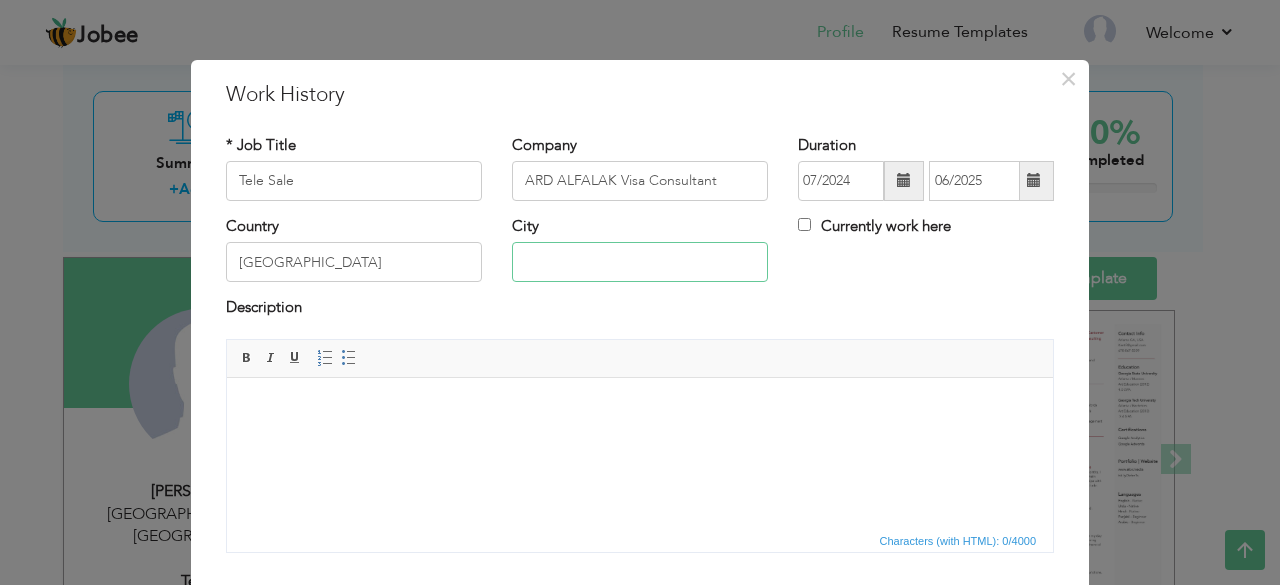 type on "[GEOGRAPHIC_DATA], [GEOGRAPHIC_DATA]" 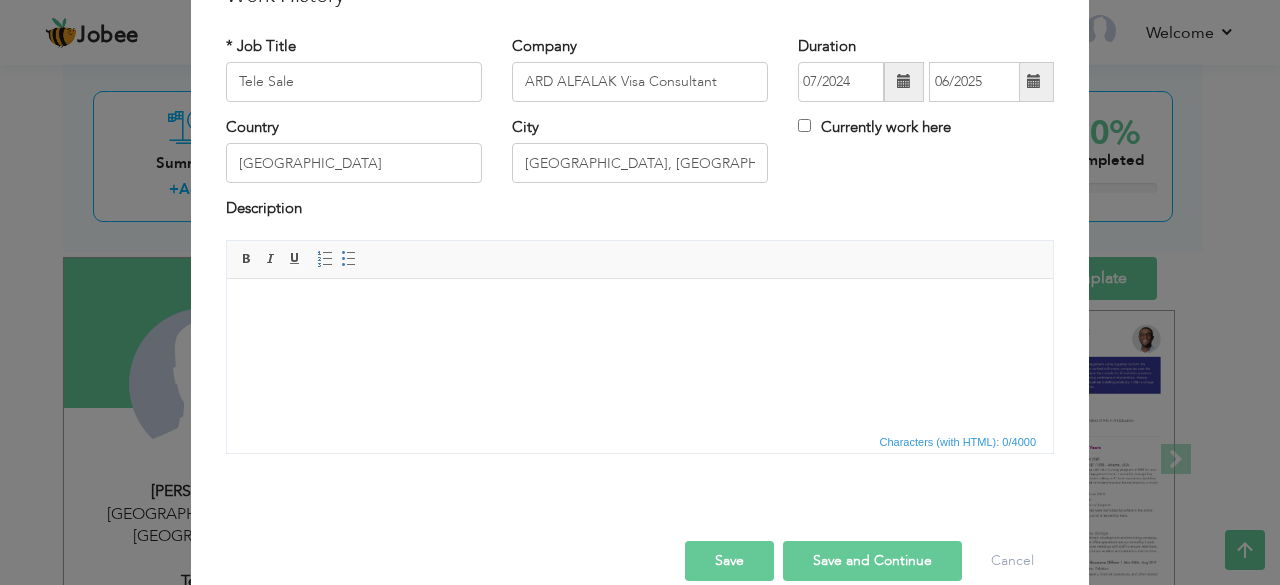 scroll, scrollTop: 128, scrollLeft: 0, axis: vertical 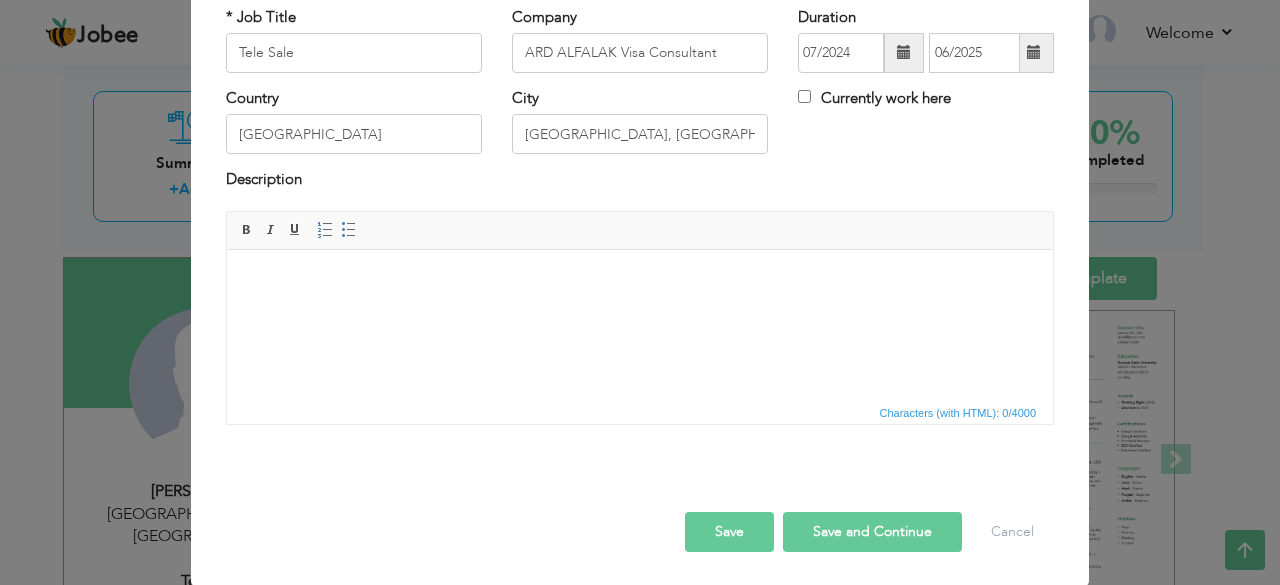 click on "Save and Continue" at bounding box center [872, 532] 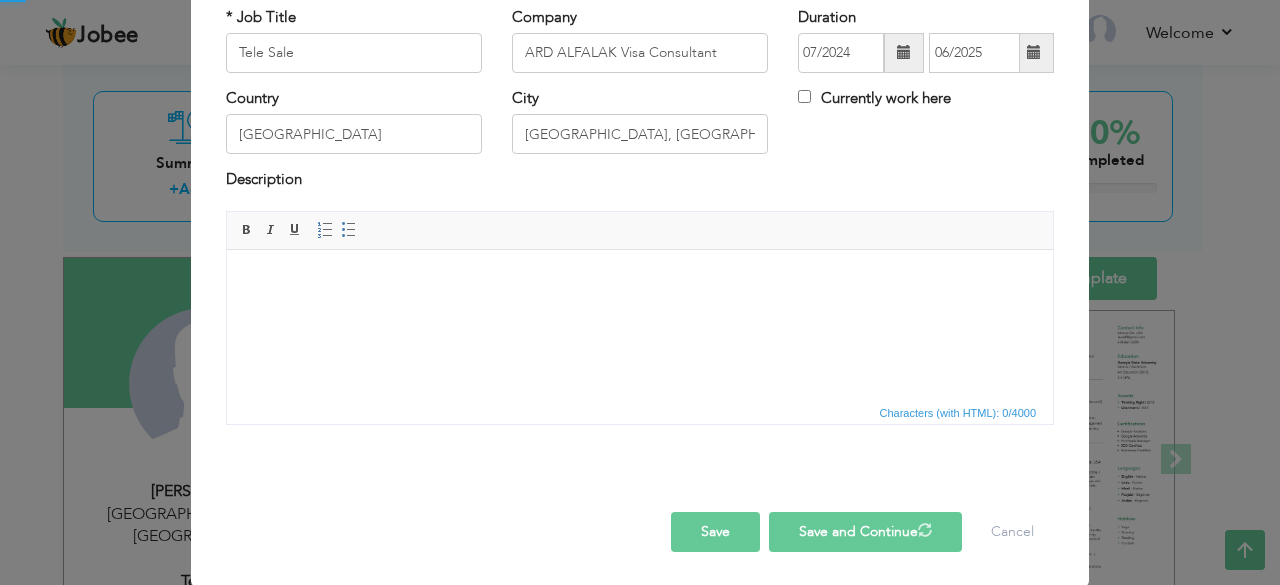 type 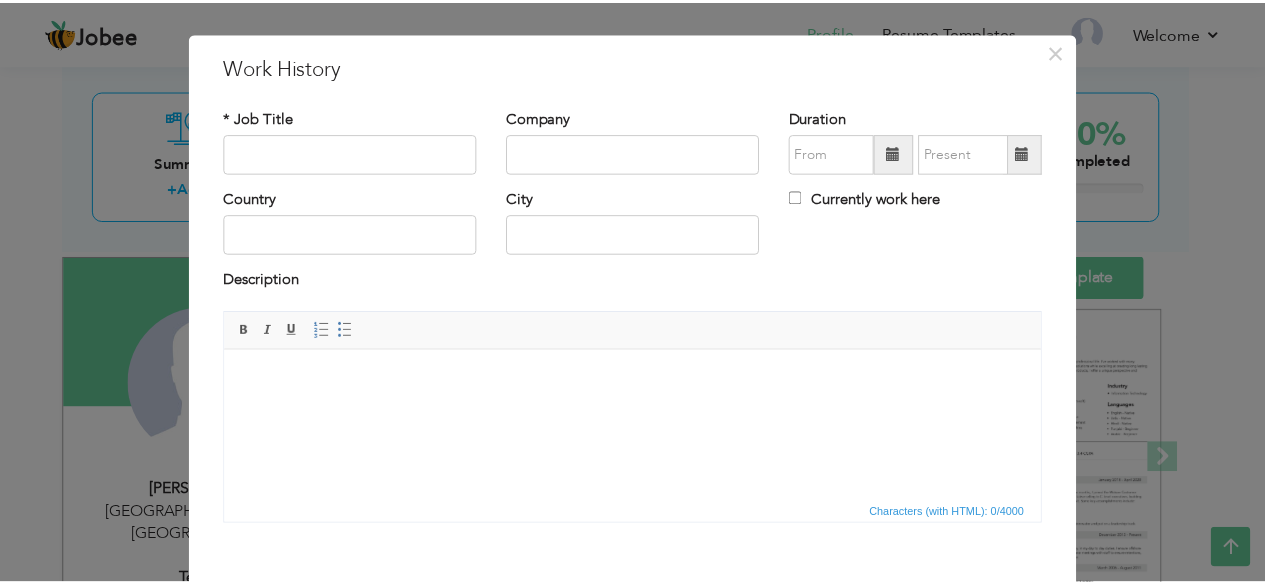 scroll, scrollTop: 0, scrollLeft: 0, axis: both 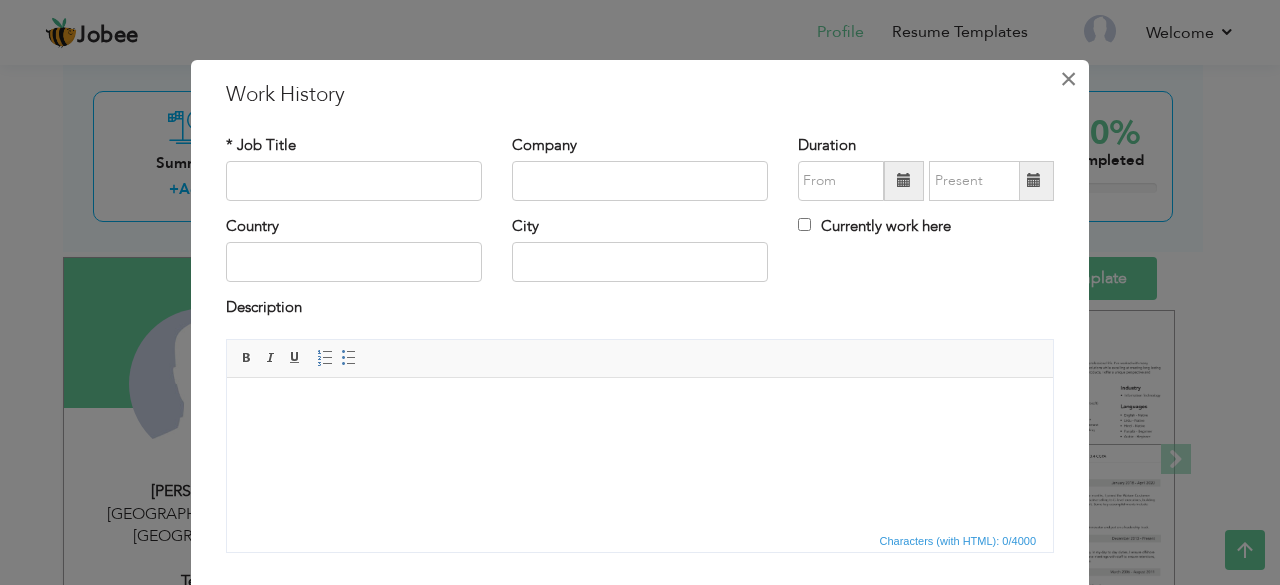 click on "×" at bounding box center (1068, 79) 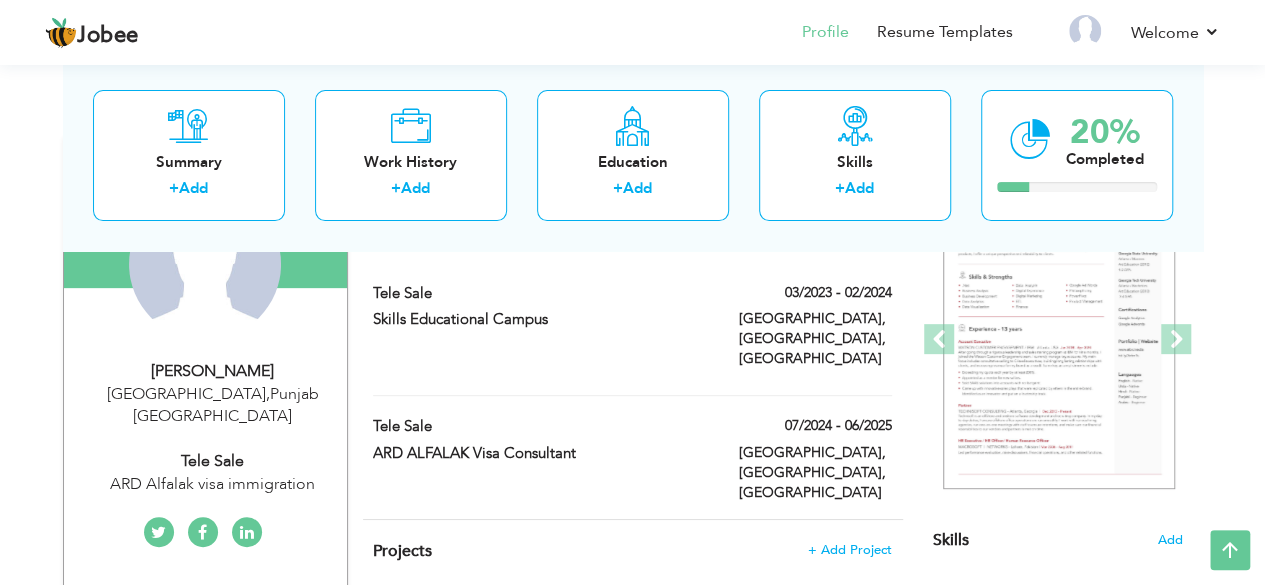 scroll, scrollTop: 200, scrollLeft: 0, axis: vertical 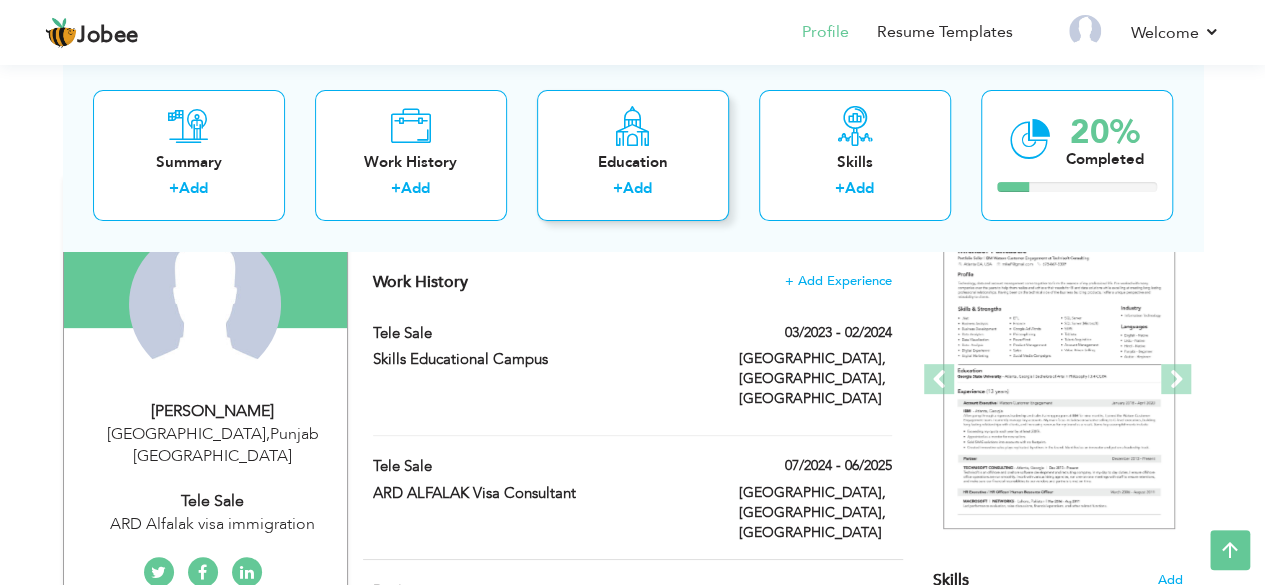 click on "Add" at bounding box center (637, 189) 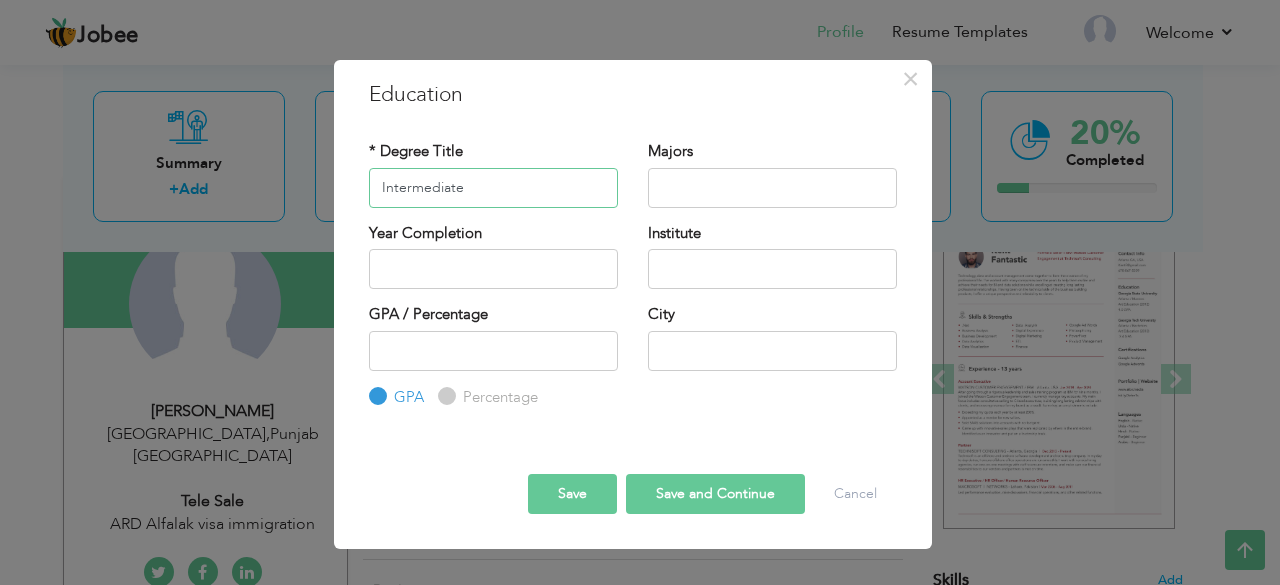 type on "Intermediate" 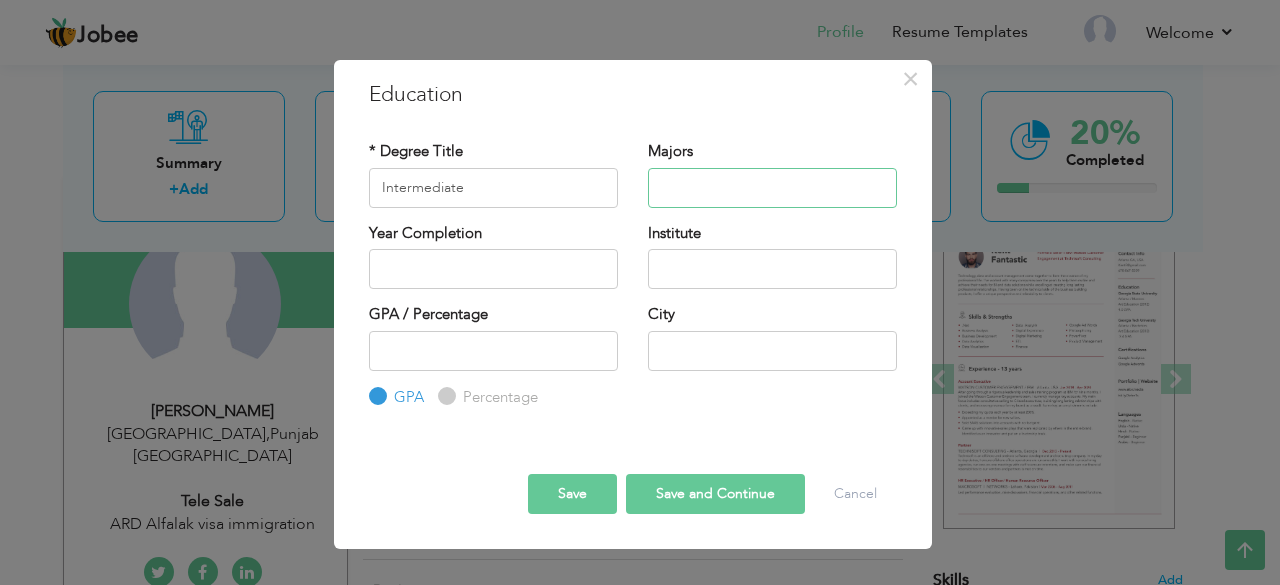 click at bounding box center [772, 188] 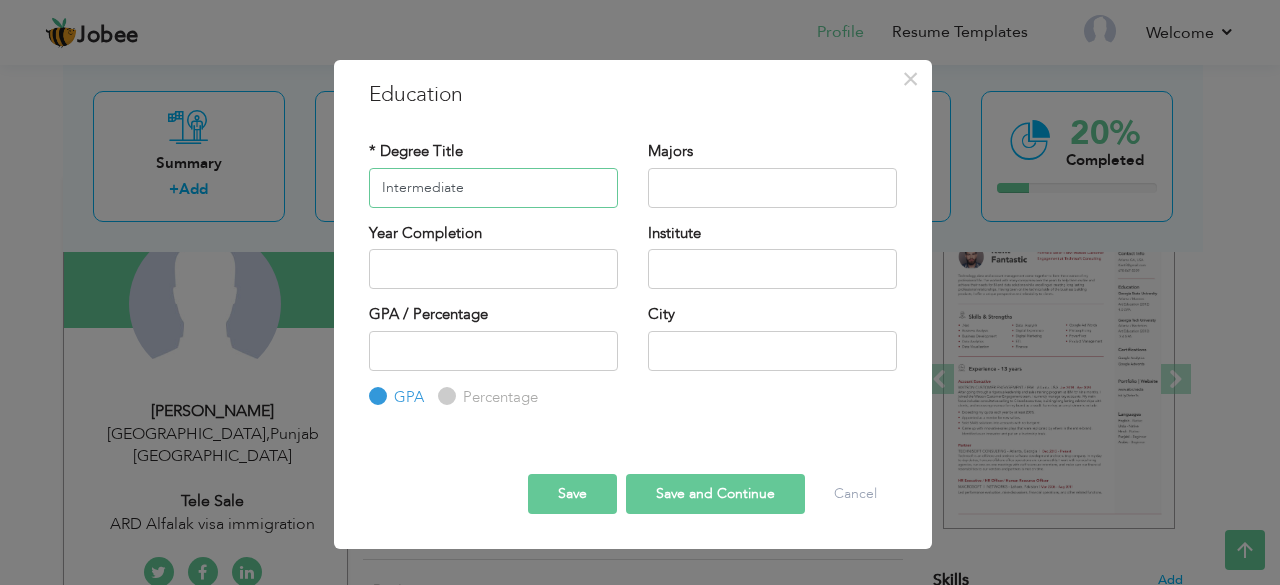 click on "Intermediate" at bounding box center (493, 188) 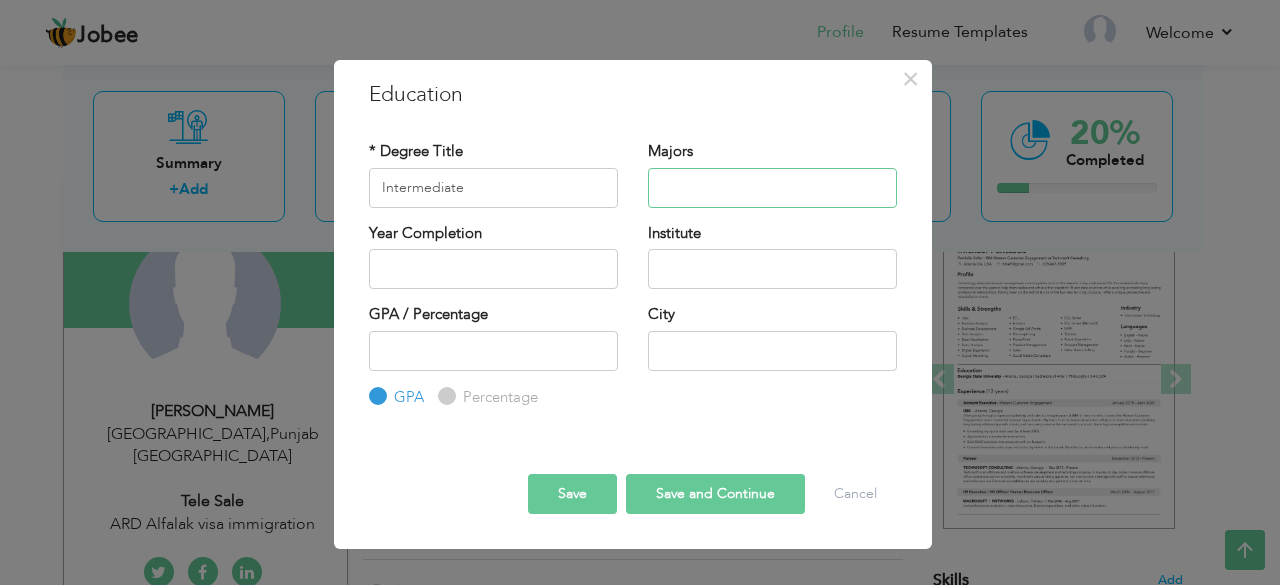 click at bounding box center [772, 188] 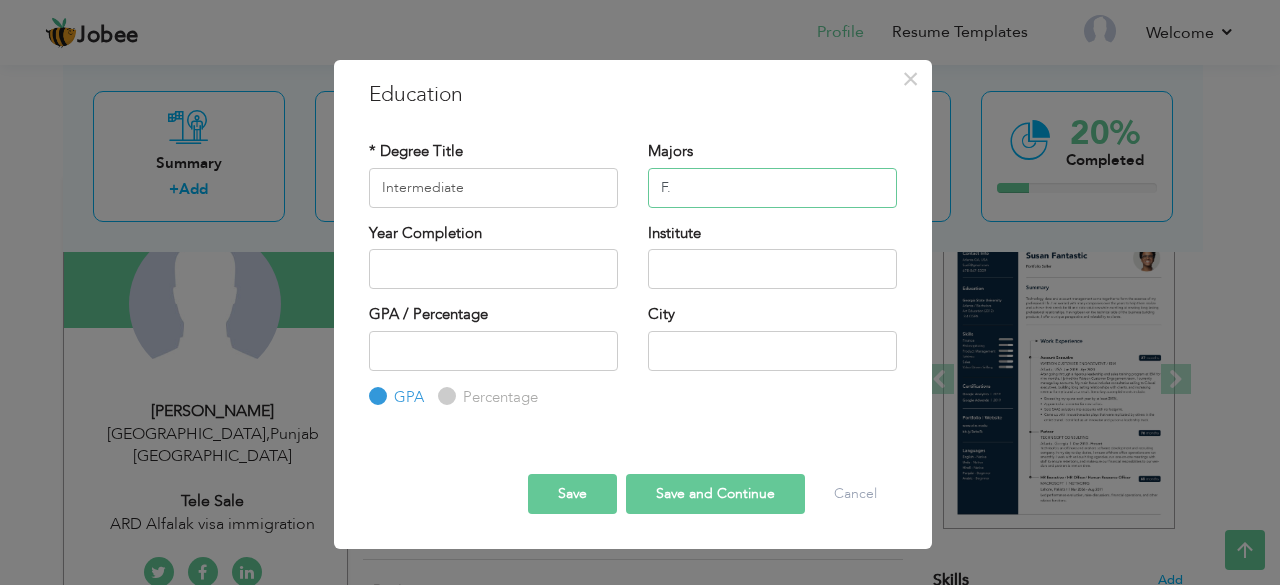 type on "F" 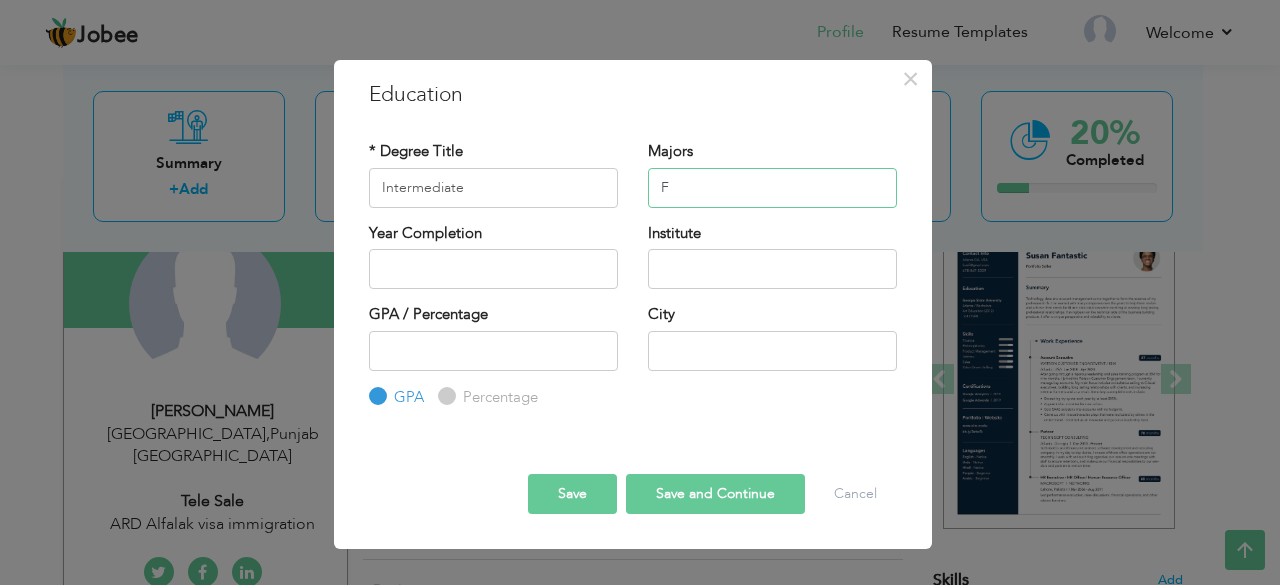 type 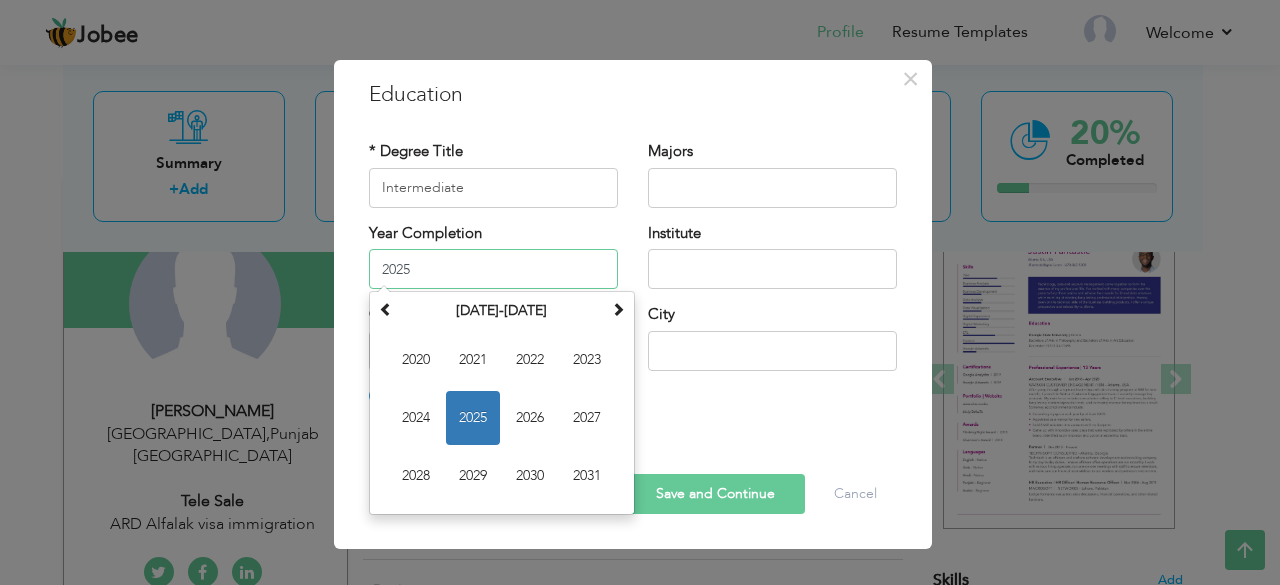 click on "2025" at bounding box center (493, 269) 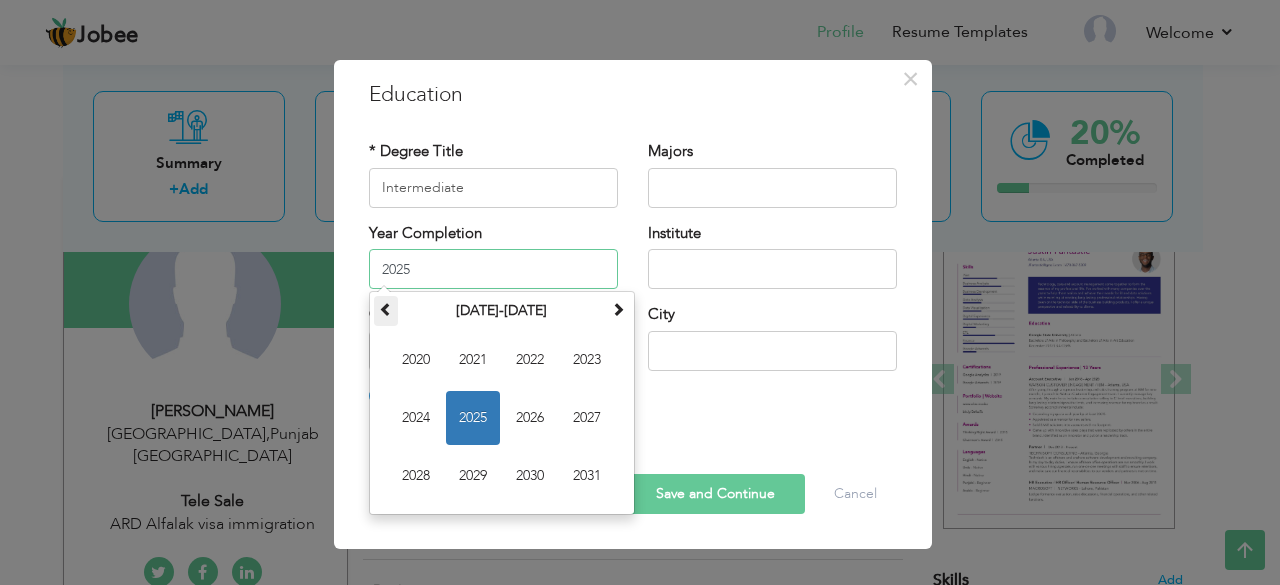 click at bounding box center (386, 309) 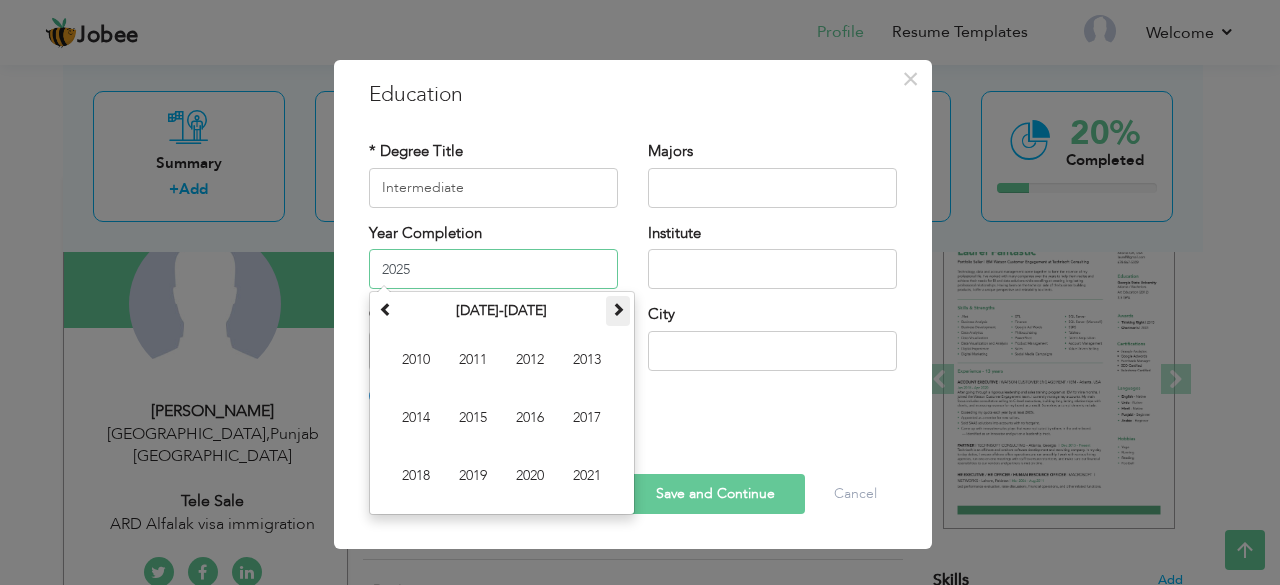 click at bounding box center [618, 311] 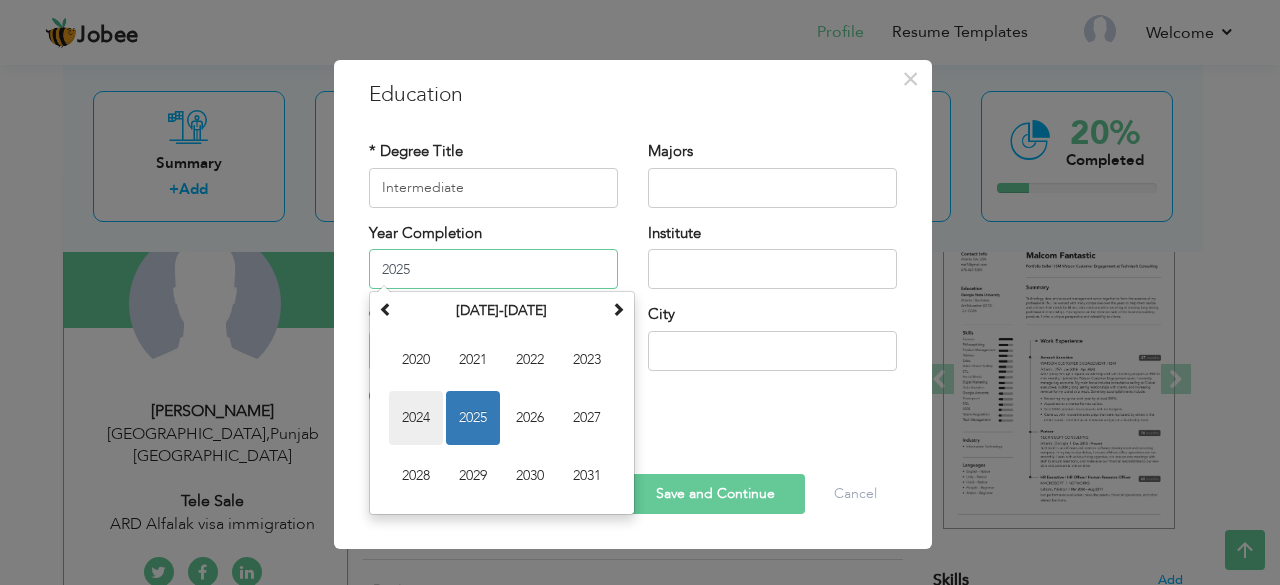 click on "2024" at bounding box center [416, 418] 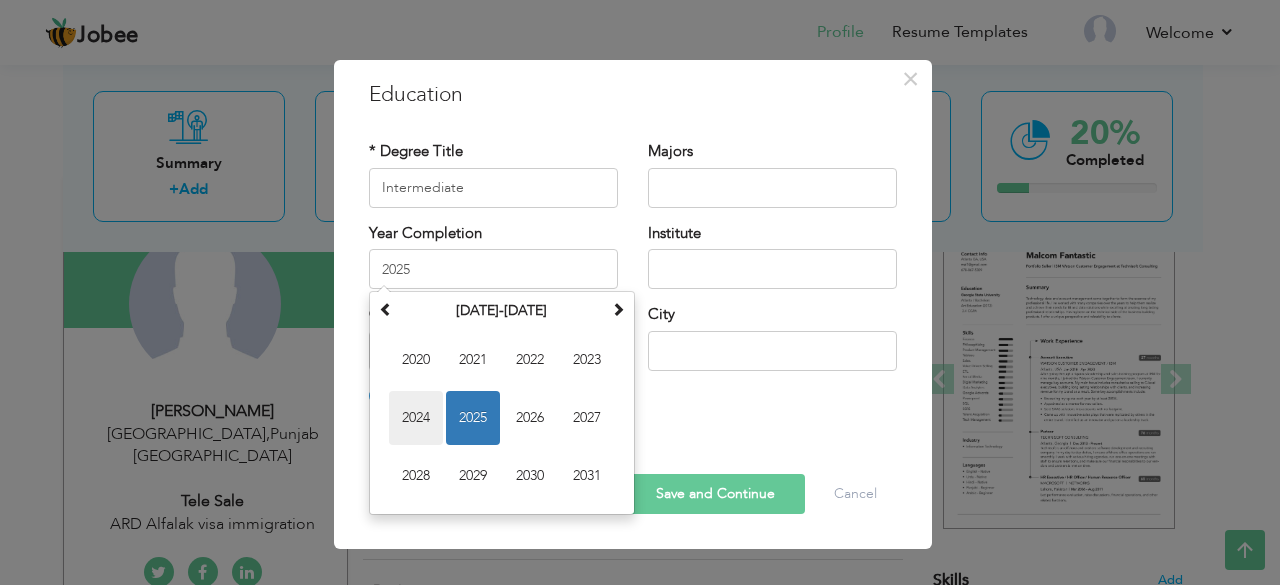 type on "2024" 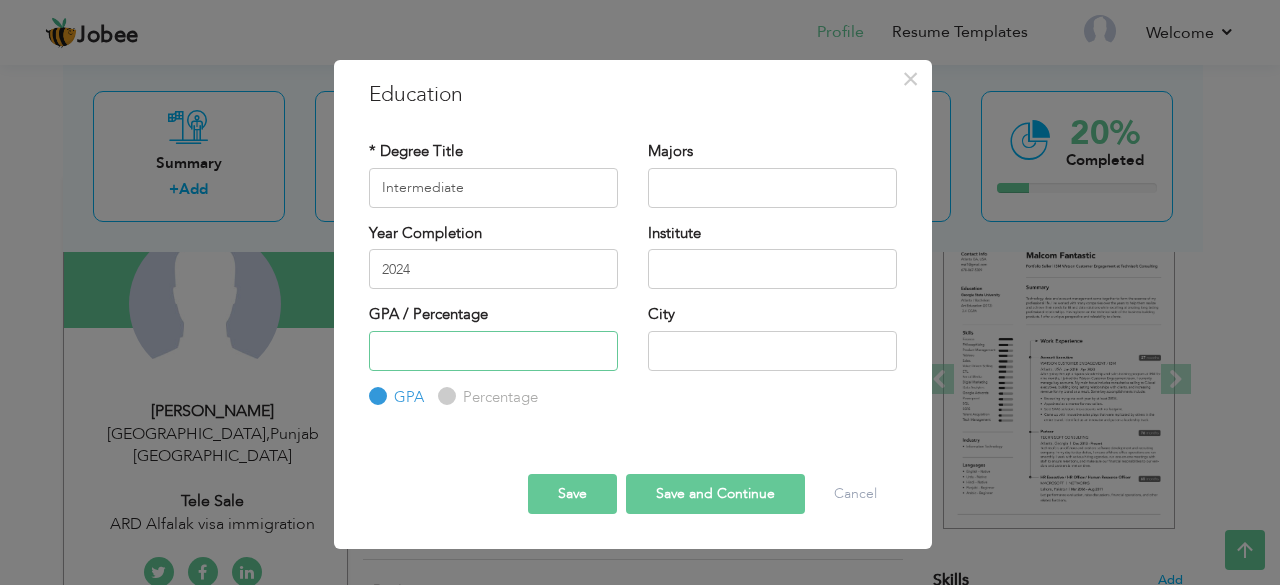 click at bounding box center (493, 351) 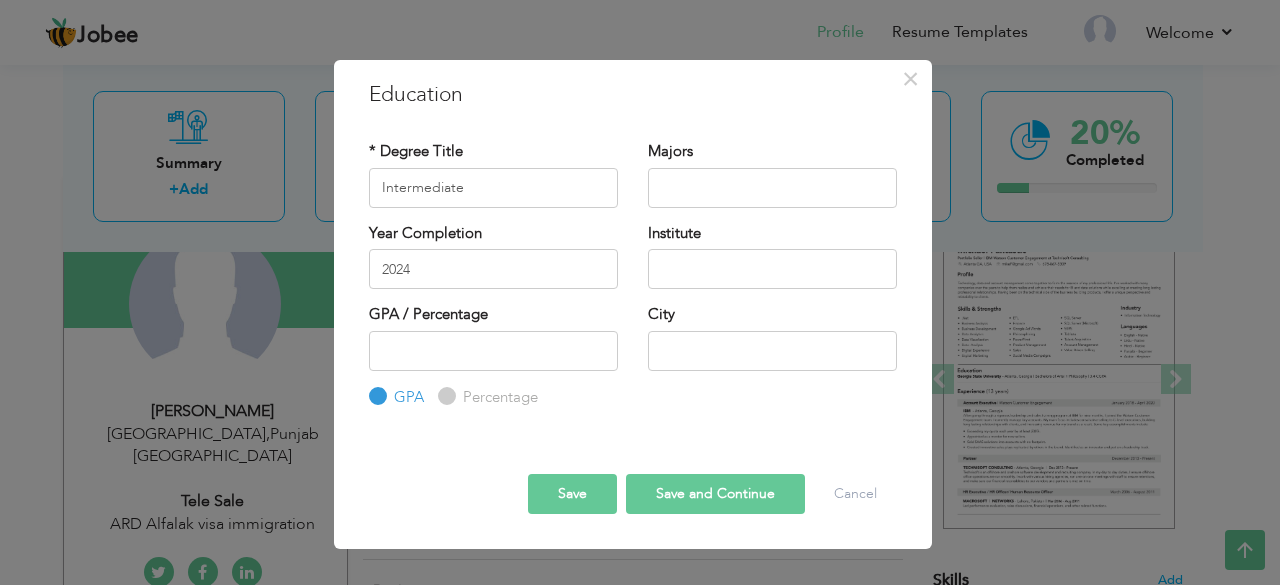click on "Percentage" at bounding box center (444, 396) 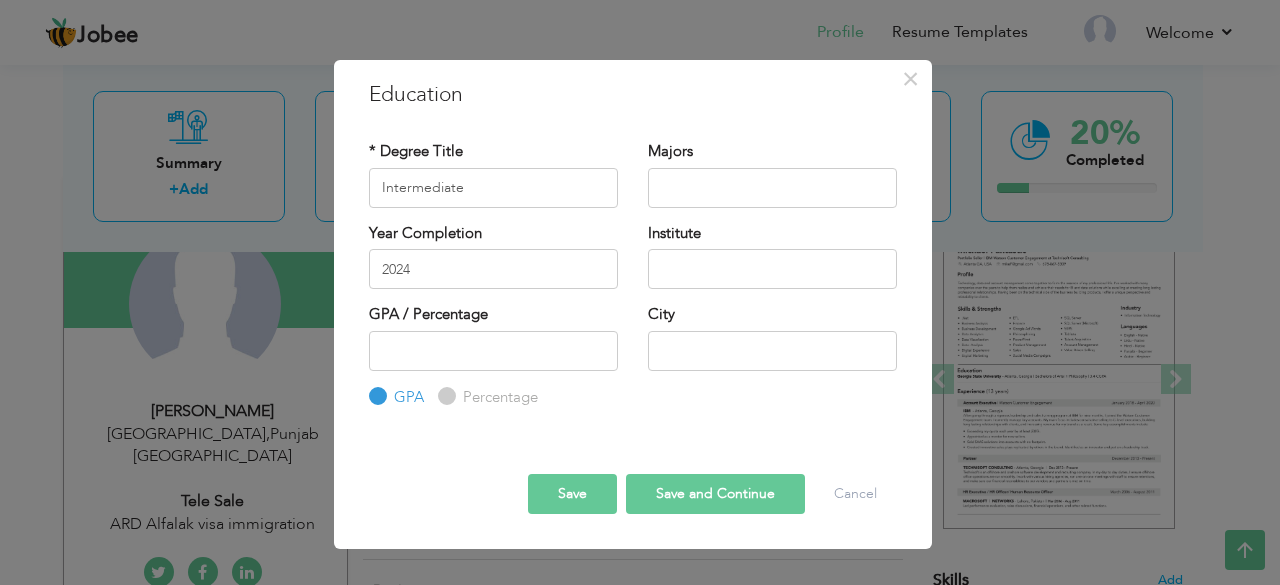 radio on "true" 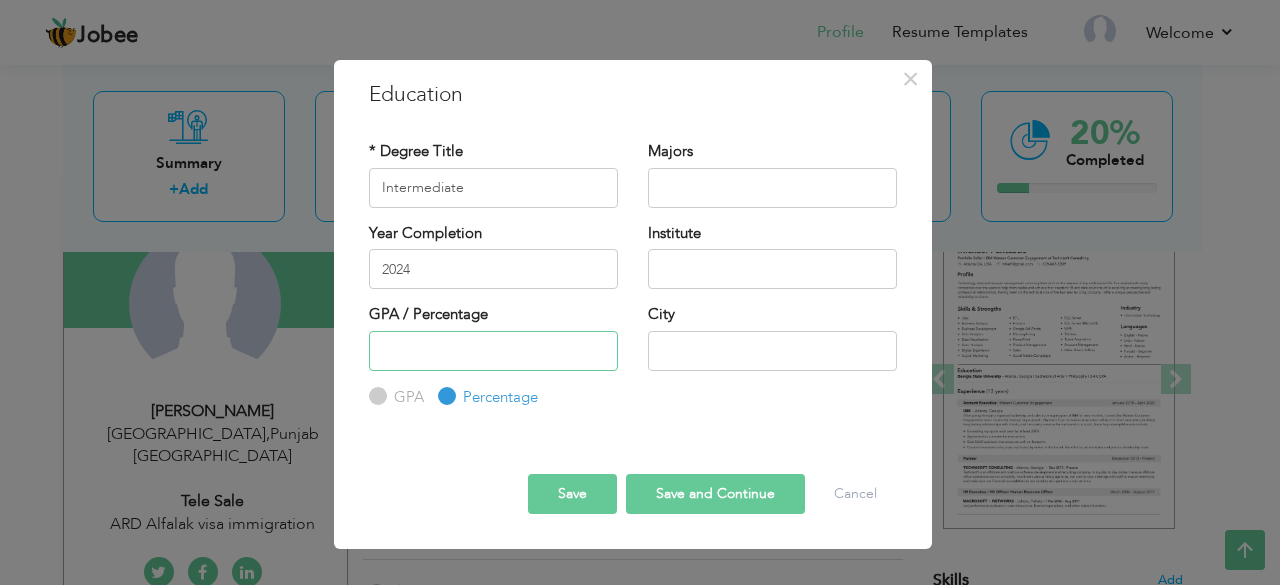 click at bounding box center [493, 351] 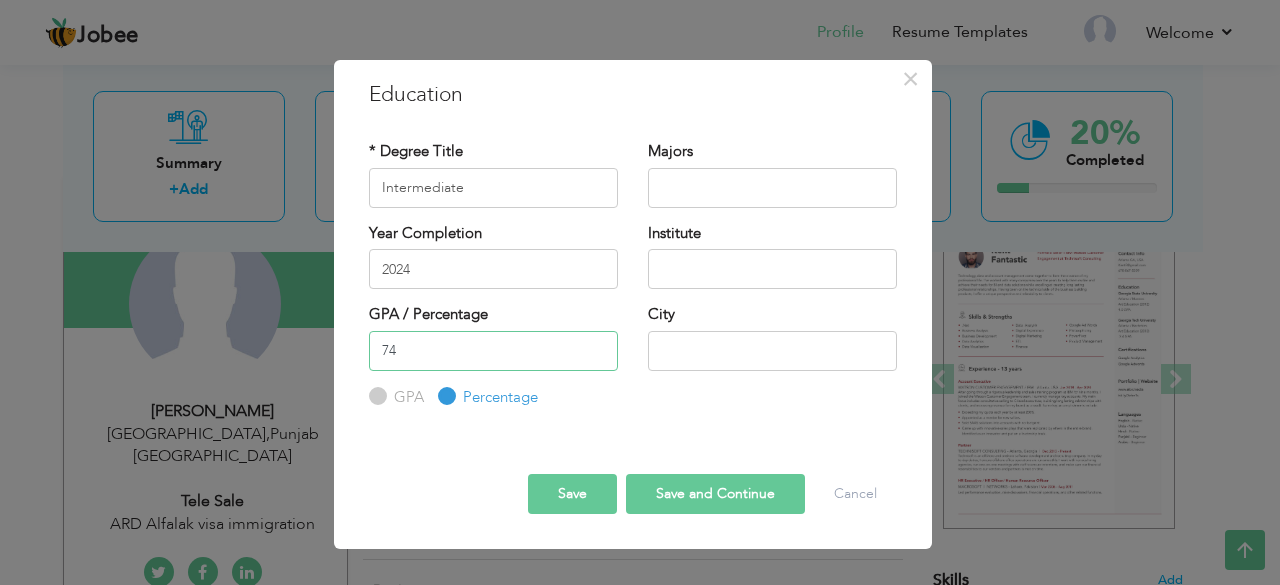 click on "74" at bounding box center (493, 351) 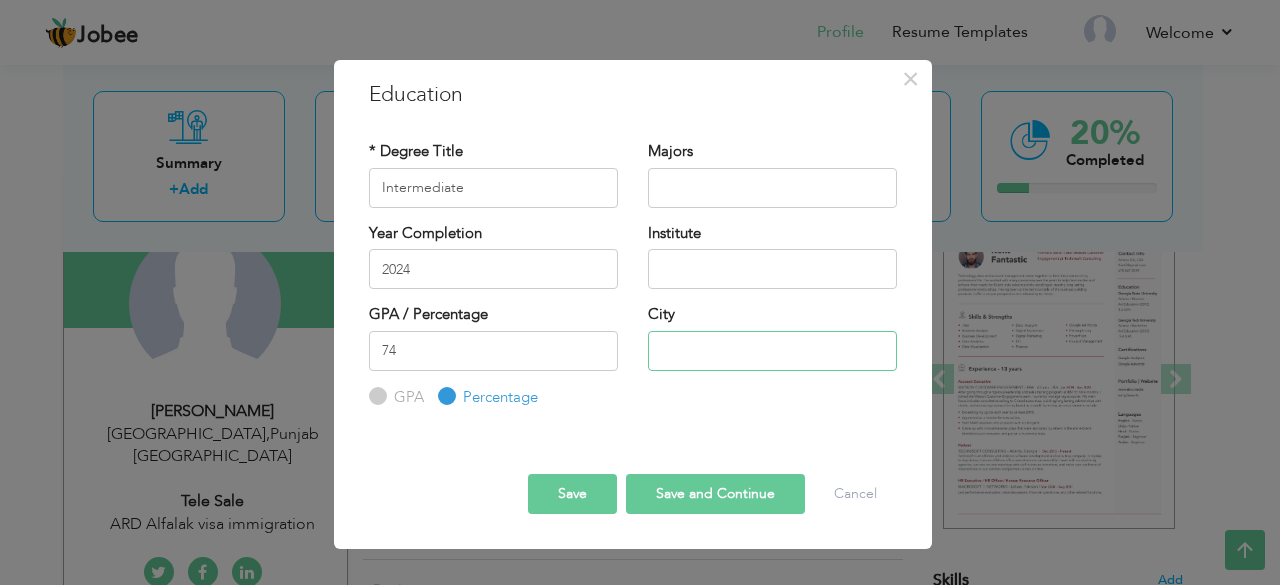 click at bounding box center [772, 351] 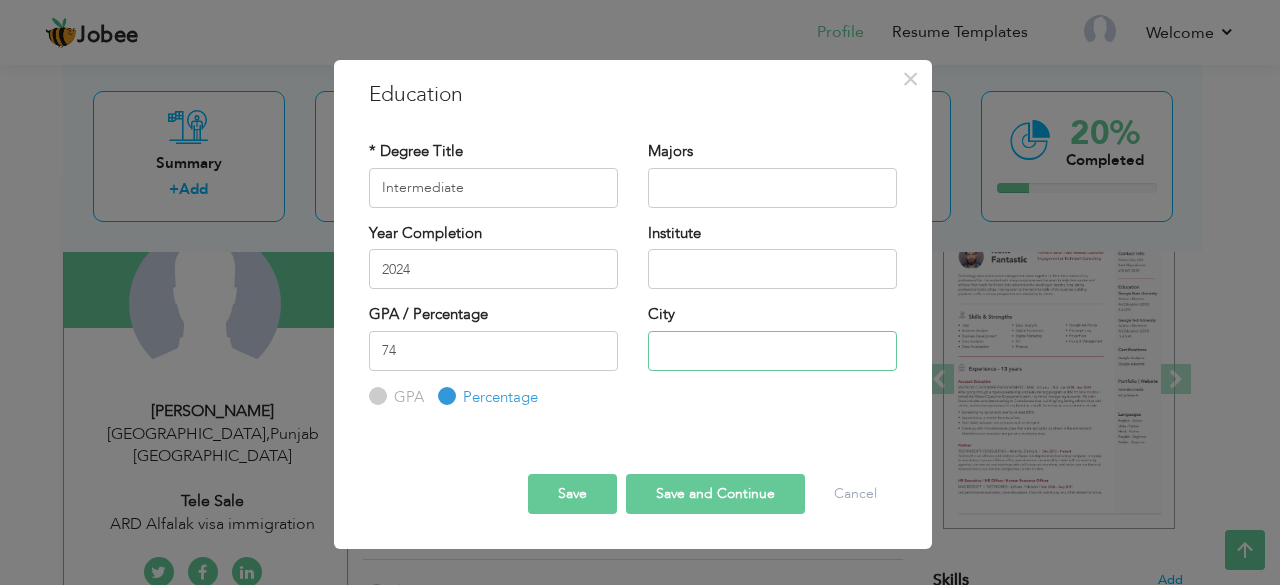 type on "[GEOGRAPHIC_DATA], [GEOGRAPHIC_DATA]" 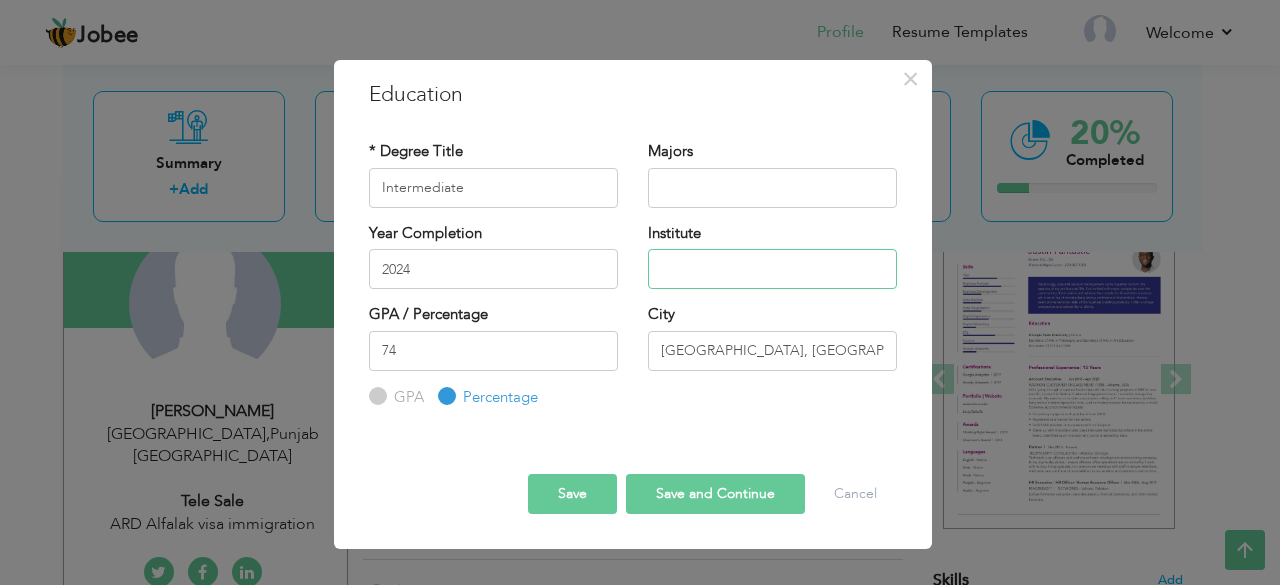 click at bounding box center [772, 269] 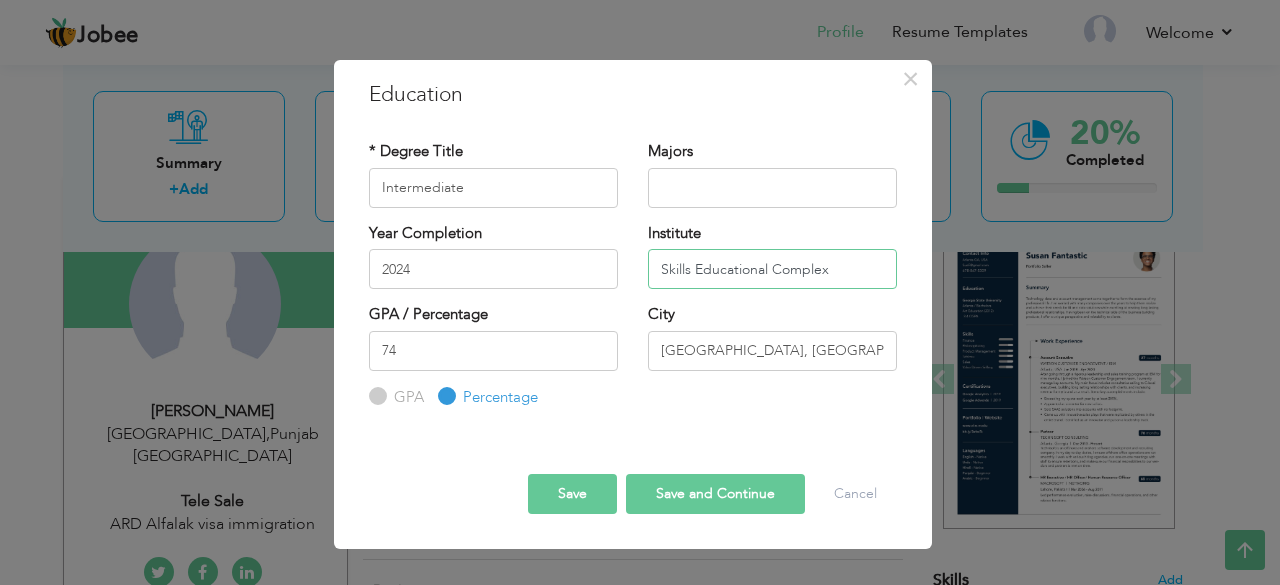 type on "Skills Educational Complex" 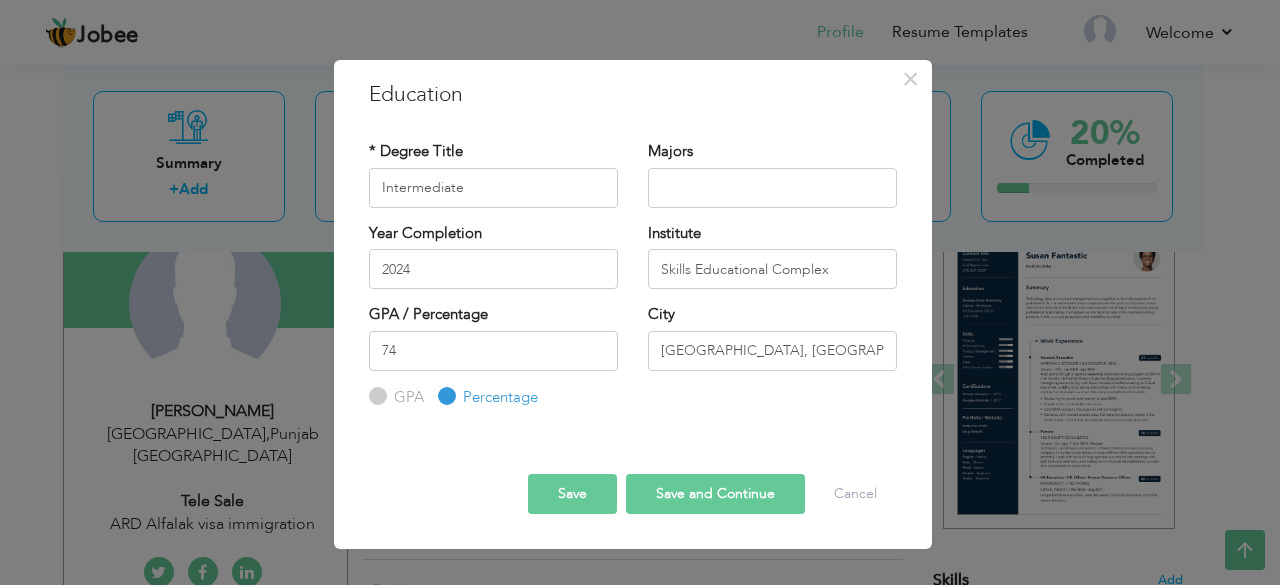 click on "Save and Continue" at bounding box center (715, 494) 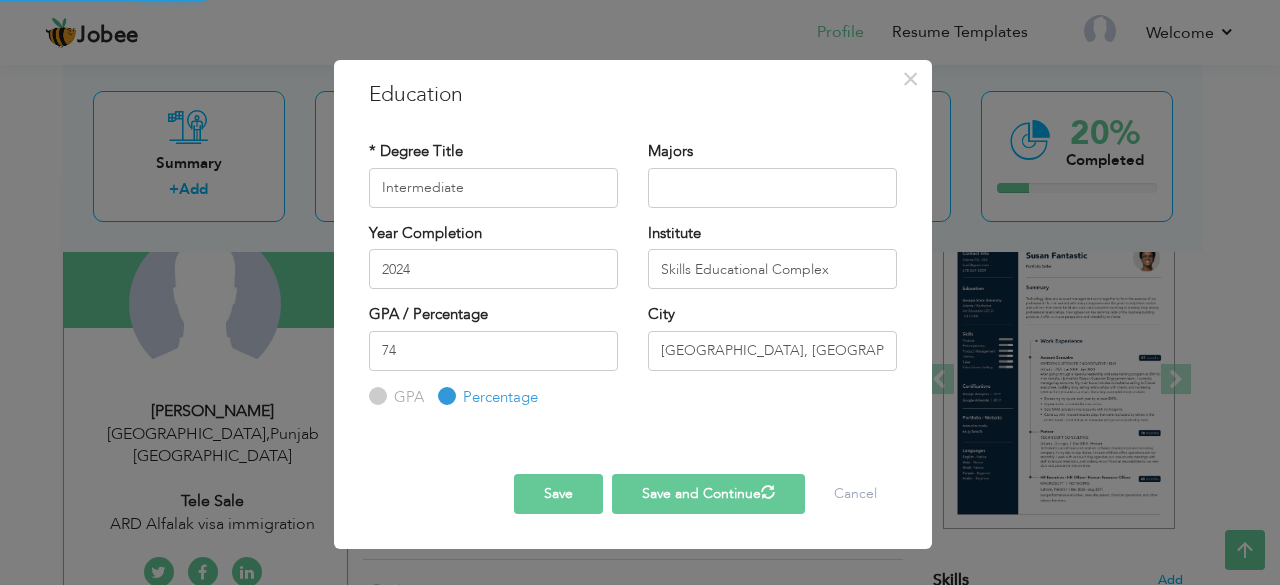type 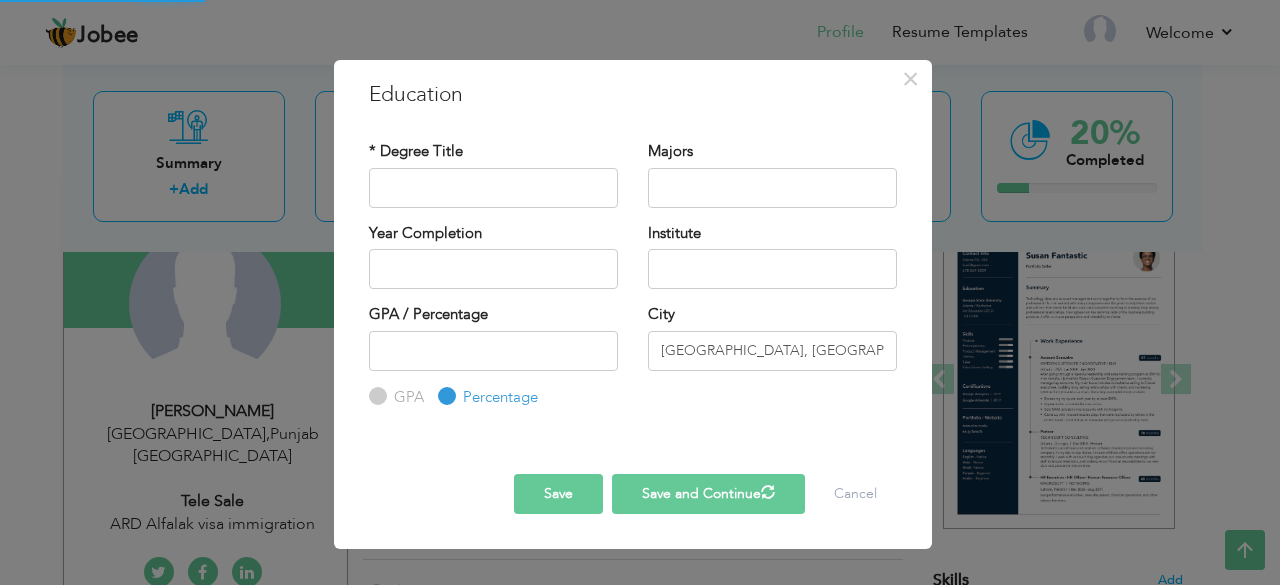 radio on "true" 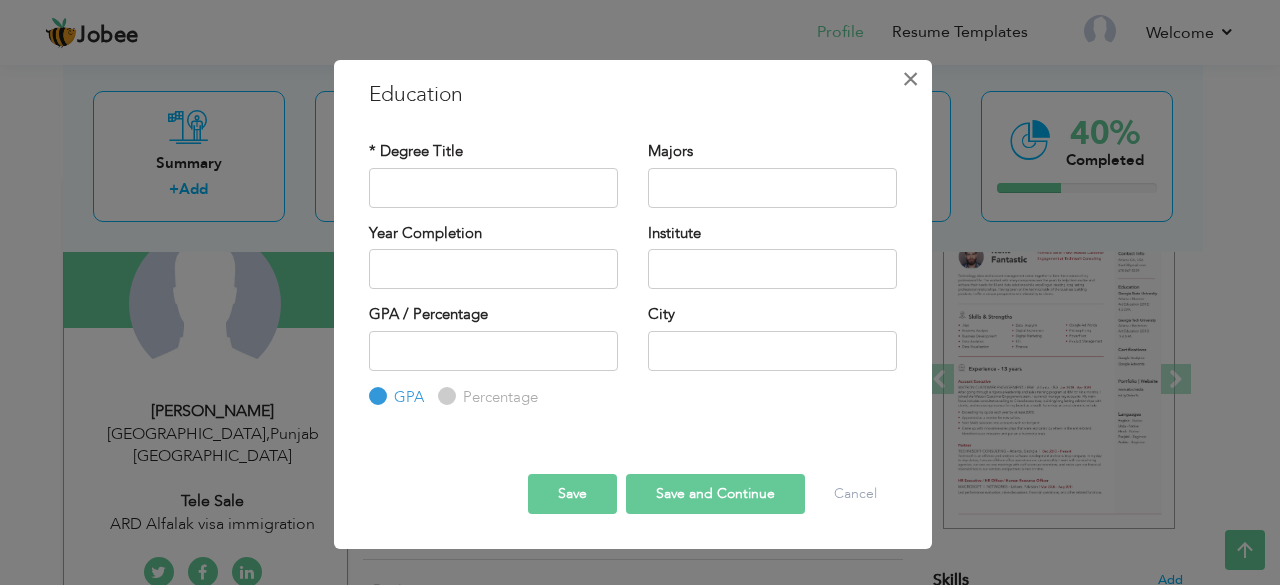 click on "×" at bounding box center (910, 79) 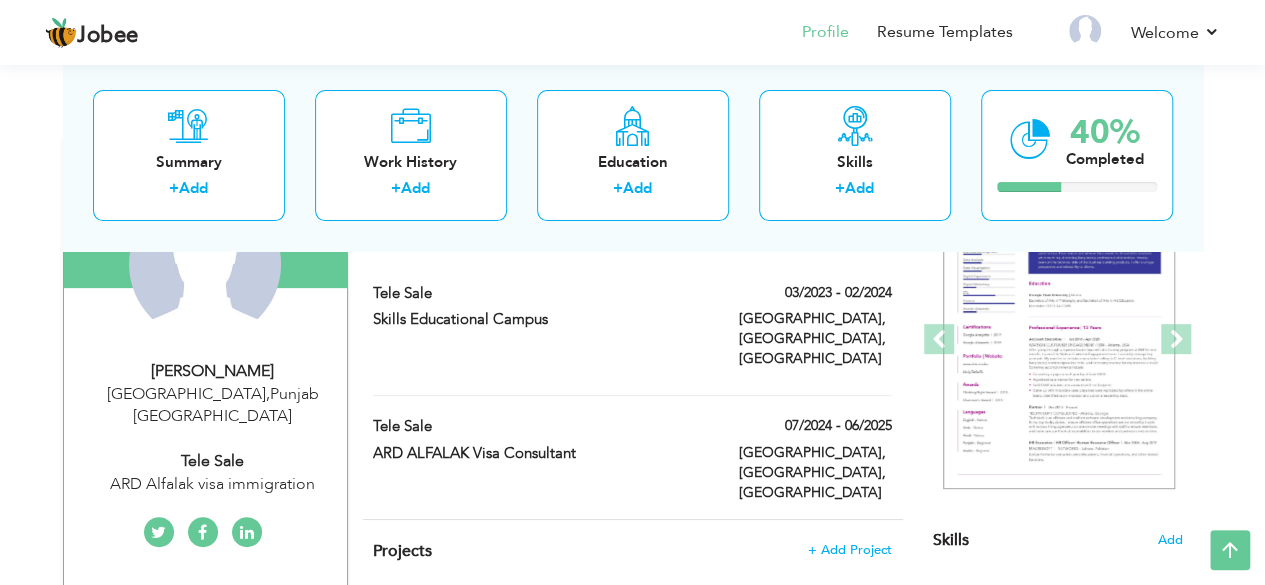 scroll, scrollTop: 280, scrollLeft: 0, axis: vertical 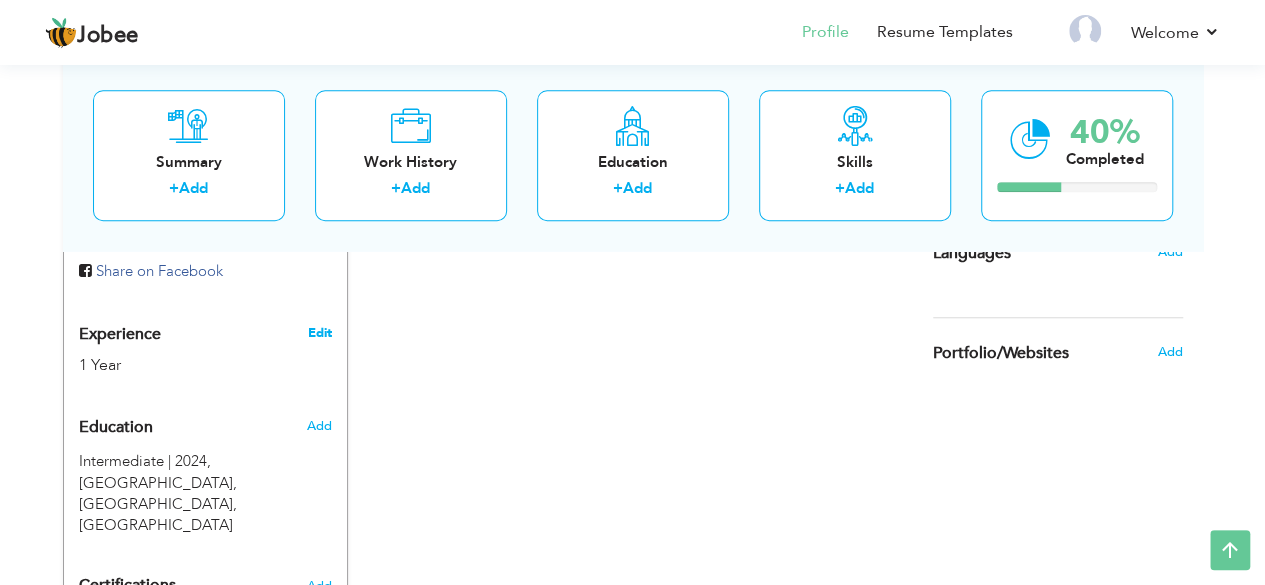 click on "Edit" at bounding box center (319, 333) 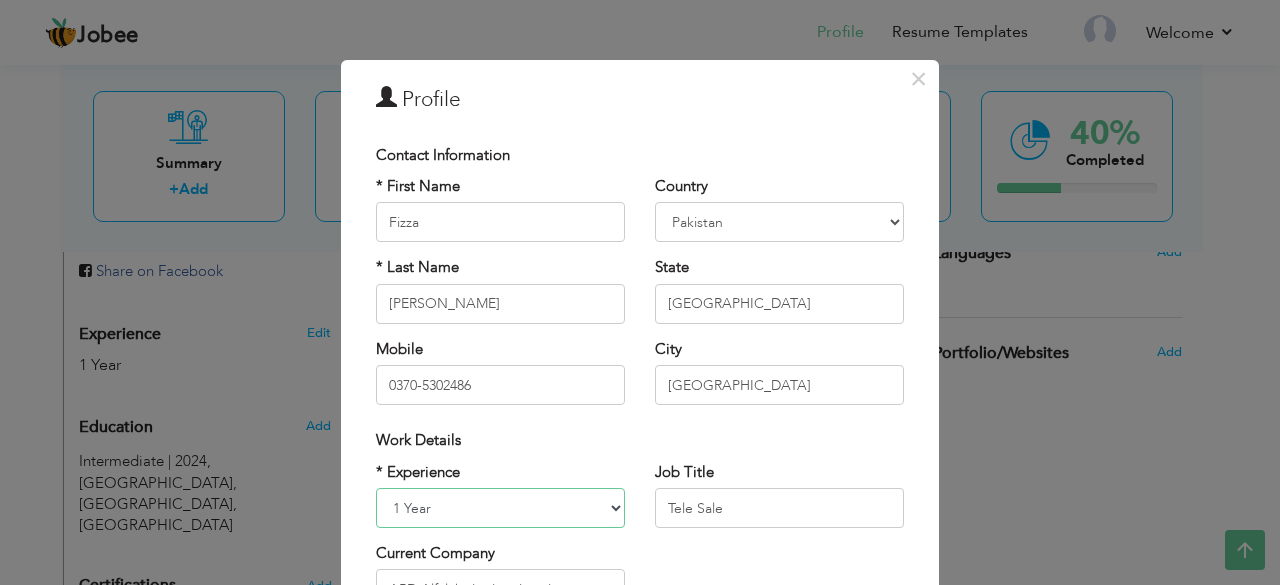 click on "Entry Level Less than 1 Year 1 Year 2 Years 3 Years 4 Years 5 Years 6 Years 7 Years 8 Years 9 Years 10 Years 11 Years 12 Years 13 Years 14 Years 15 Years 16 Years 17 Years 18 Years 19 Years 20 Years 21 Years 22 Years 23 Years 24 Years 25 Years 26 Years 27 Years 28 Years 29 Years 30 Years 31 Years 32 Years 33 Years 34 Years 35 Years More than 35 Years" at bounding box center [500, 508] 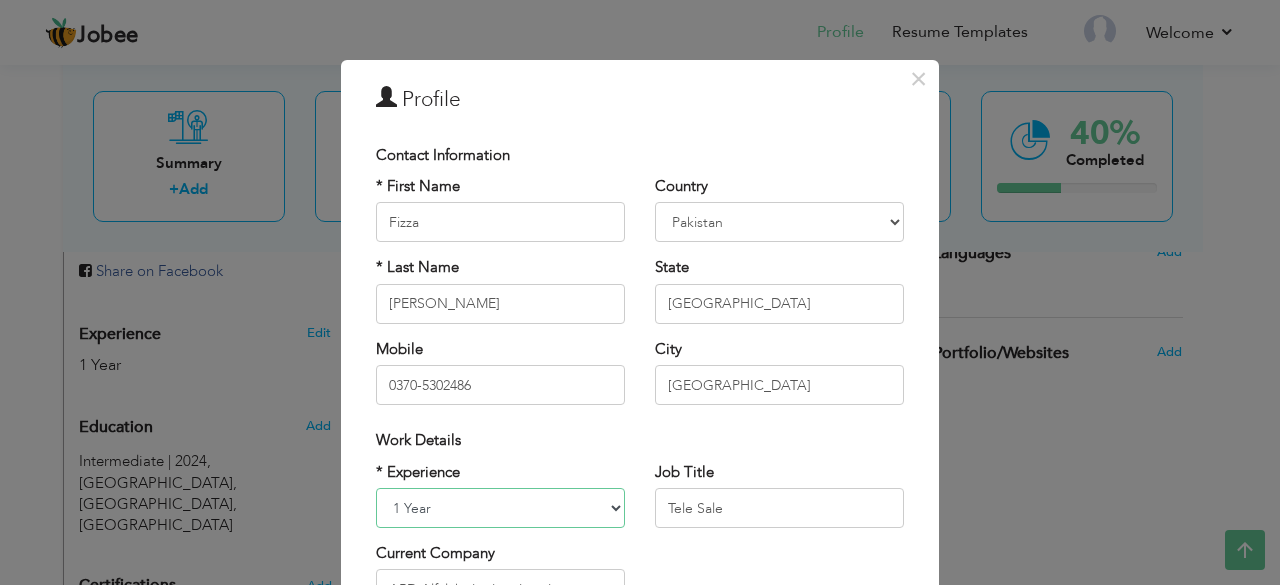 select on "number:4" 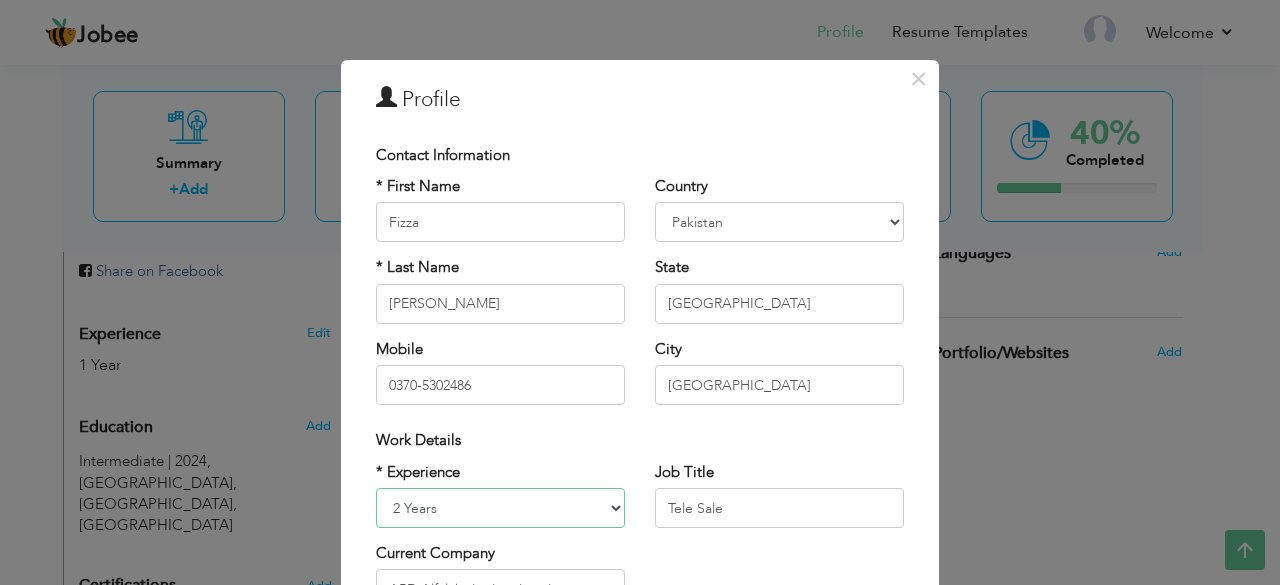 click on "Entry Level Less than 1 Year 1 Year 2 Years 3 Years 4 Years 5 Years 6 Years 7 Years 8 Years 9 Years 10 Years 11 Years 12 Years 13 Years 14 Years 15 Years 16 Years 17 Years 18 Years 19 Years 20 Years 21 Years 22 Years 23 Years 24 Years 25 Years 26 Years 27 Years 28 Years 29 Years 30 Years 31 Years 32 Years 33 Years 34 Years 35 Years More than 35 Years" at bounding box center [500, 508] 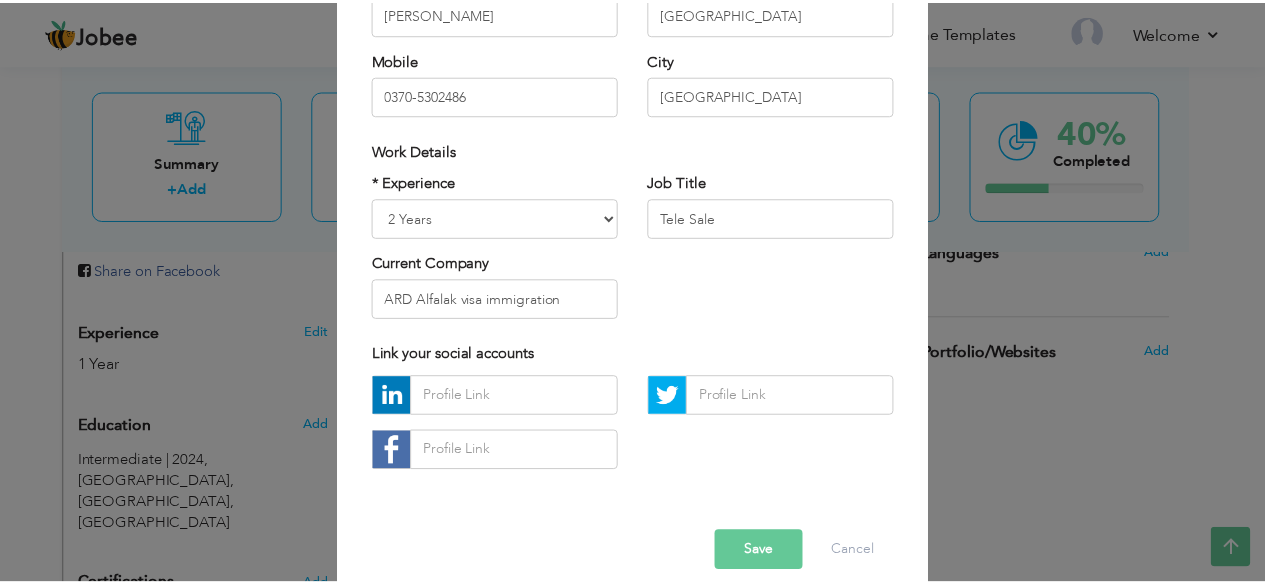 scroll, scrollTop: 311, scrollLeft: 0, axis: vertical 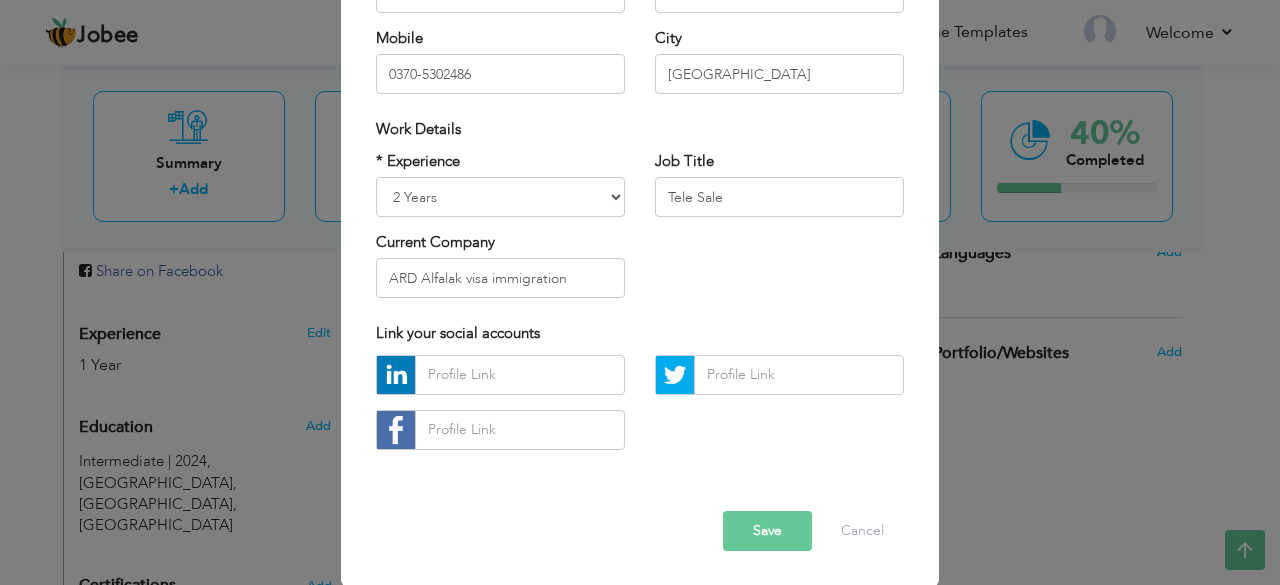 click on "Save" at bounding box center [767, 531] 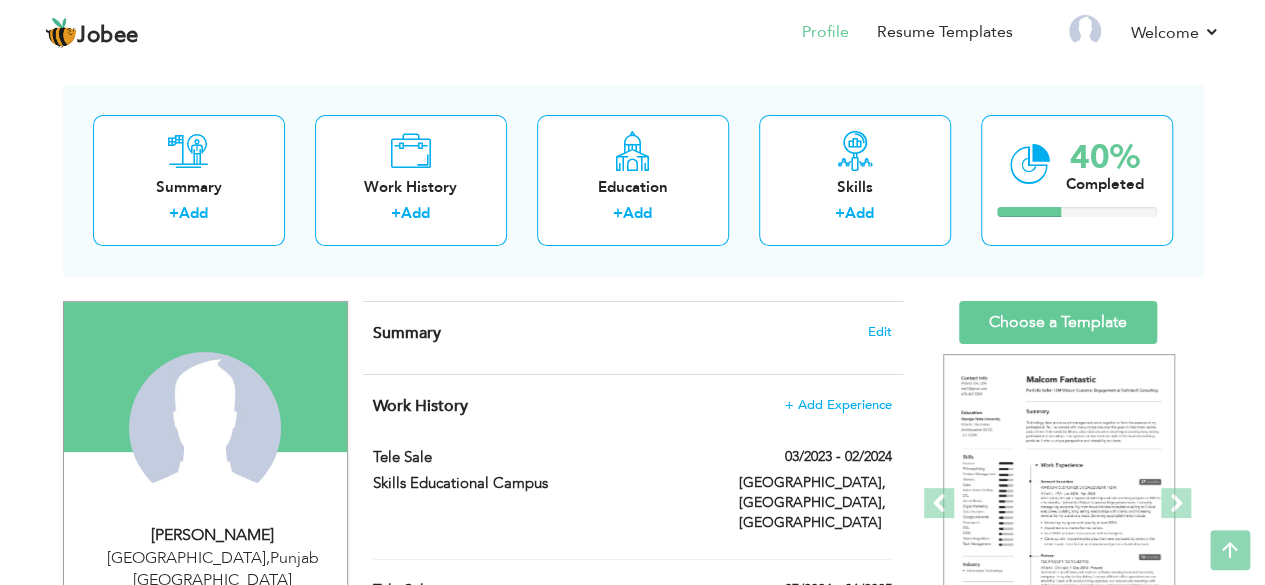 scroll, scrollTop: 73, scrollLeft: 0, axis: vertical 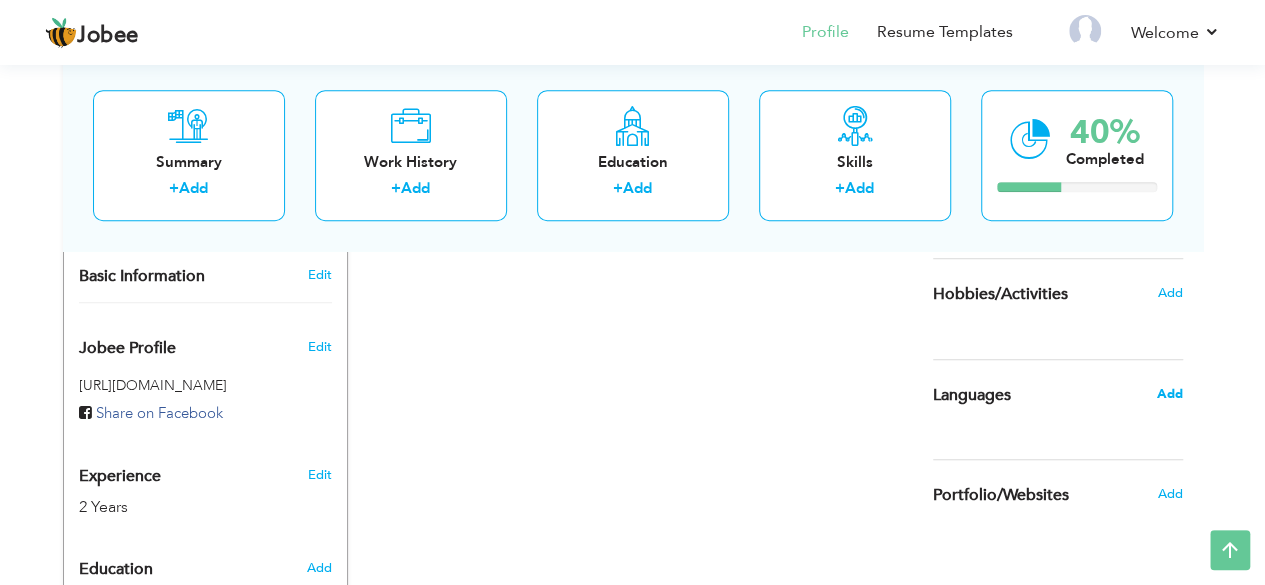 click on "Add" at bounding box center [1169, 394] 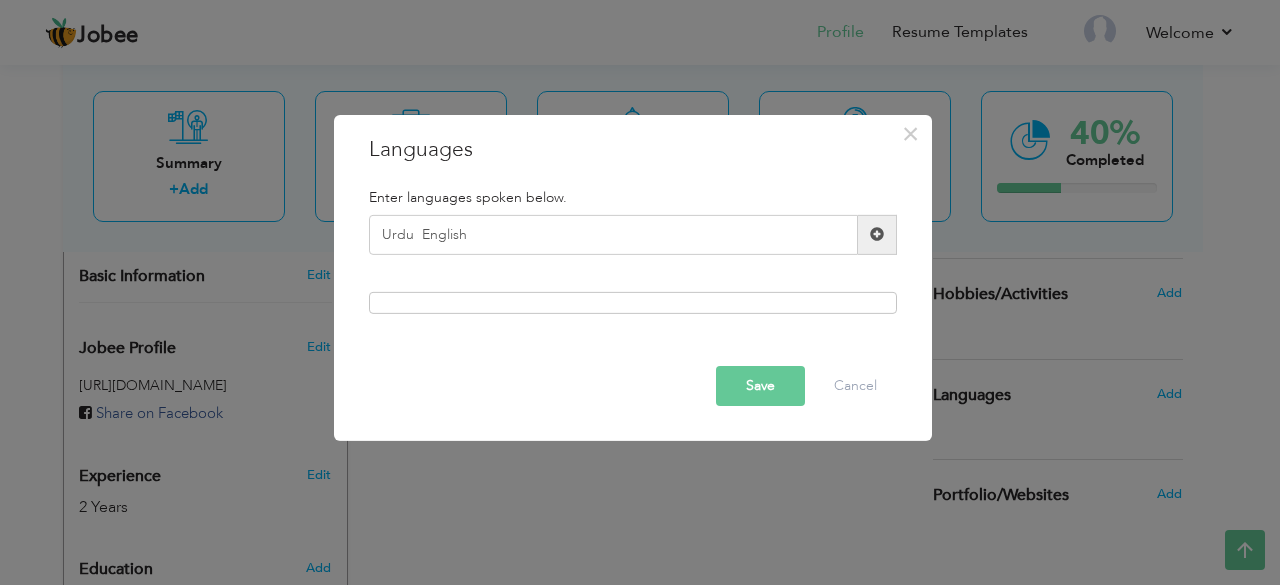 click at bounding box center (633, 303) 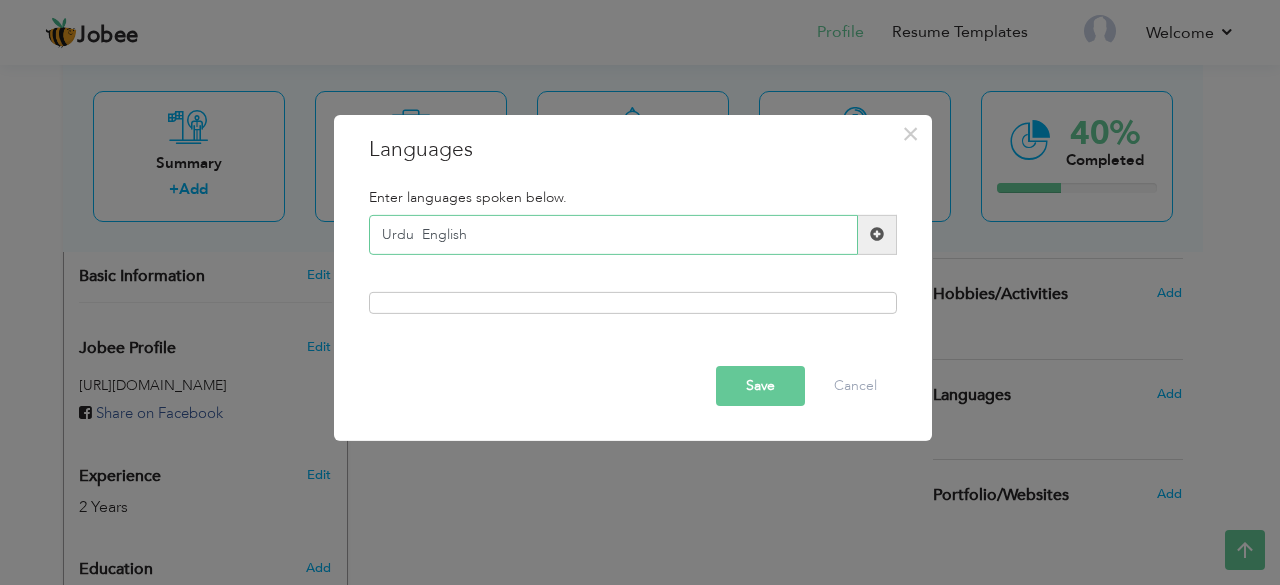 click on "Urdu  English" at bounding box center [613, 235] 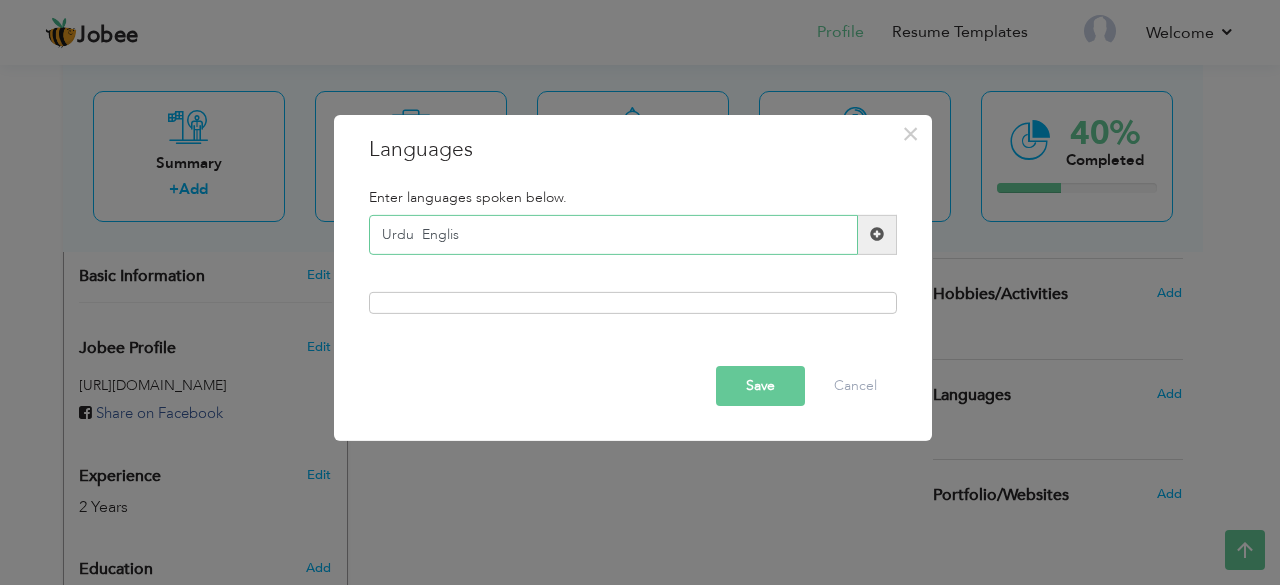 click on "Urdu  Englis" at bounding box center (613, 235) 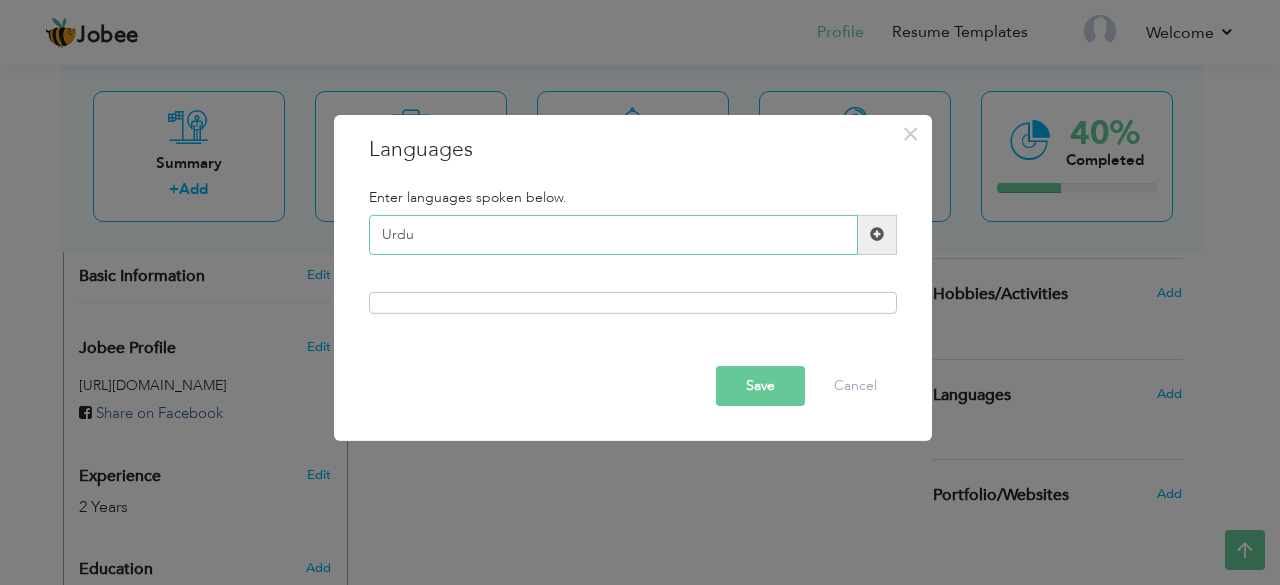 type on "Urdu" 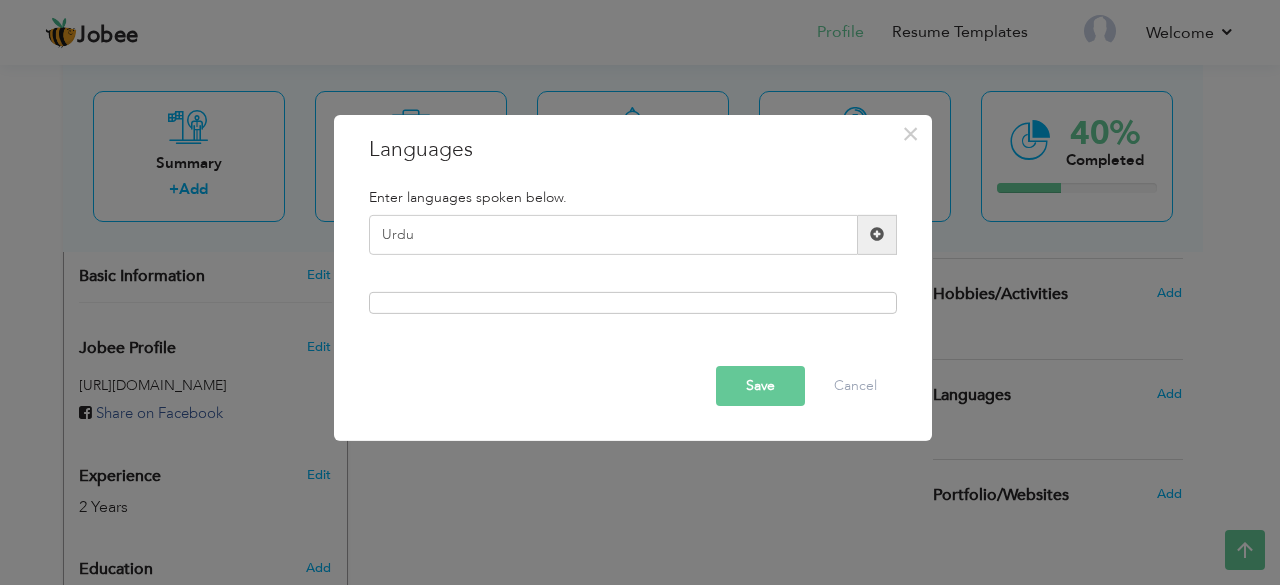 click at bounding box center (877, 234) 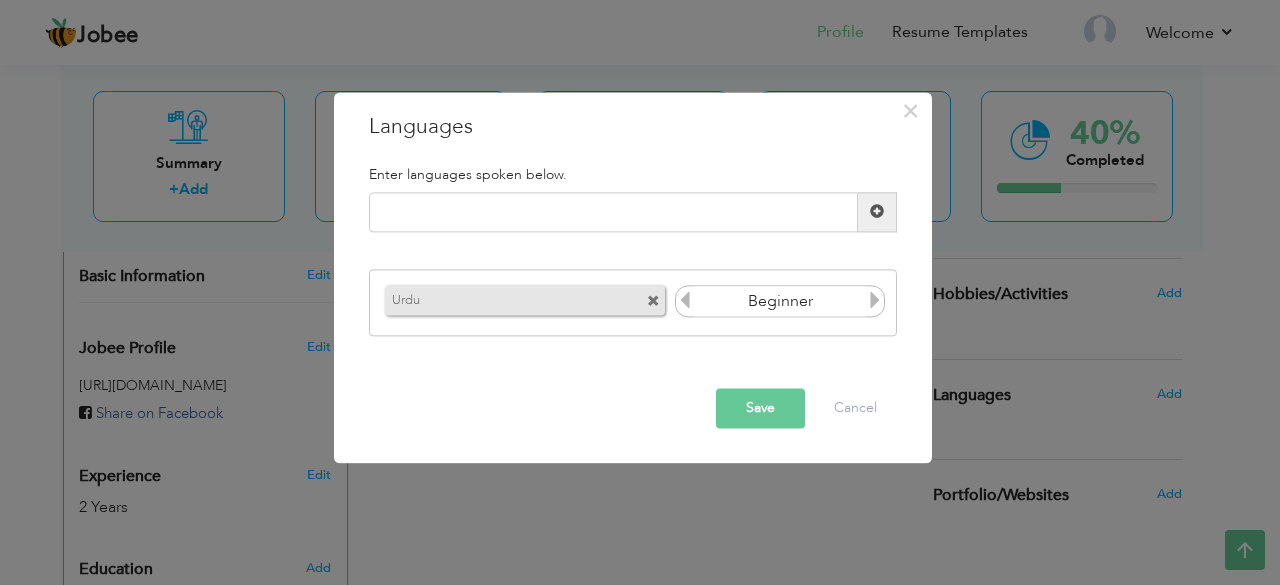 click at bounding box center [875, 301] 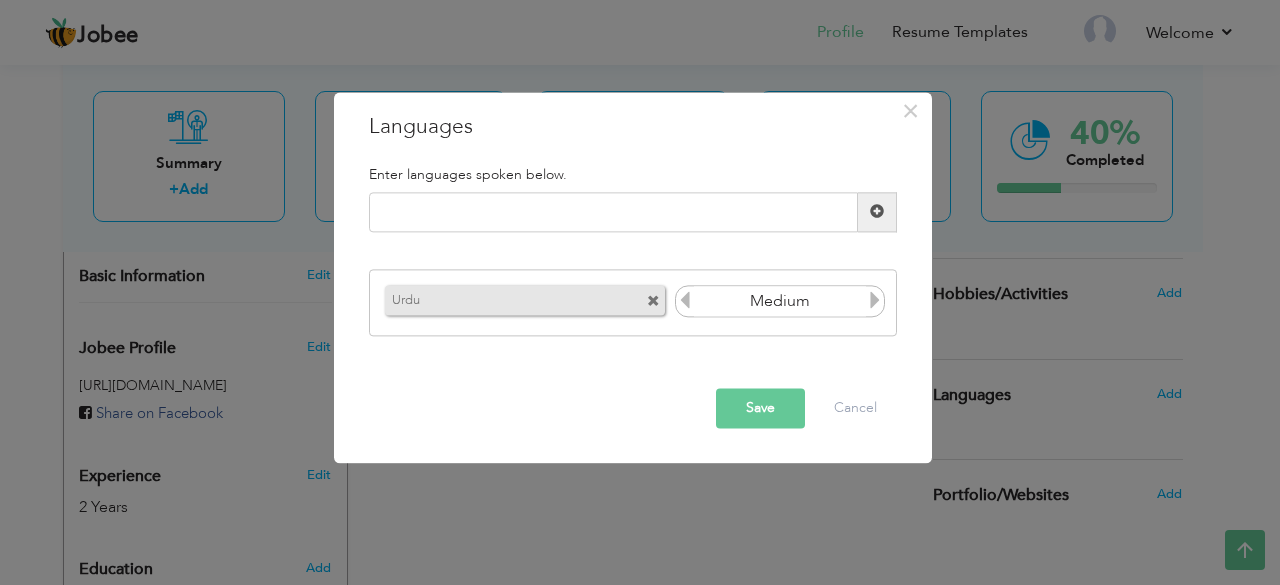 click at bounding box center [875, 301] 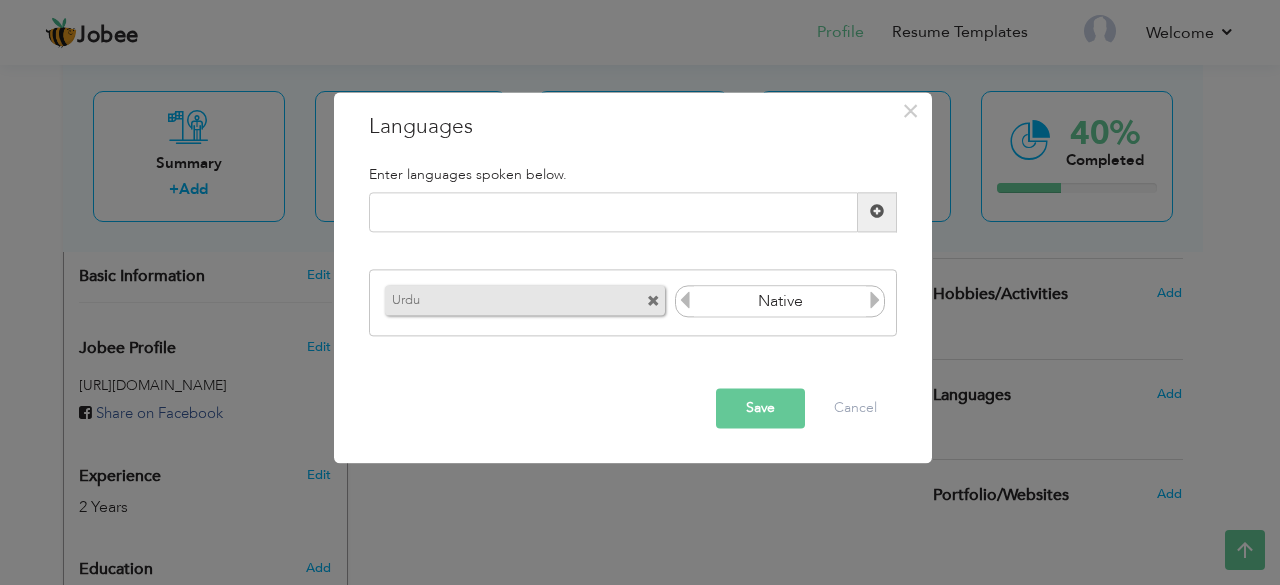 click at bounding box center (875, 301) 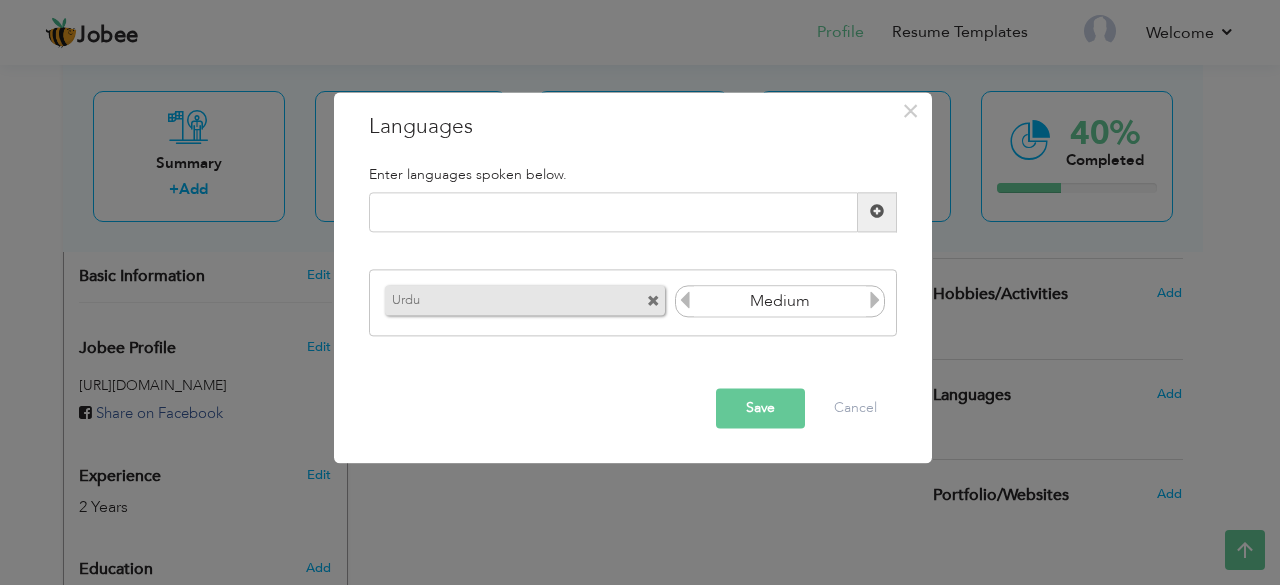 click at bounding box center [685, 301] 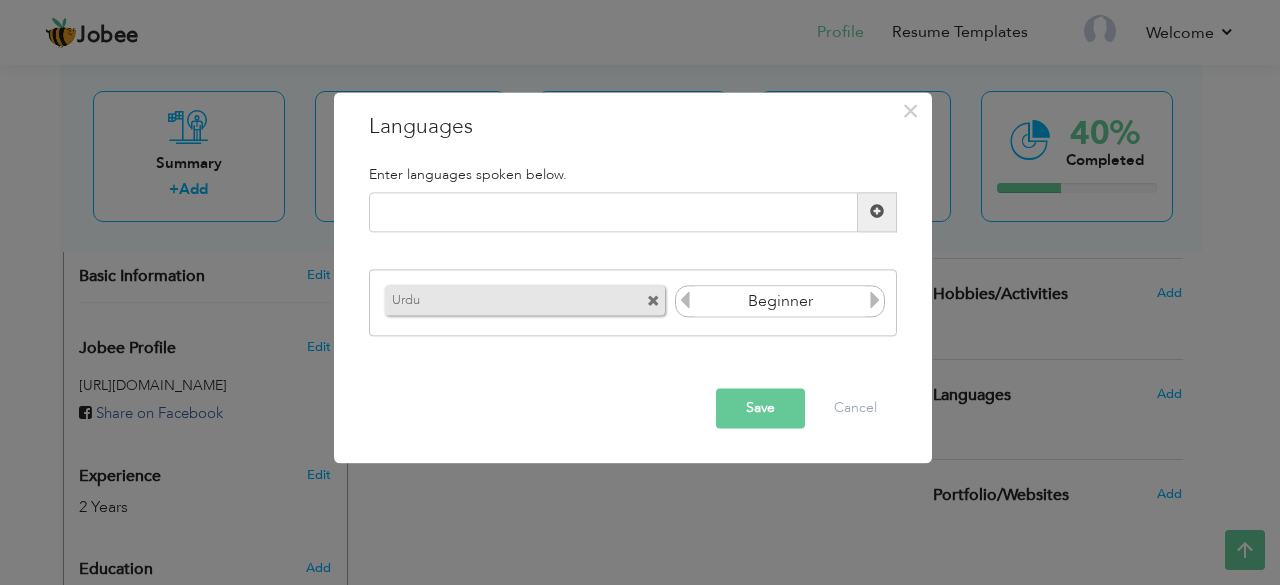 click at bounding box center (875, 301) 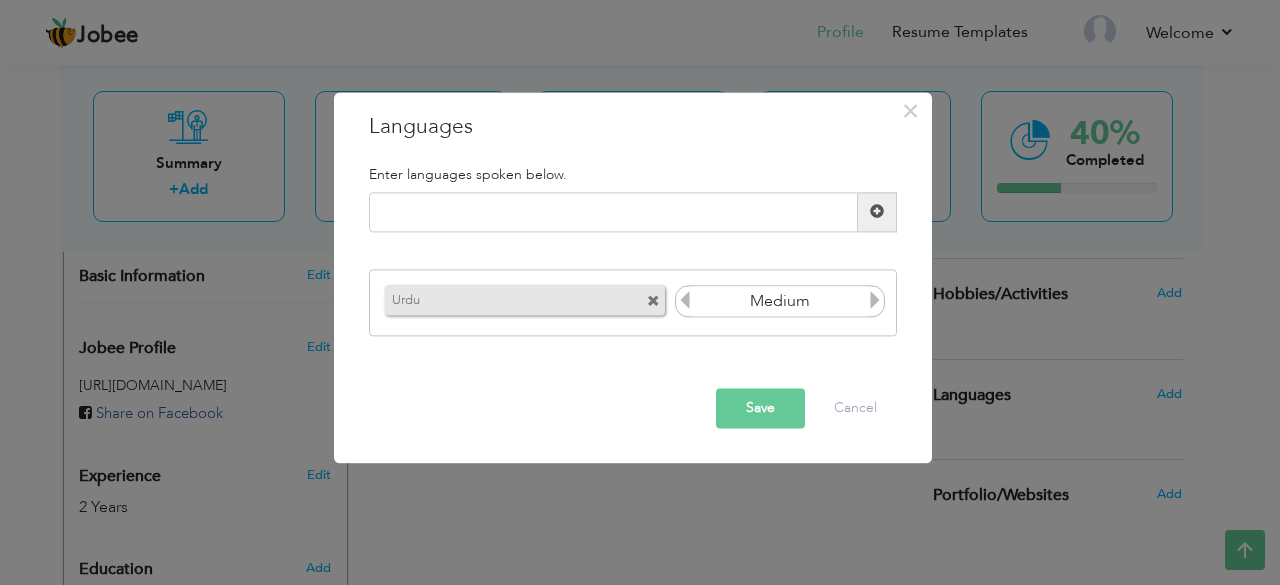 click at bounding box center (875, 301) 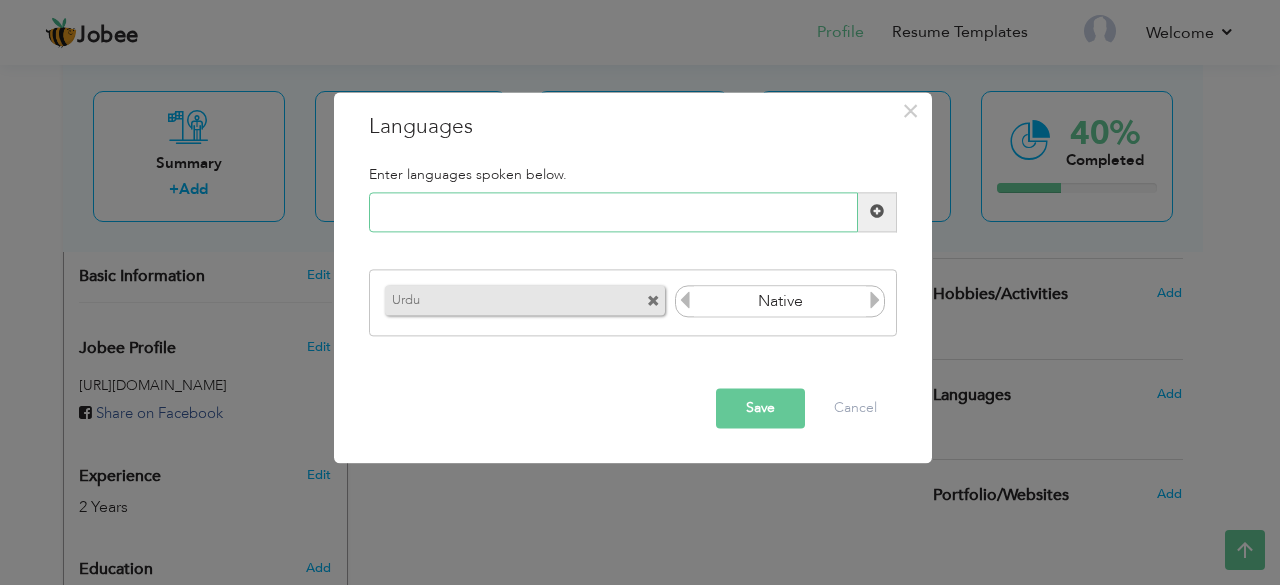 click at bounding box center (613, 212) 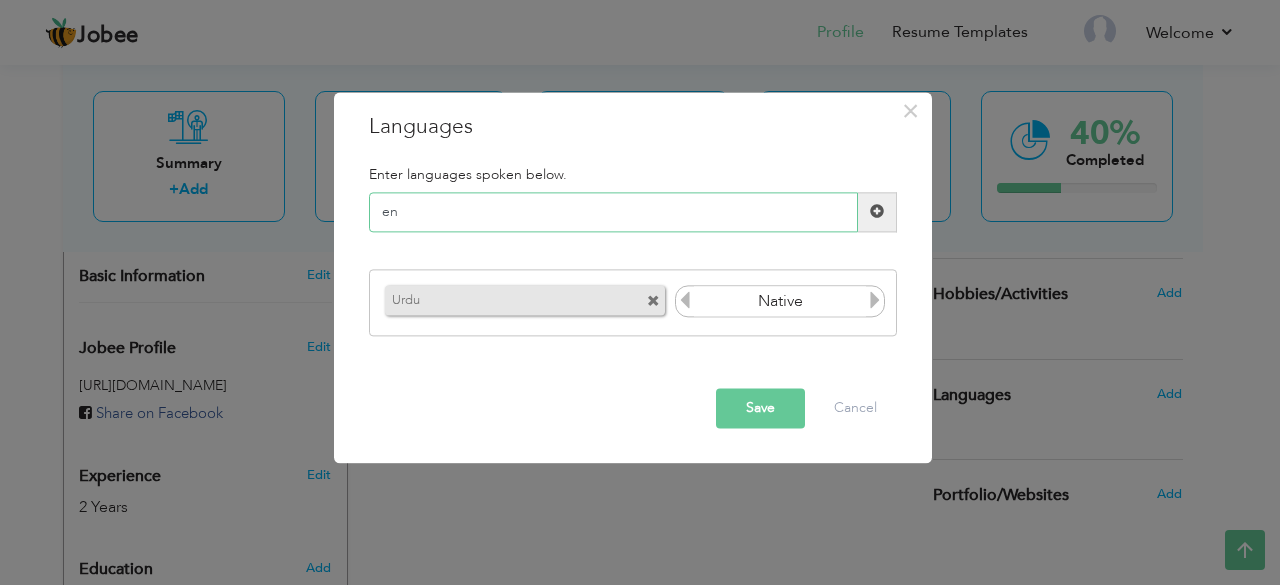 type on "e" 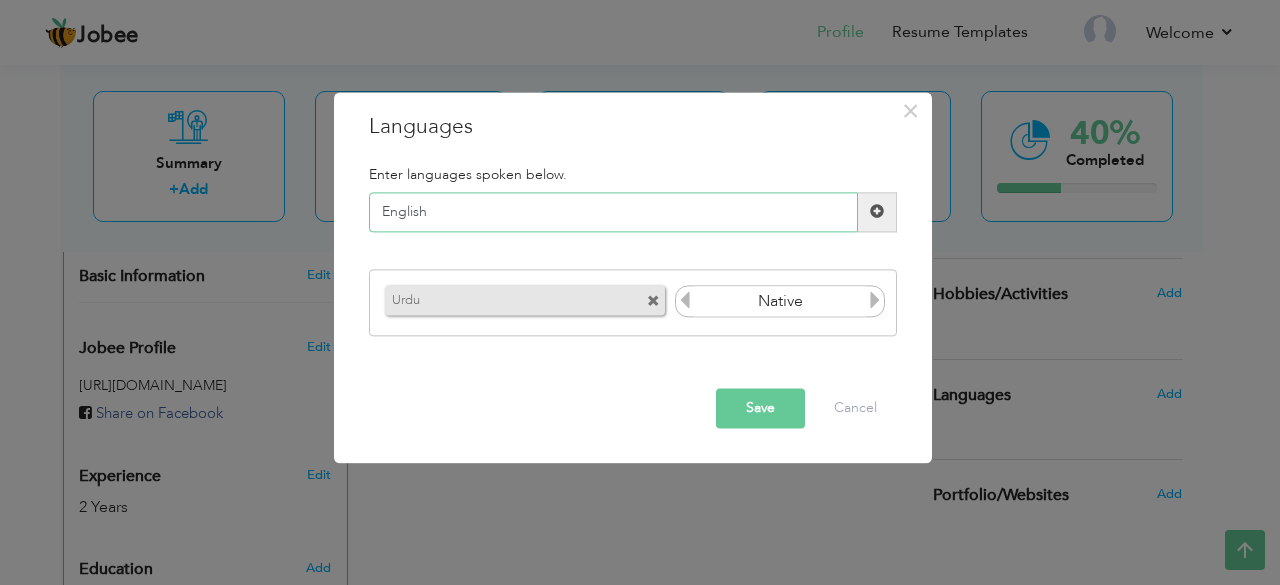 type on "English" 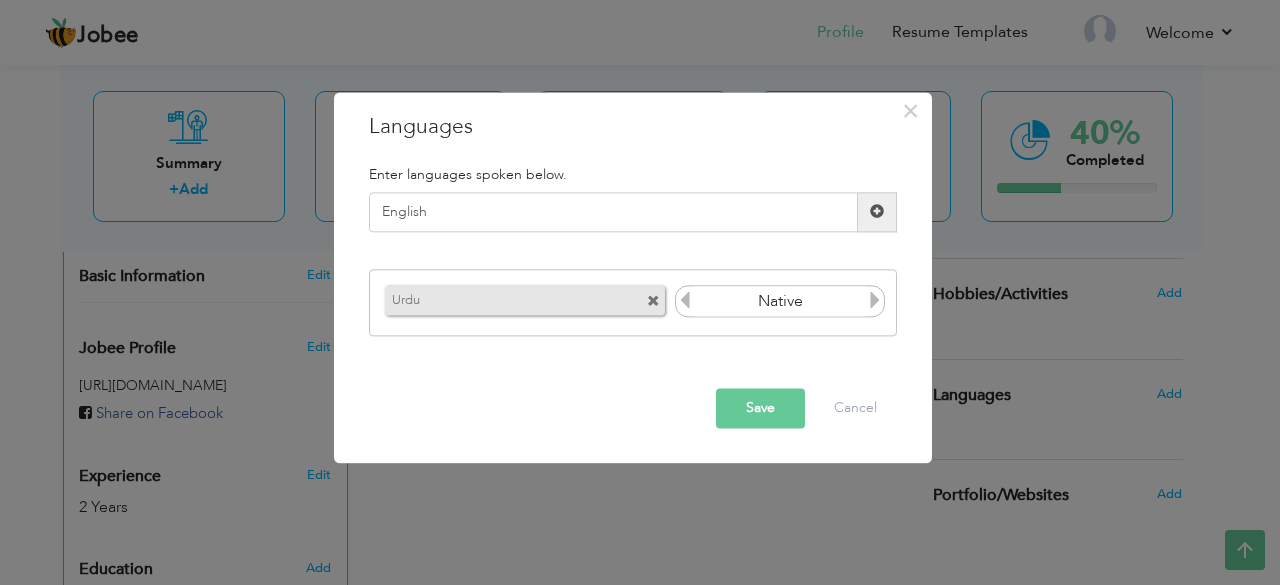 click at bounding box center (877, 212) 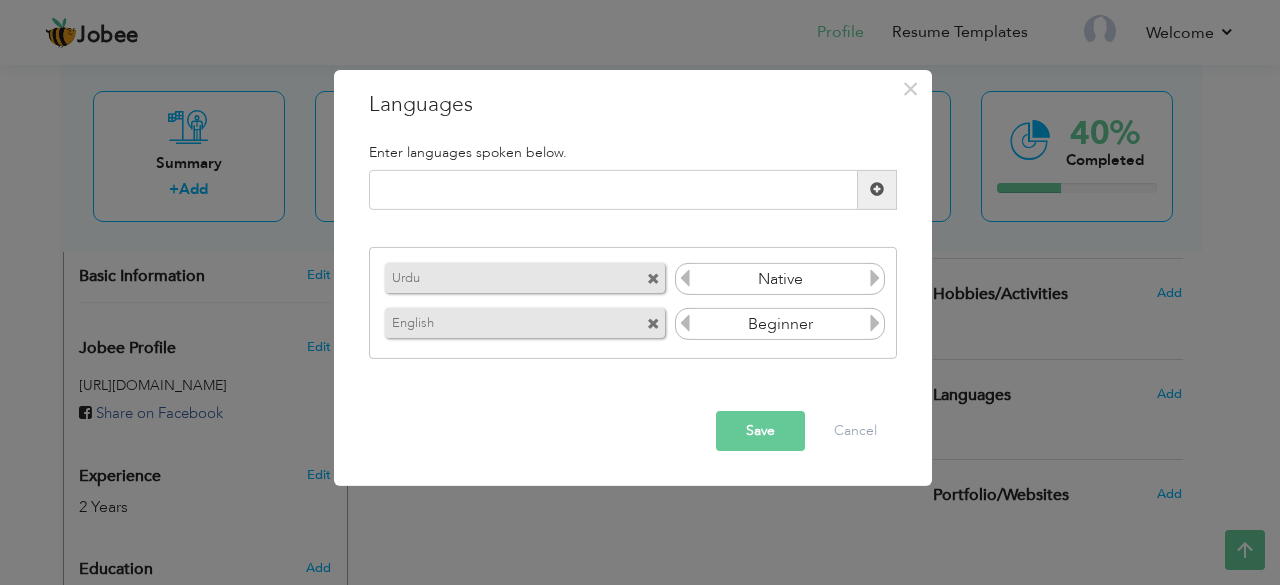 click on "Save" at bounding box center [760, 431] 